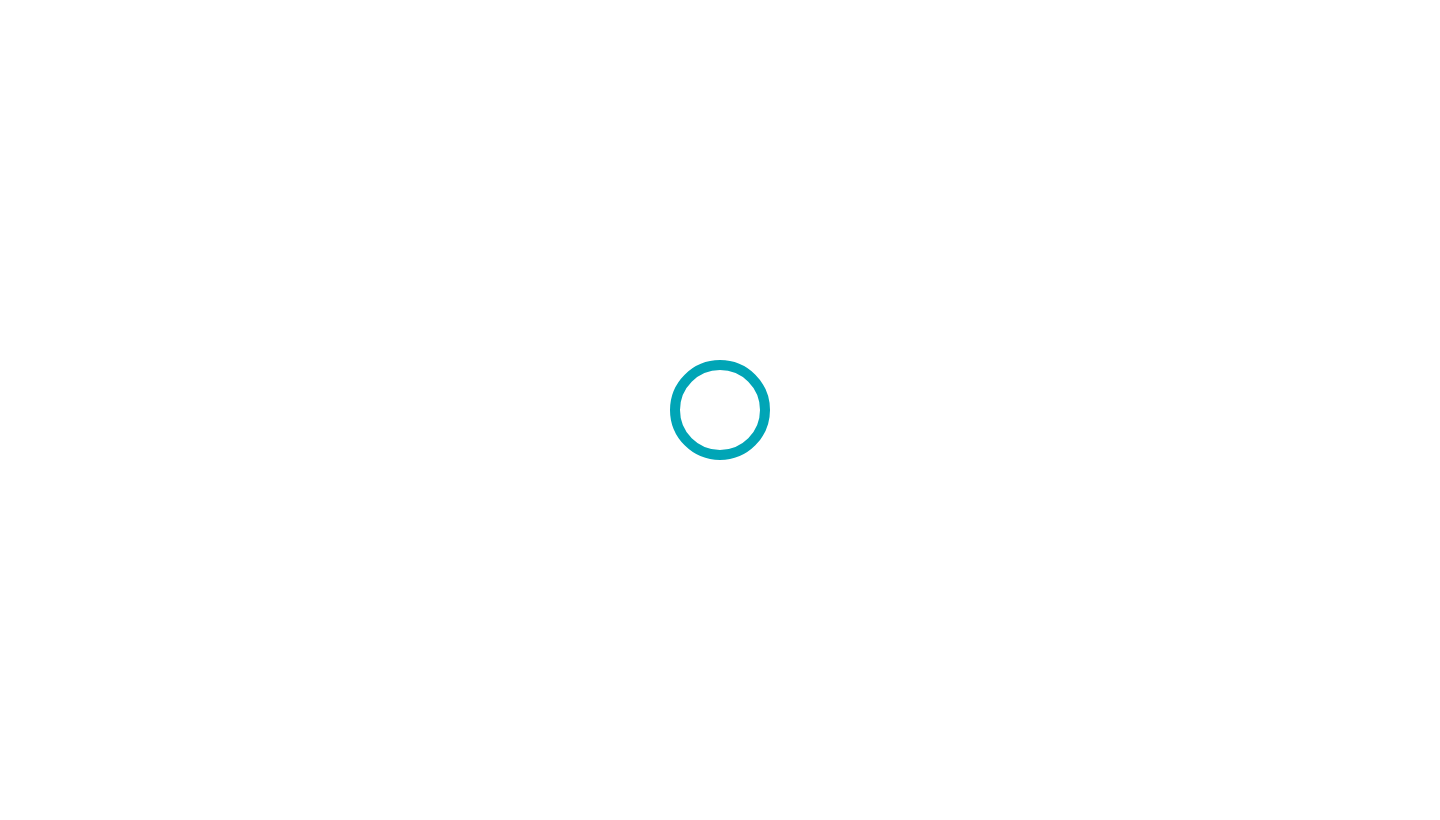scroll, scrollTop: 0, scrollLeft: 0, axis: both 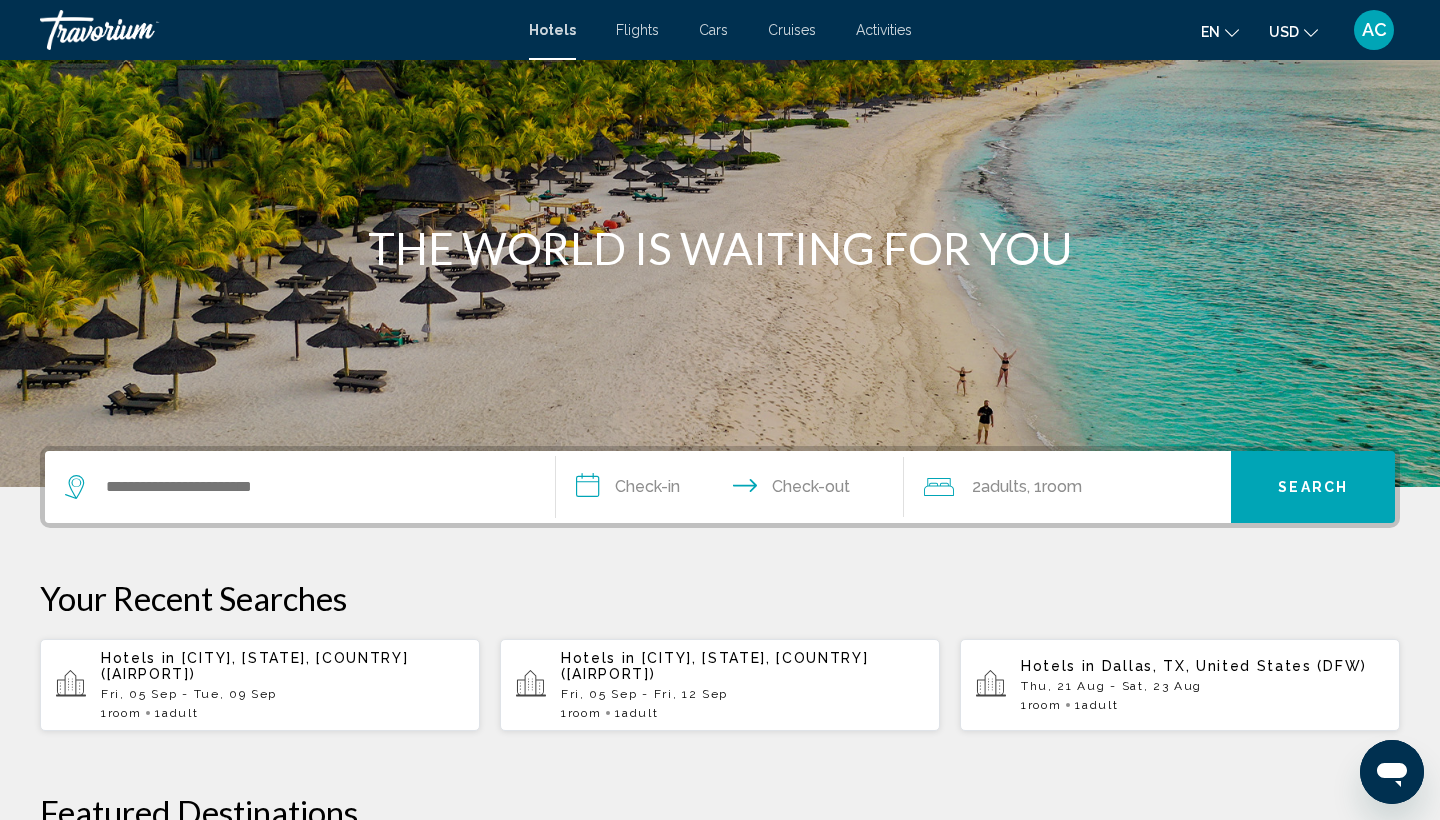 click on "Hotels in [CITY], [STATE], [COUNTRY] ([AIRPORT])" at bounding box center [282, 666] 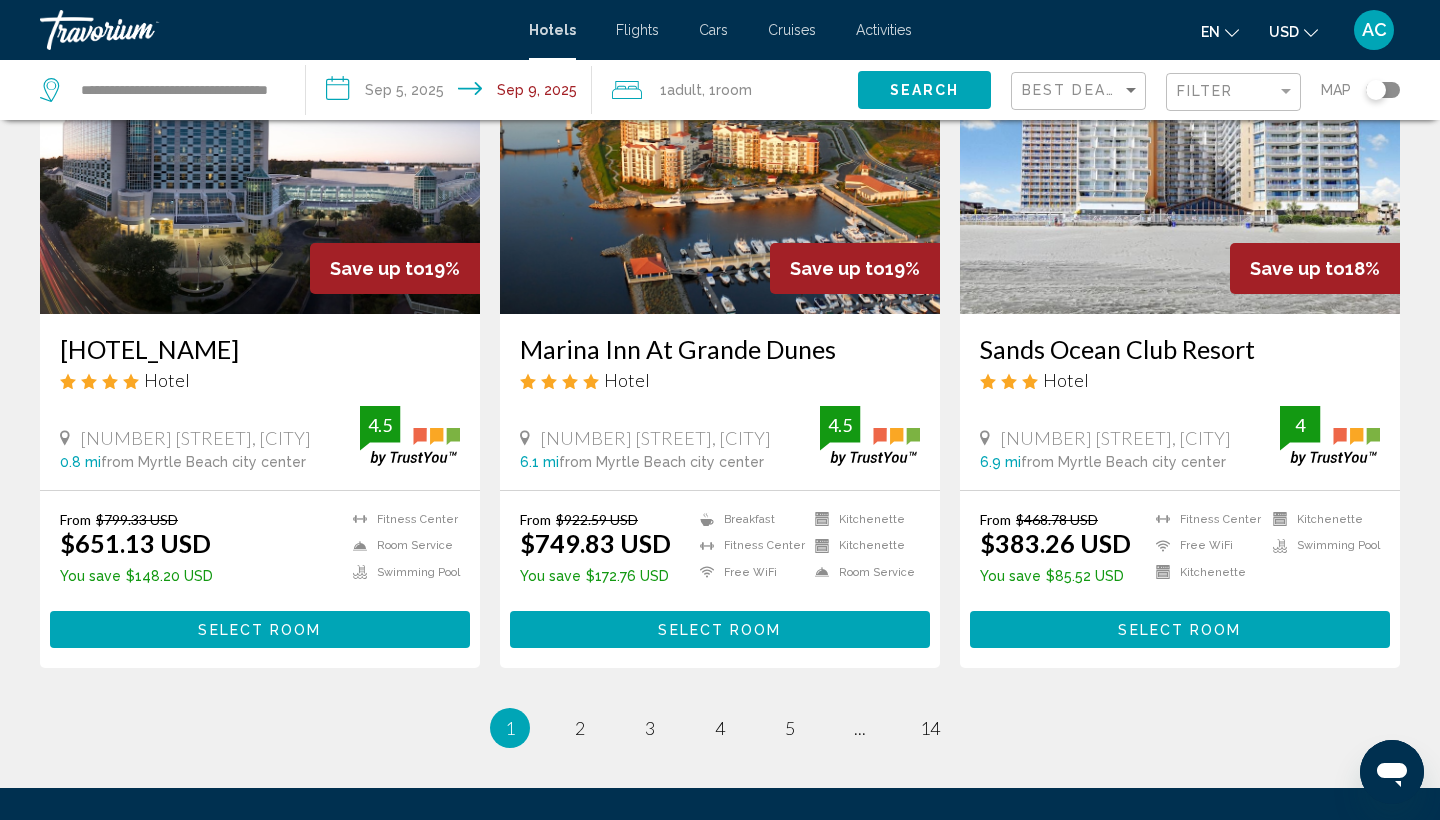 scroll, scrollTop: 2428, scrollLeft: 0, axis: vertical 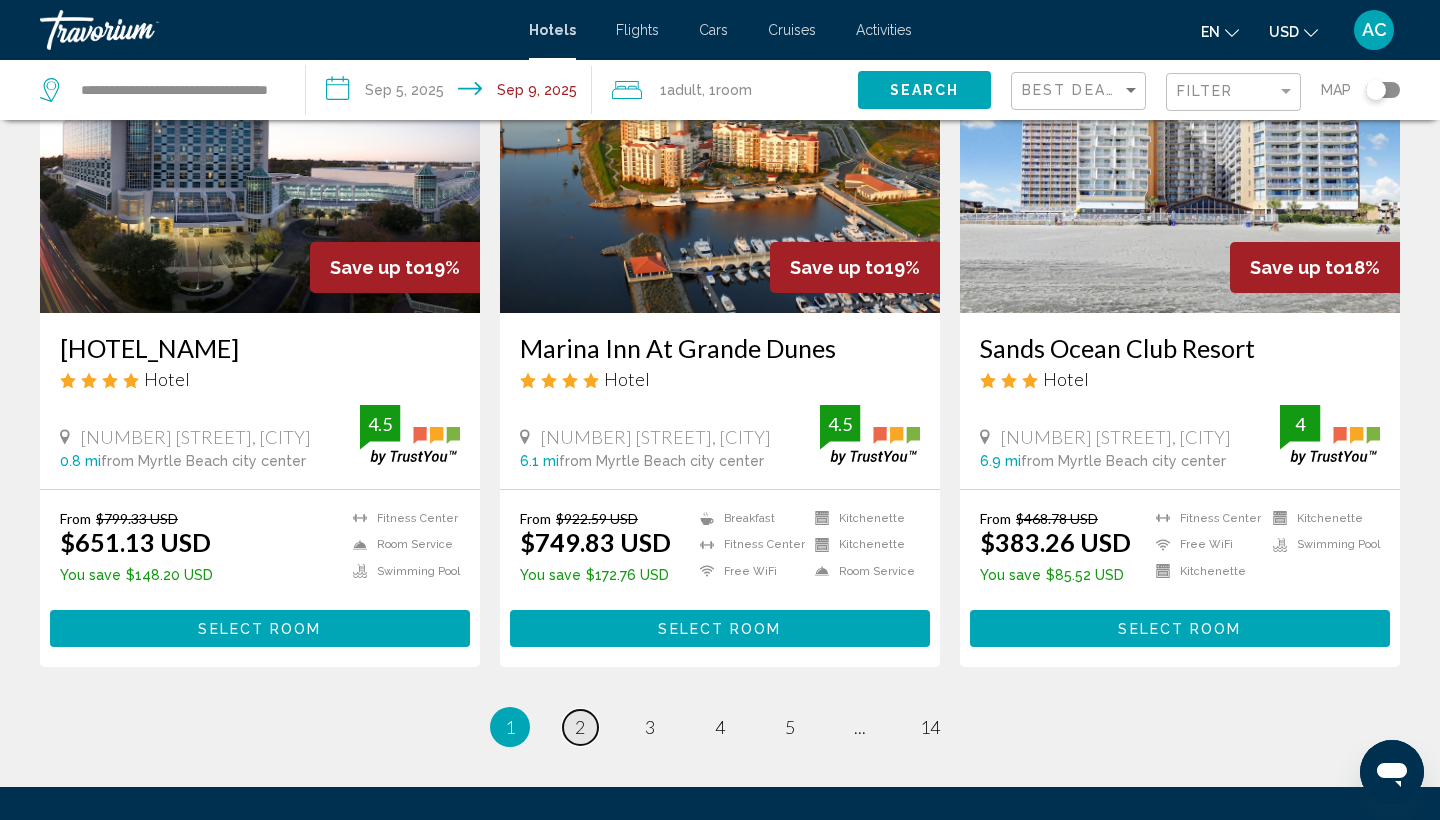 click on "2" at bounding box center (580, 727) 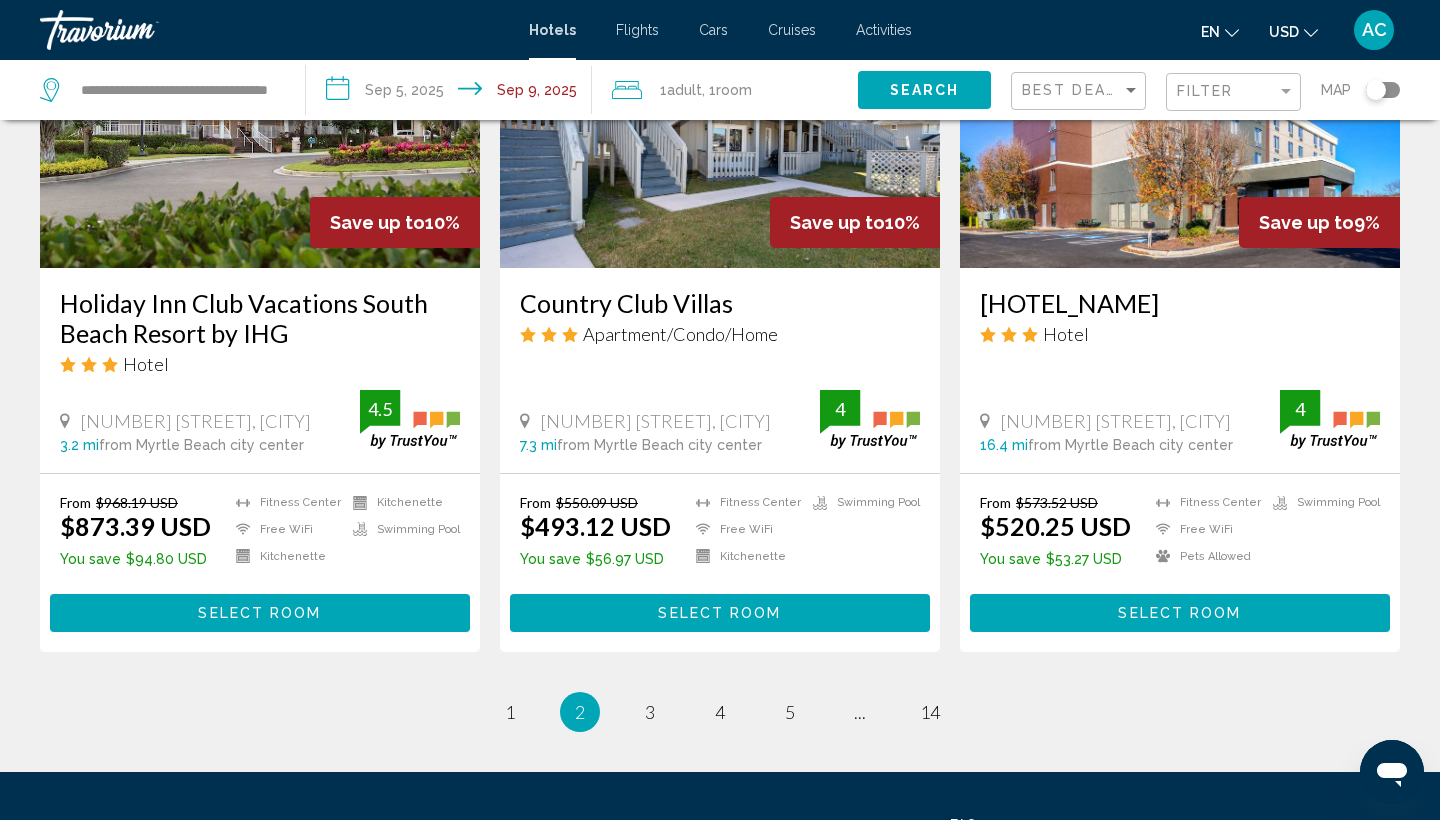 scroll, scrollTop: 2487, scrollLeft: 0, axis: vertical 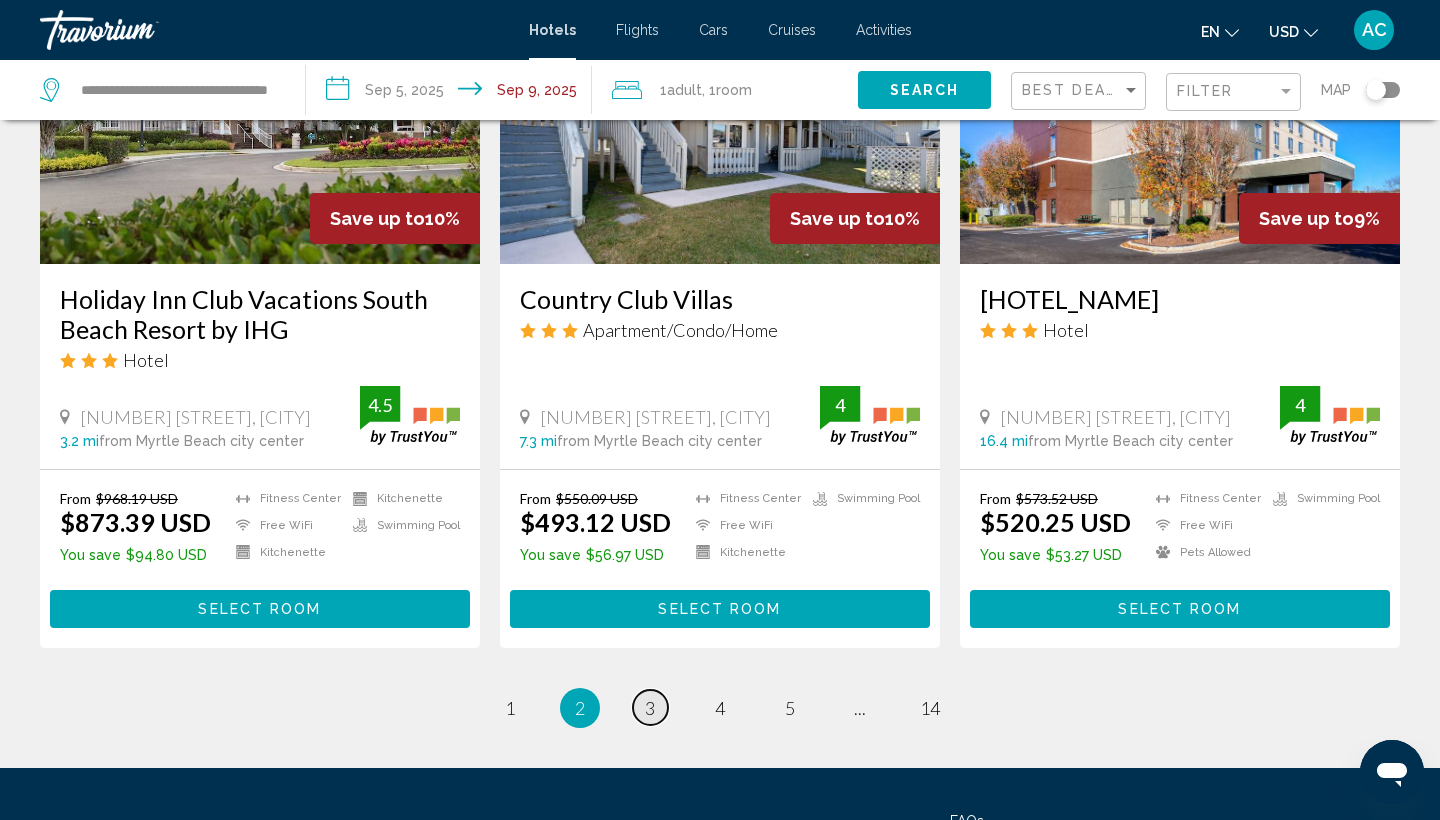click on "3" at bounding box center (650, 708) 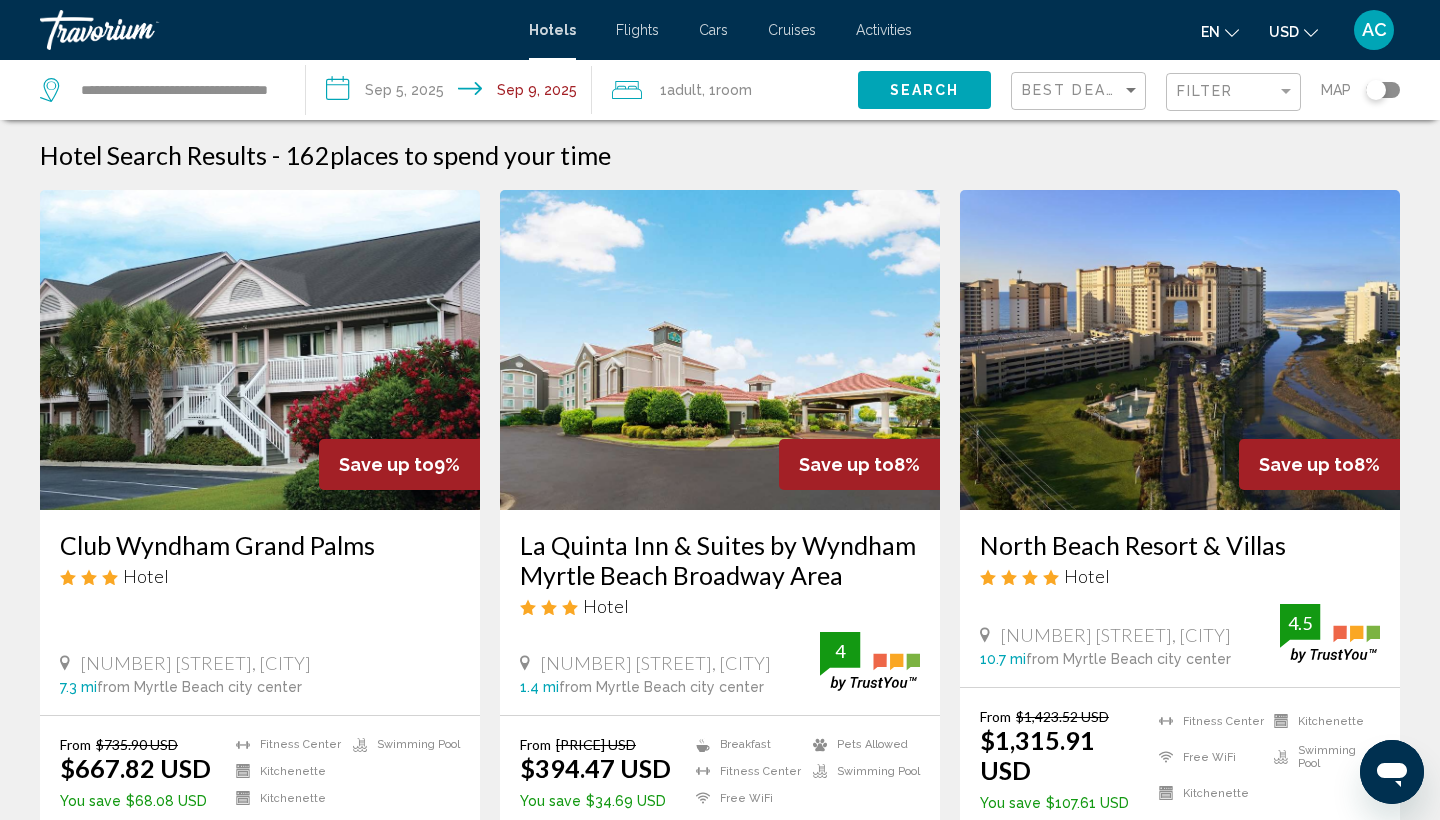 scroll, scrollTop: 0, scrollLeft: 0, axis: both 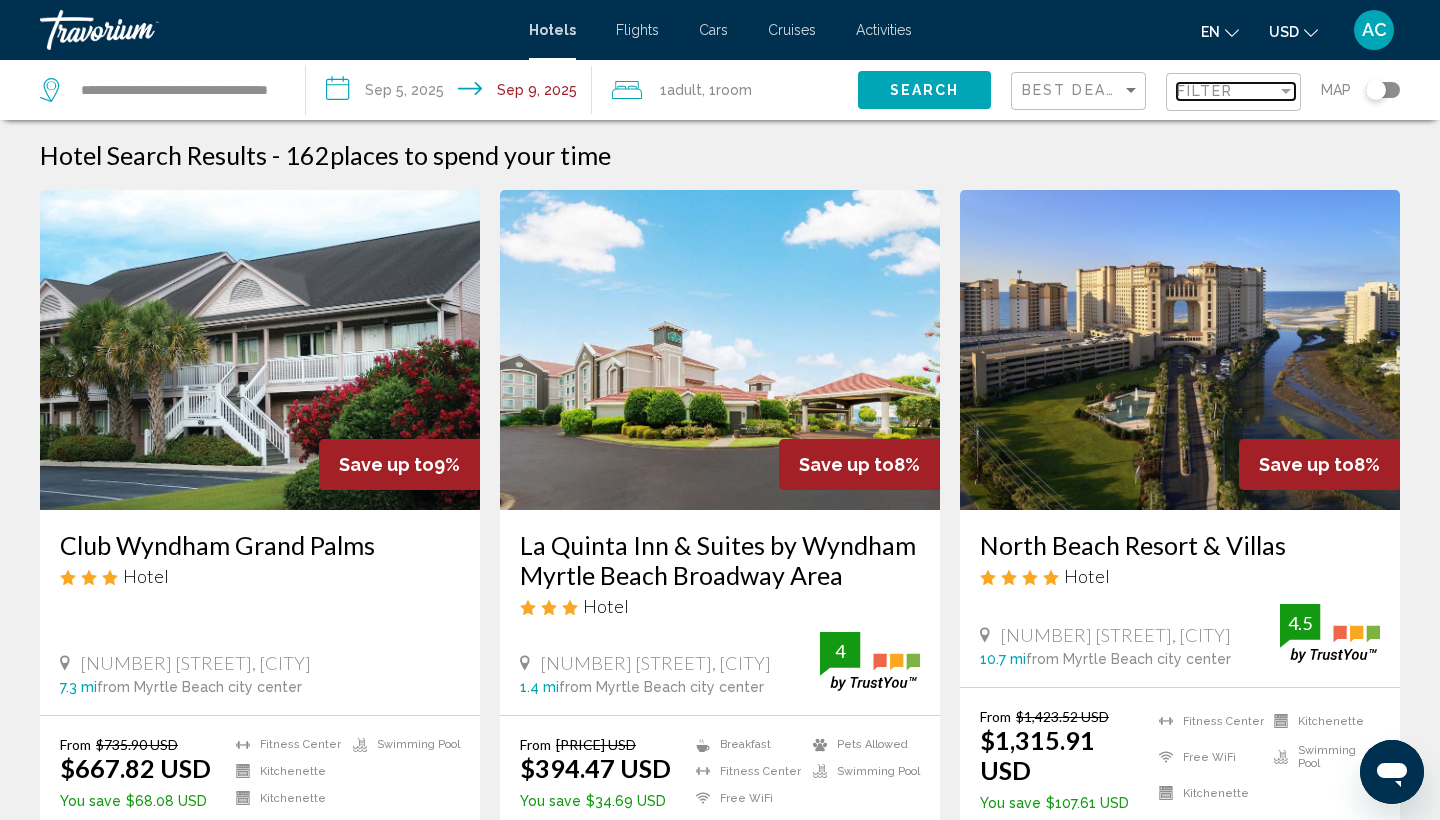 click at bounding box center [1286, 91] 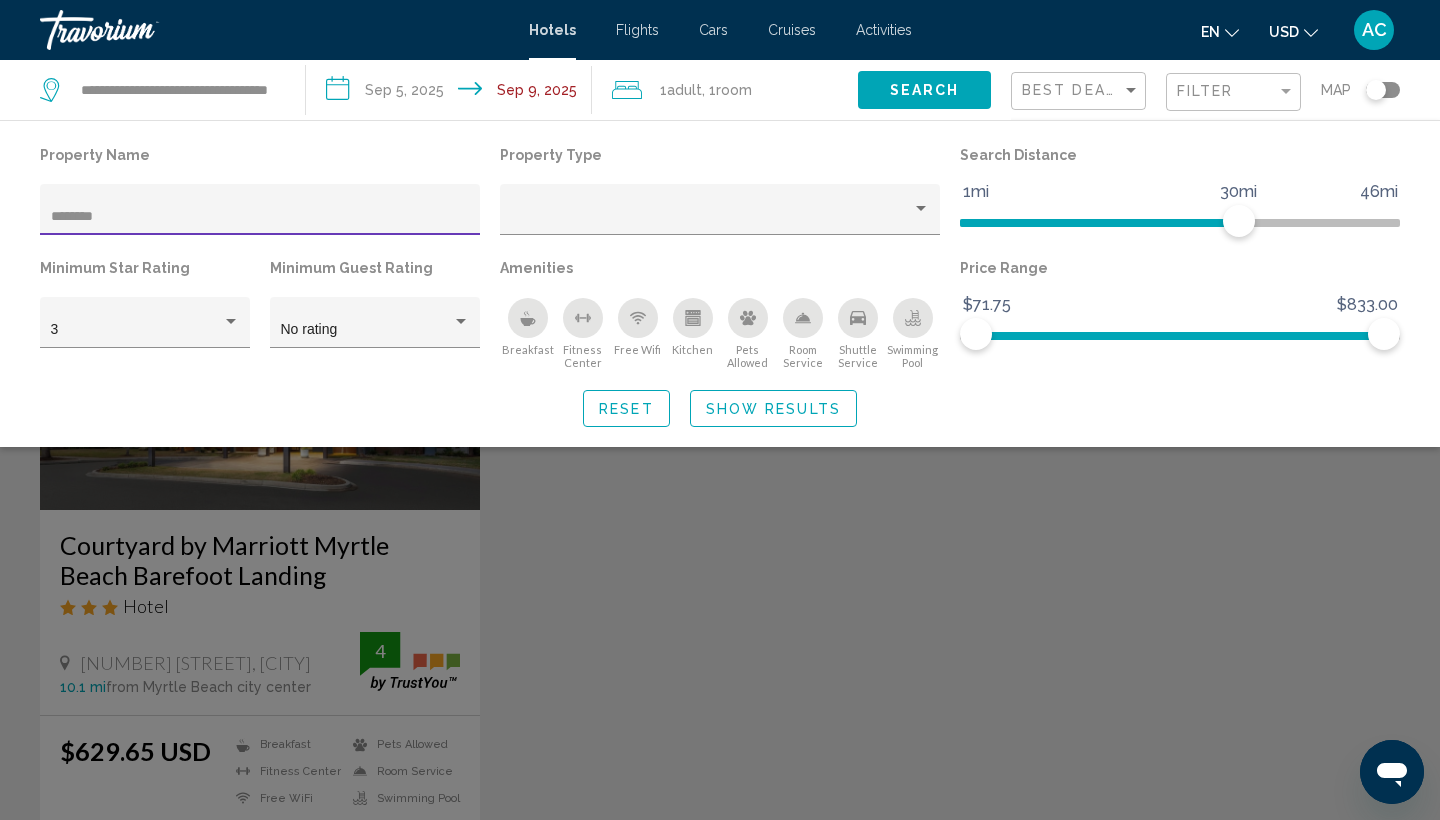 type on "********" 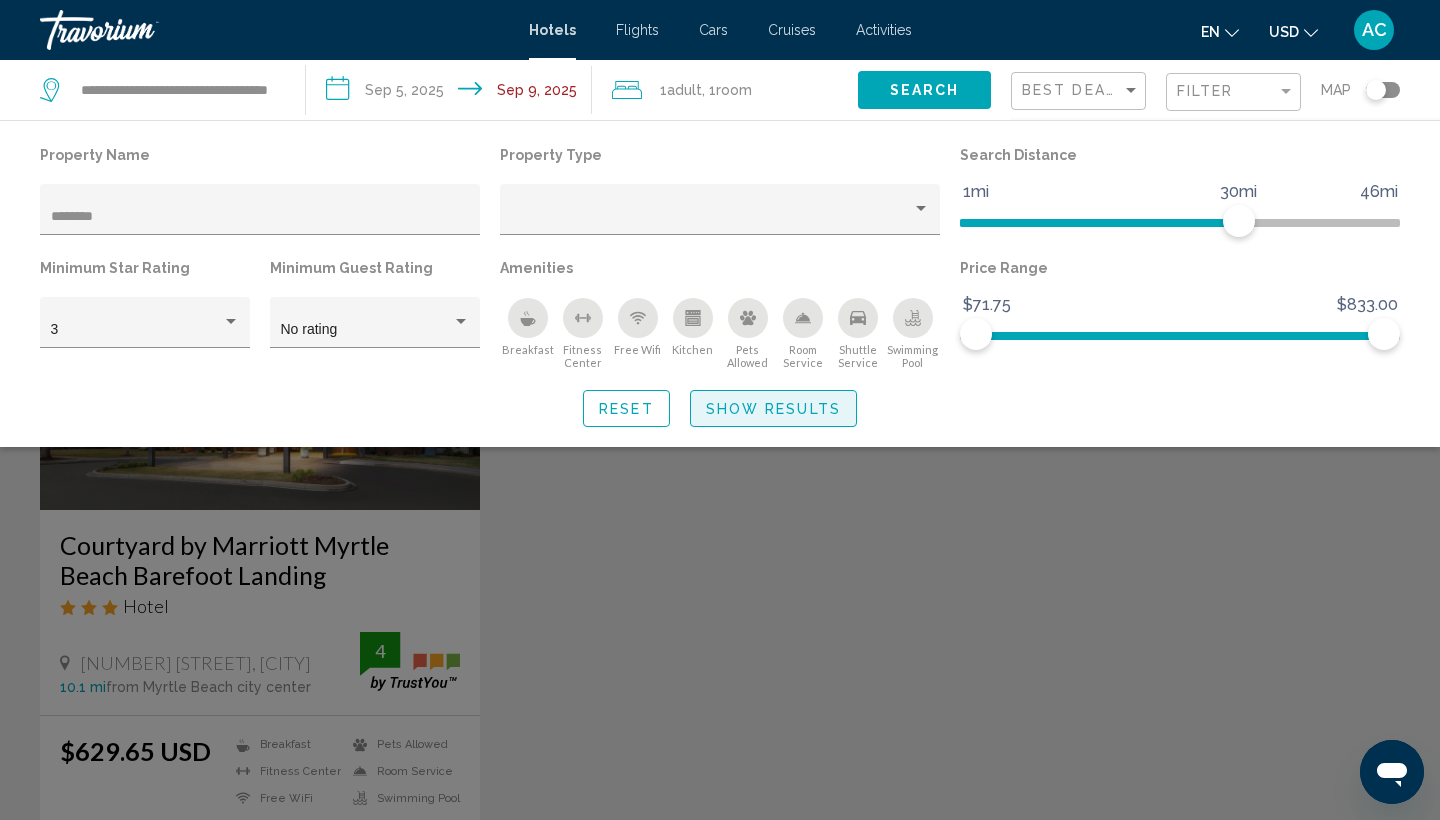 click on "Show Results" 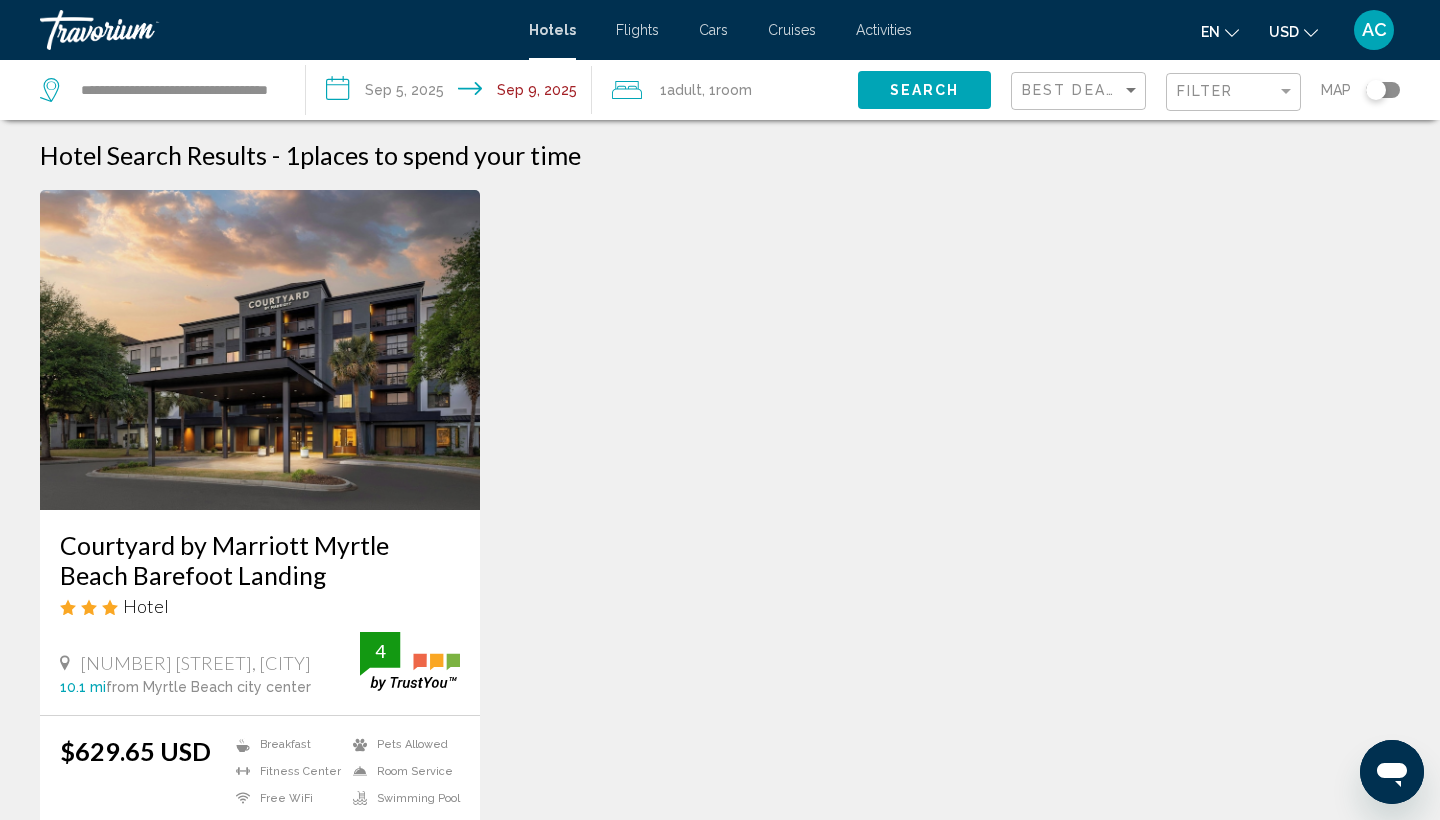 scroll, scrollTop: 0, scrollLeft: 0, axis: both 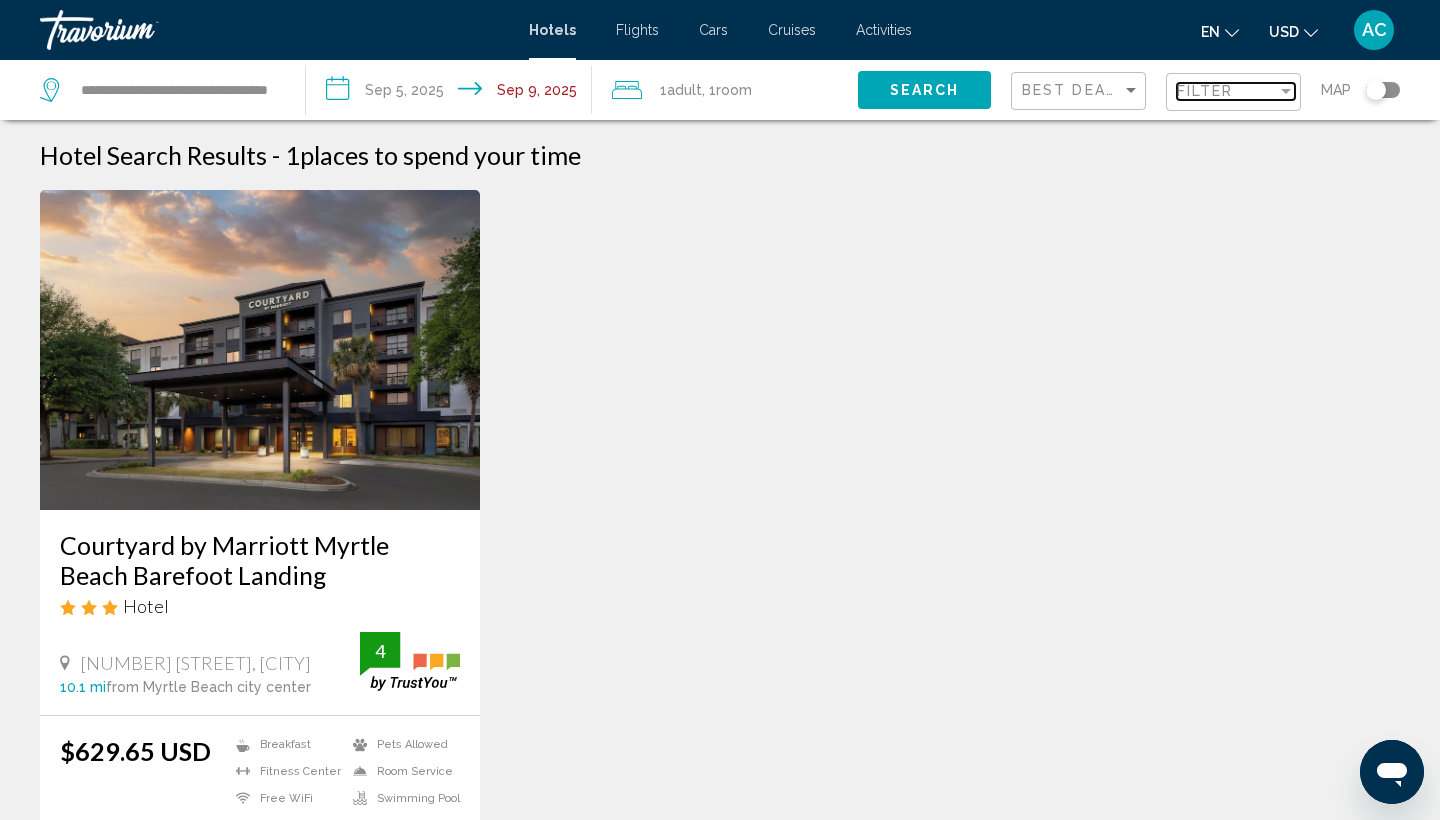 click at bounding box center (1286, 91) 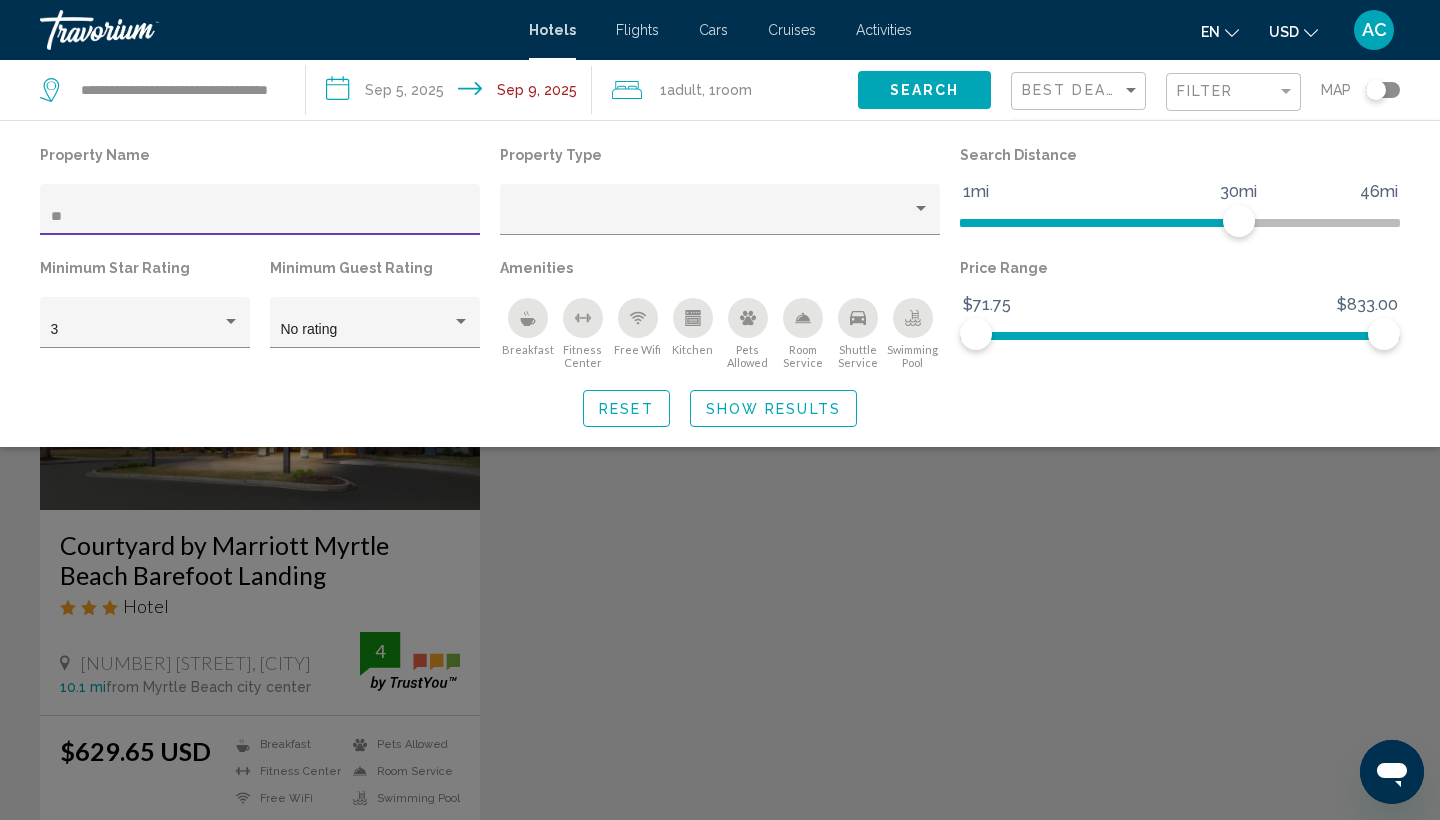 type on "*" 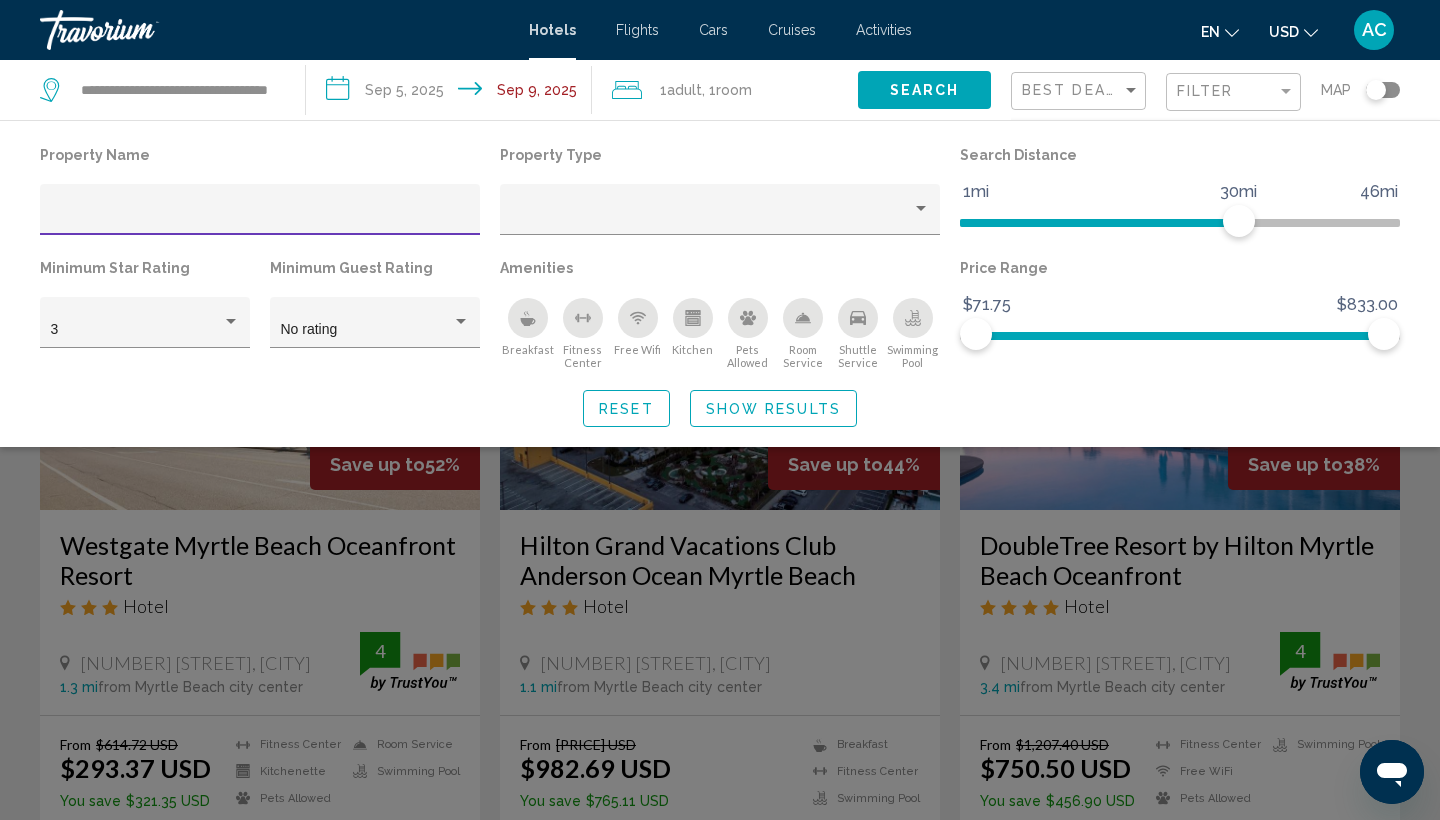 type 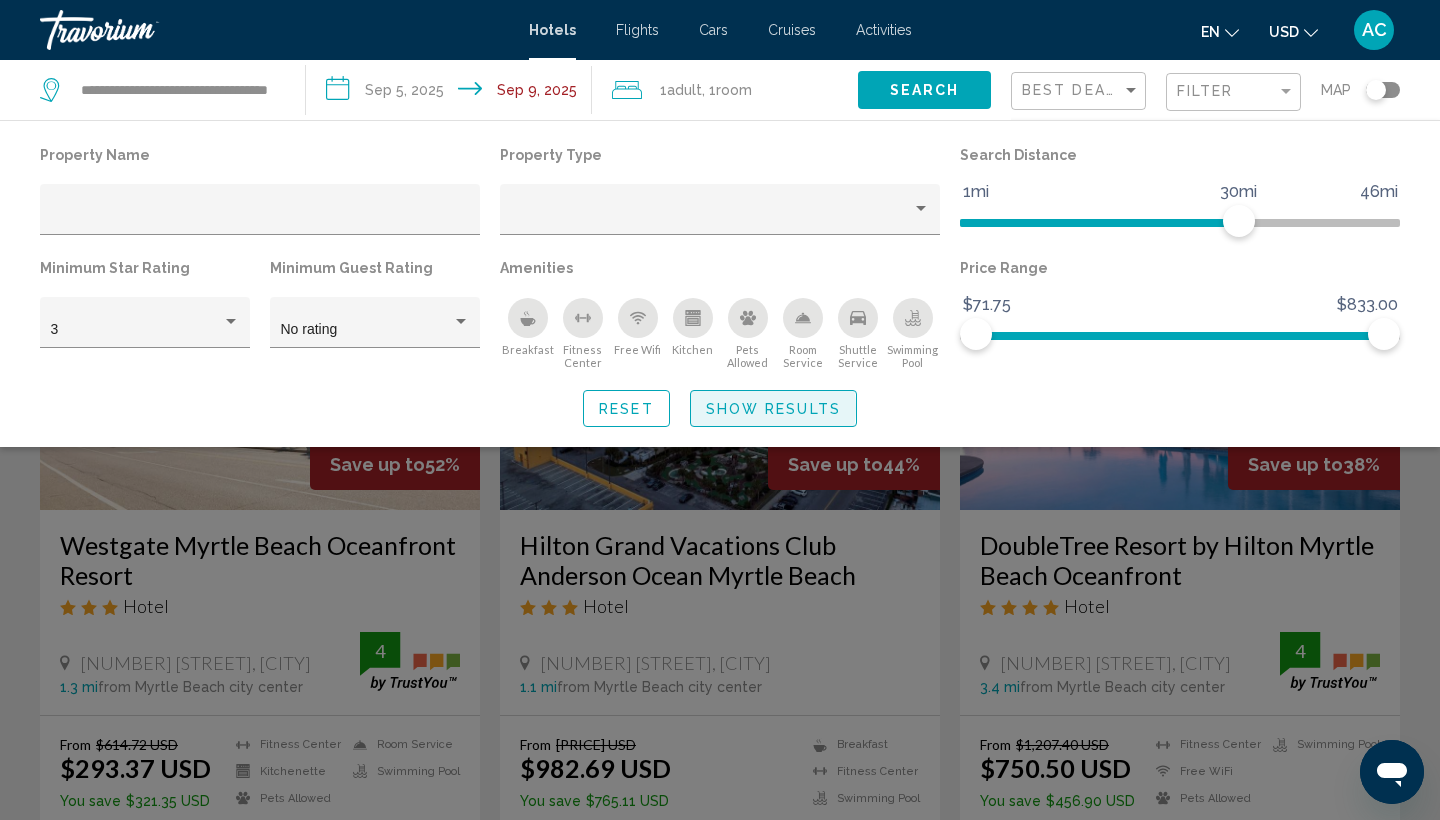 click on "Show Results" 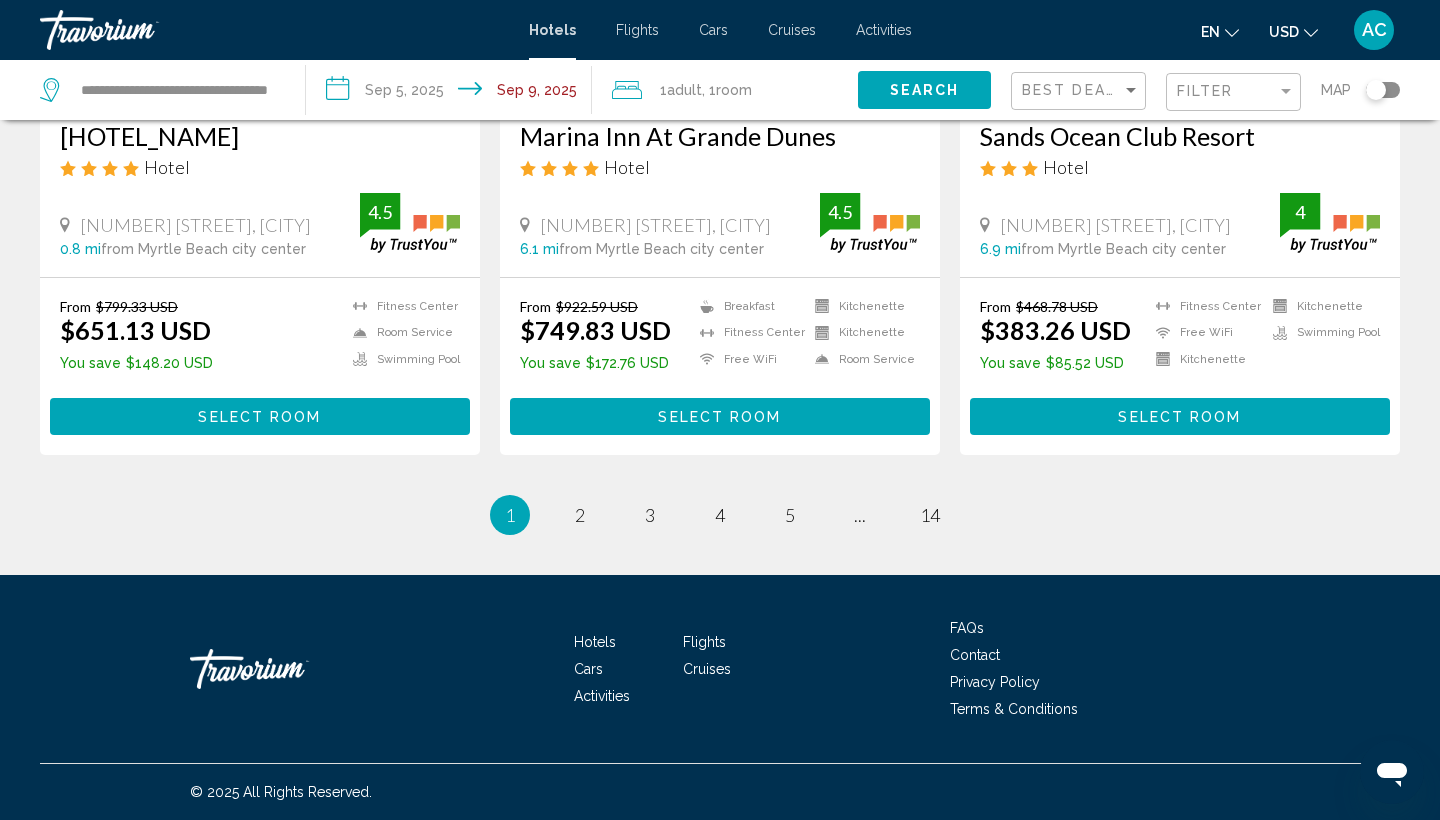 scroll, scrollTop: 2648, scrollLeft: 0, axis: vertical 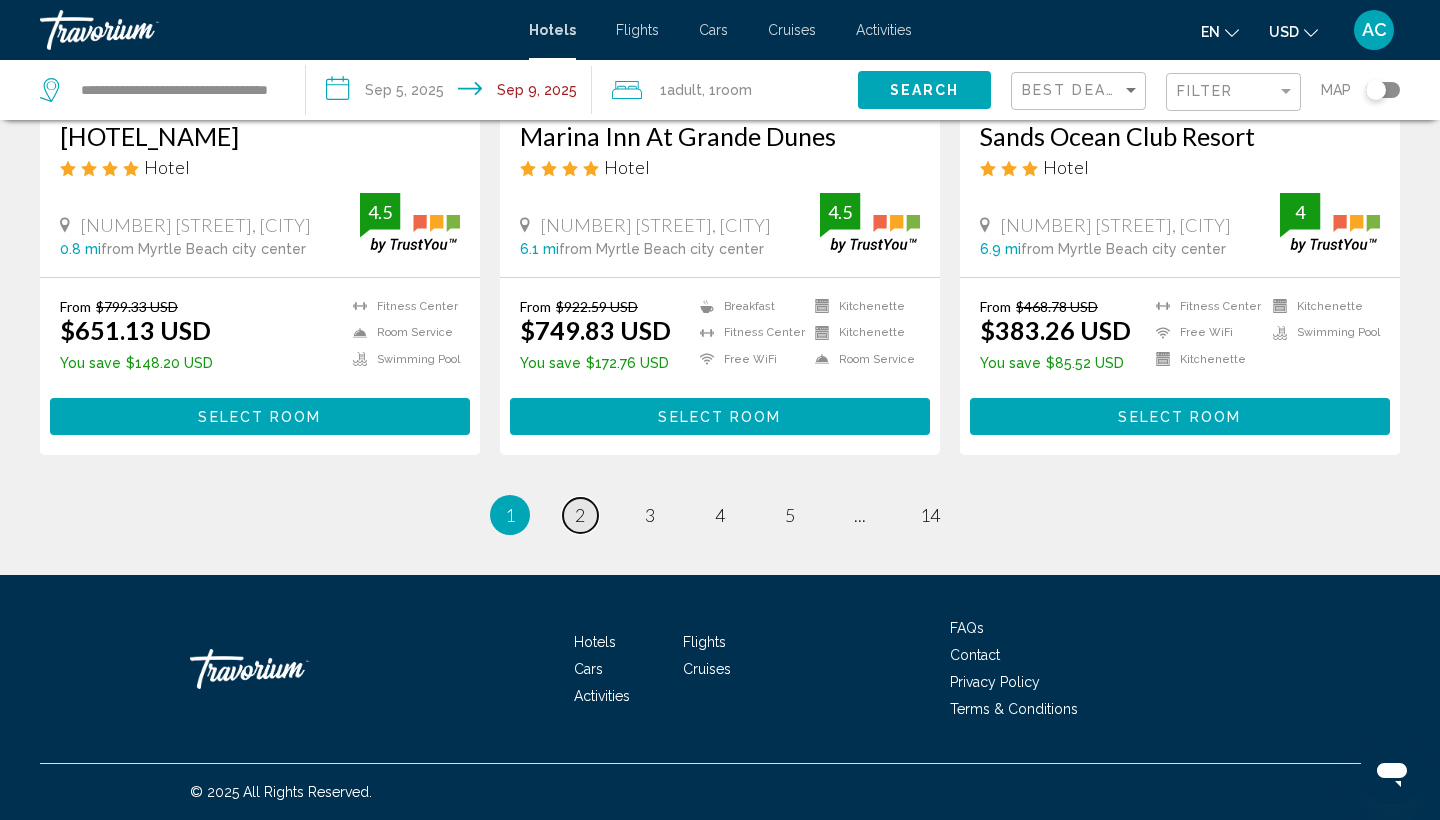 click on "2" at bounding box center (580, 515) 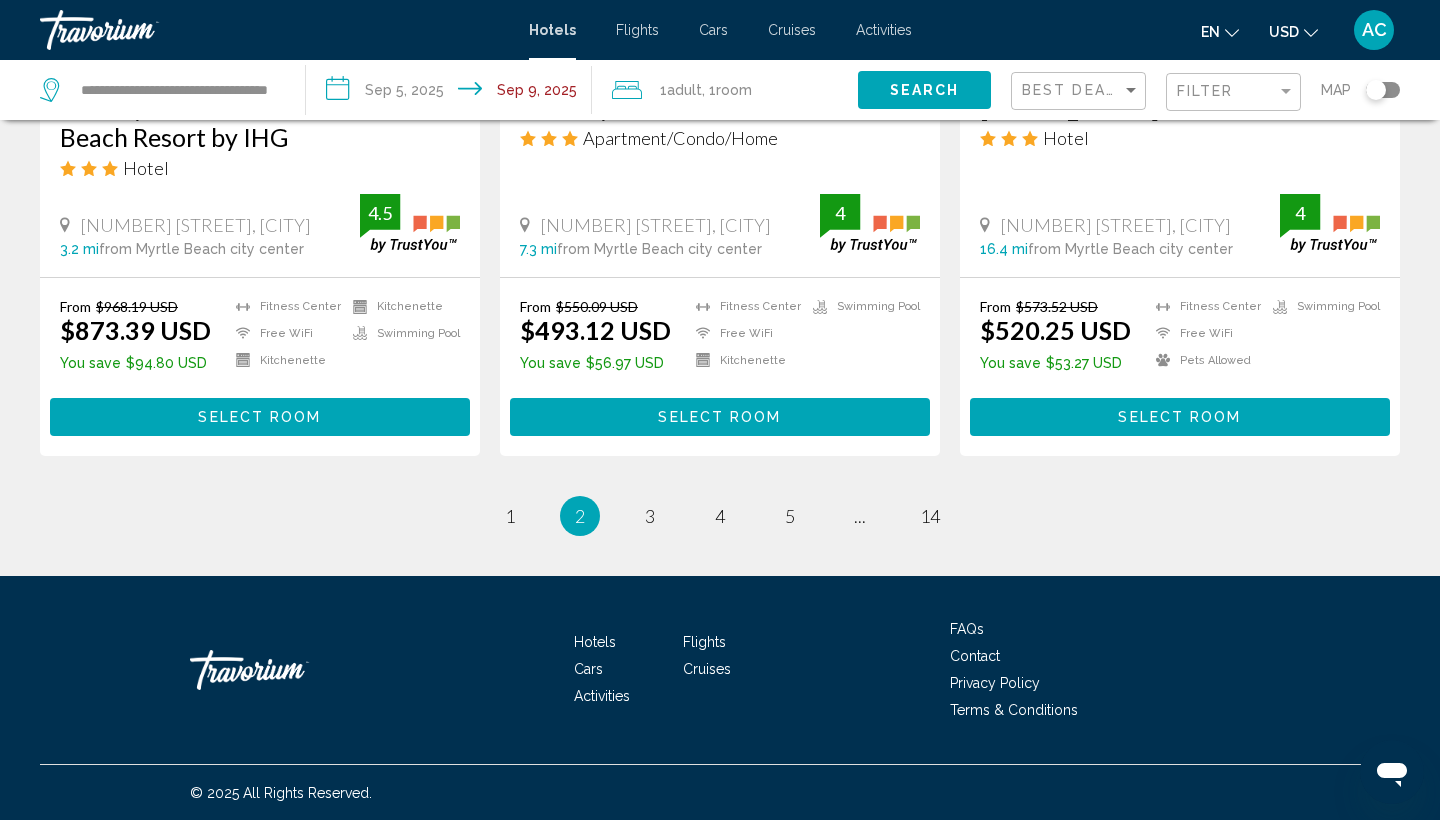 scroll, scrollTop: 2678, scrollLeft: 0, axis: vertical 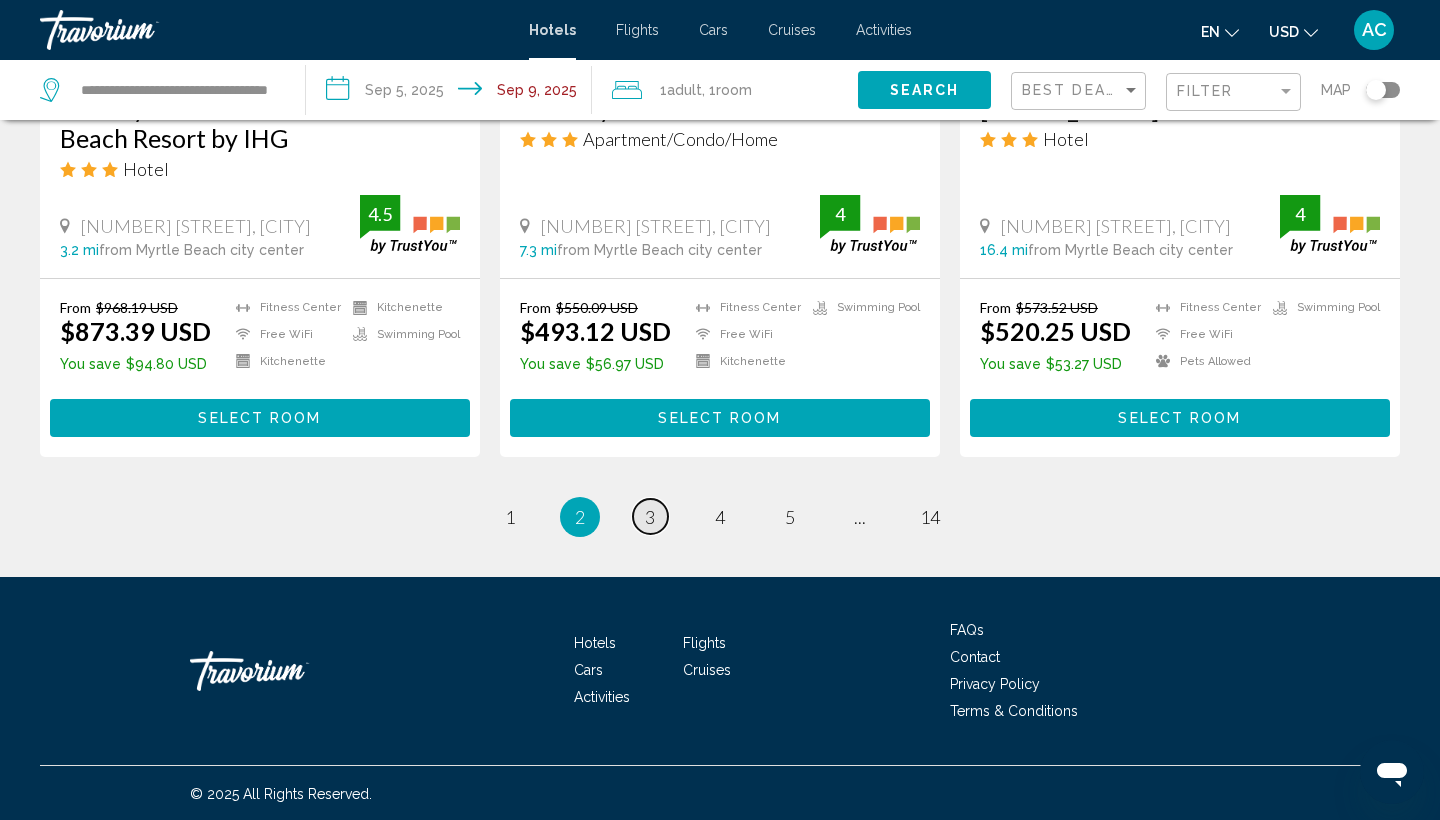 click on "page  3" at bounding box center (650, 516) 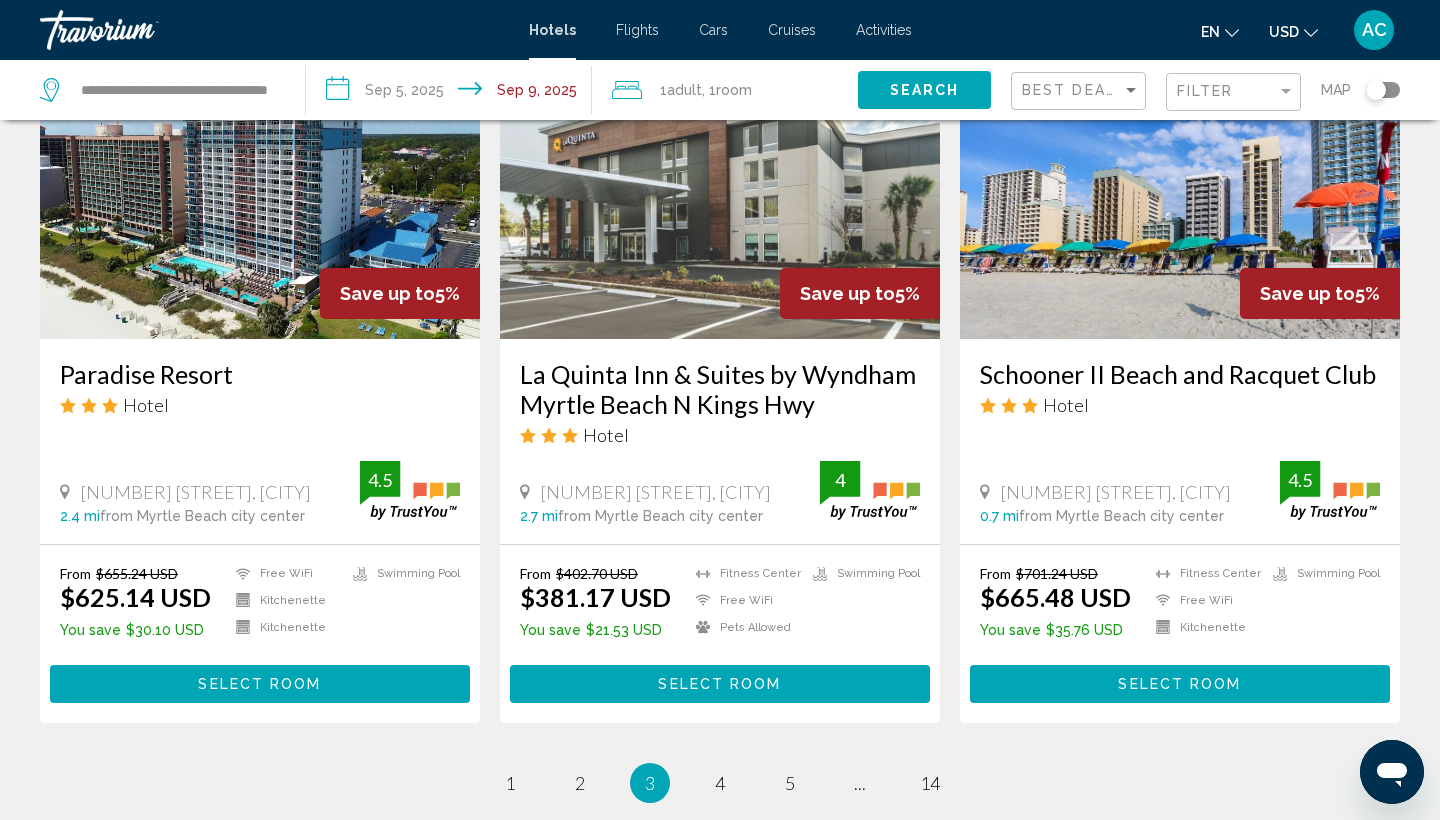 scroll, scrollTop: 2395, scrollLeft: 0, axis: vertical 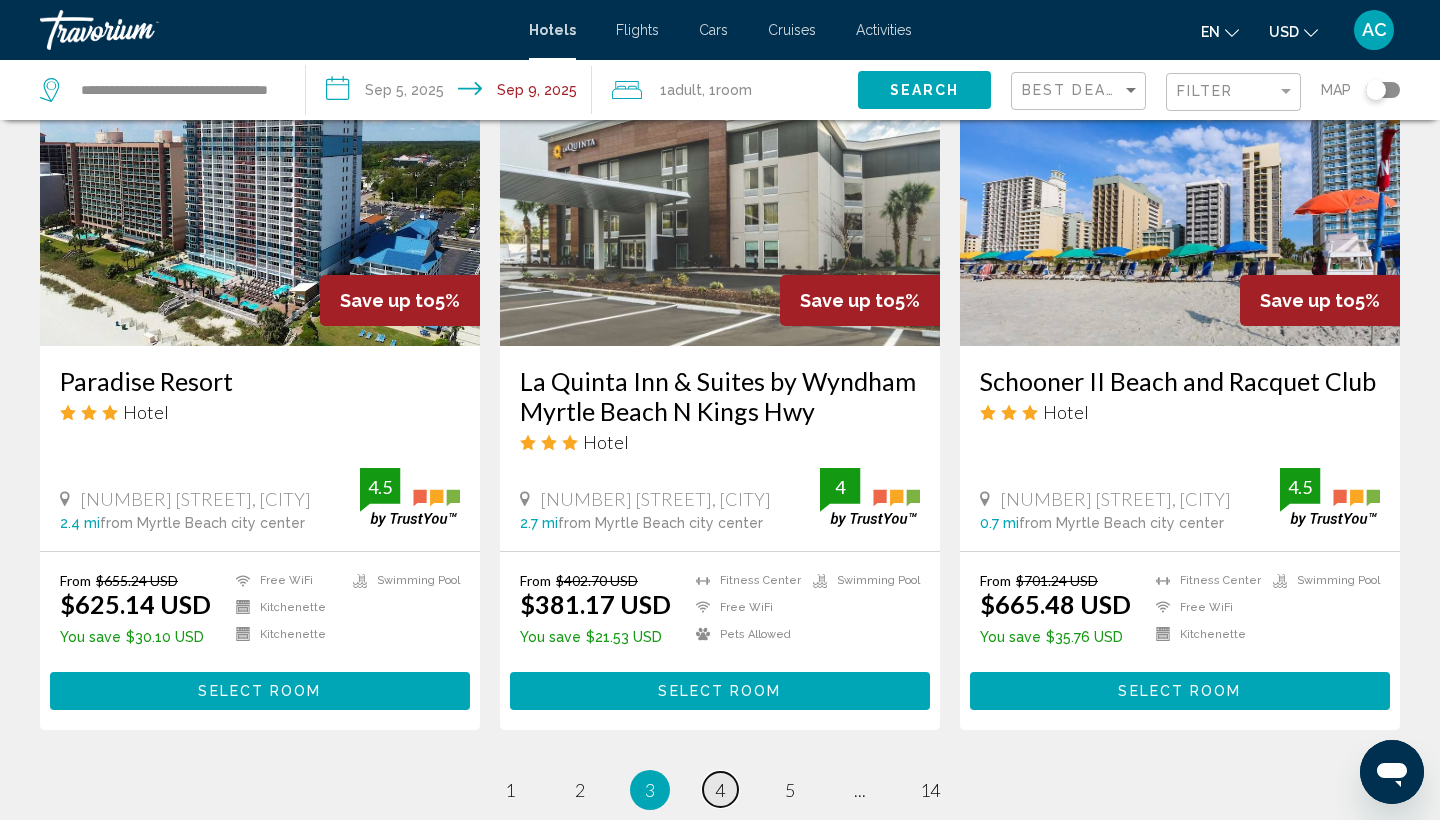 click on "4" at bounding box center [720, 790] 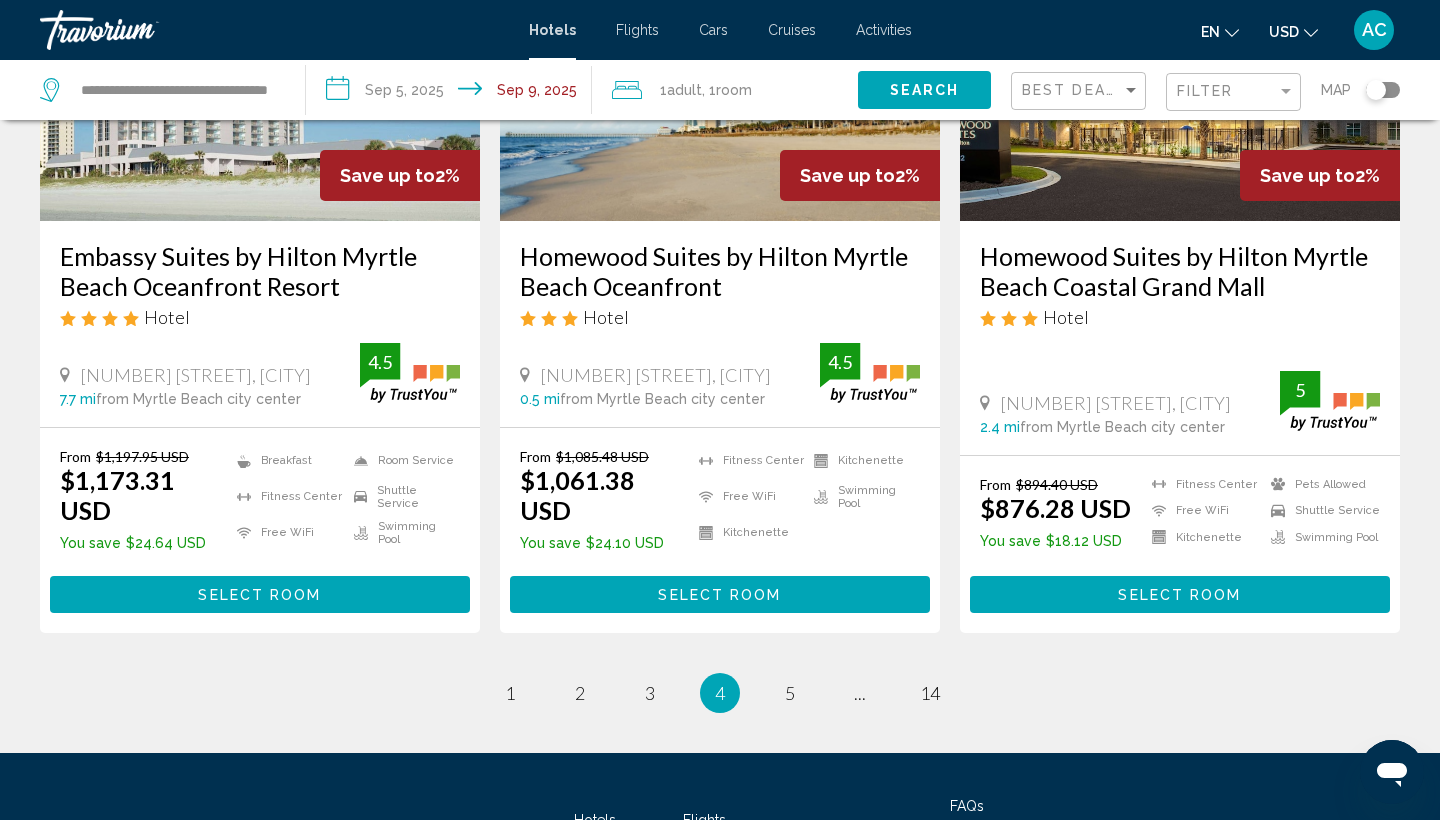 scroll, scrollTop: 2568, scrollLeft: 0, axis: vertical 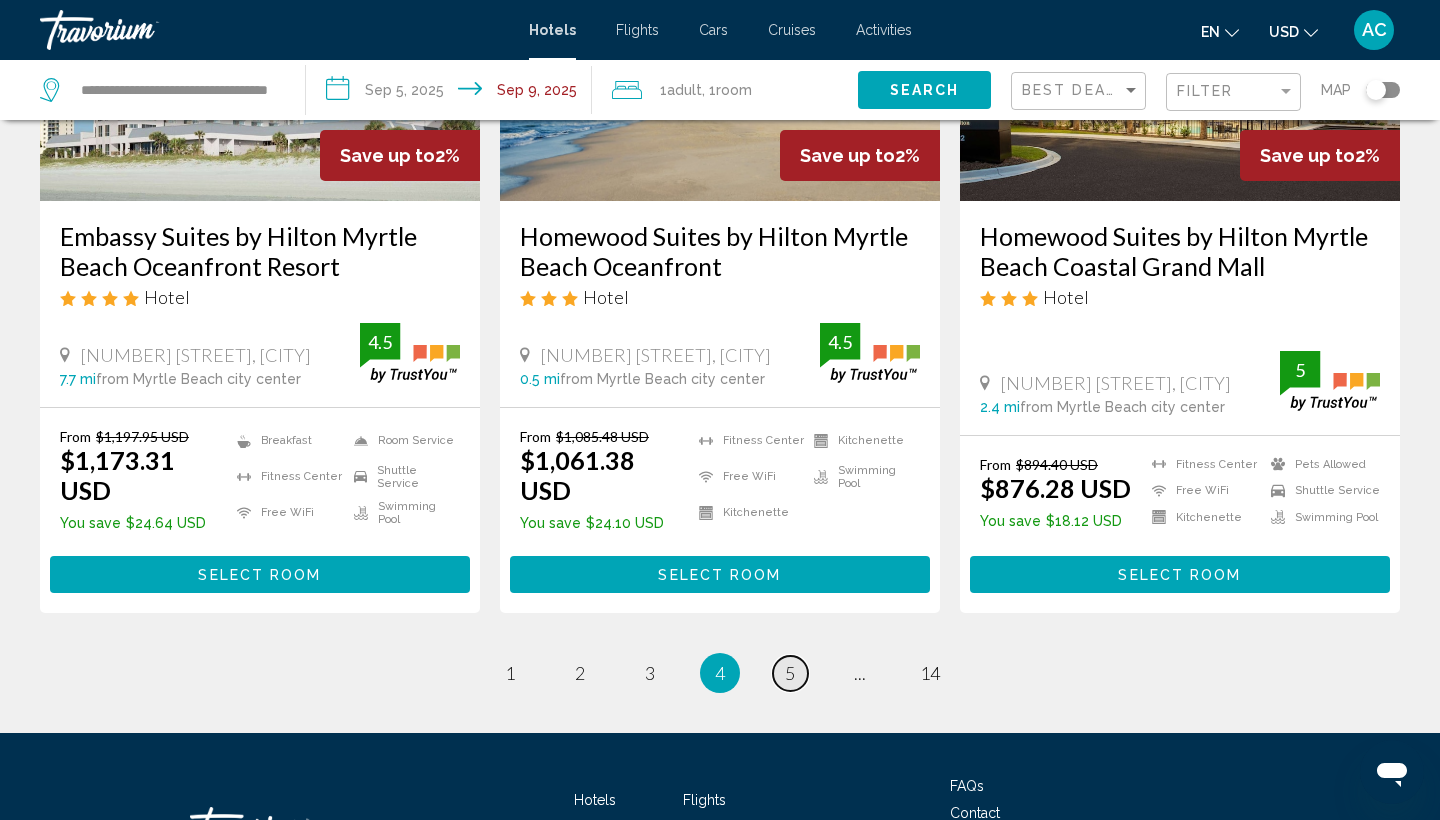 click on "5" at bounding box center (790, 673) 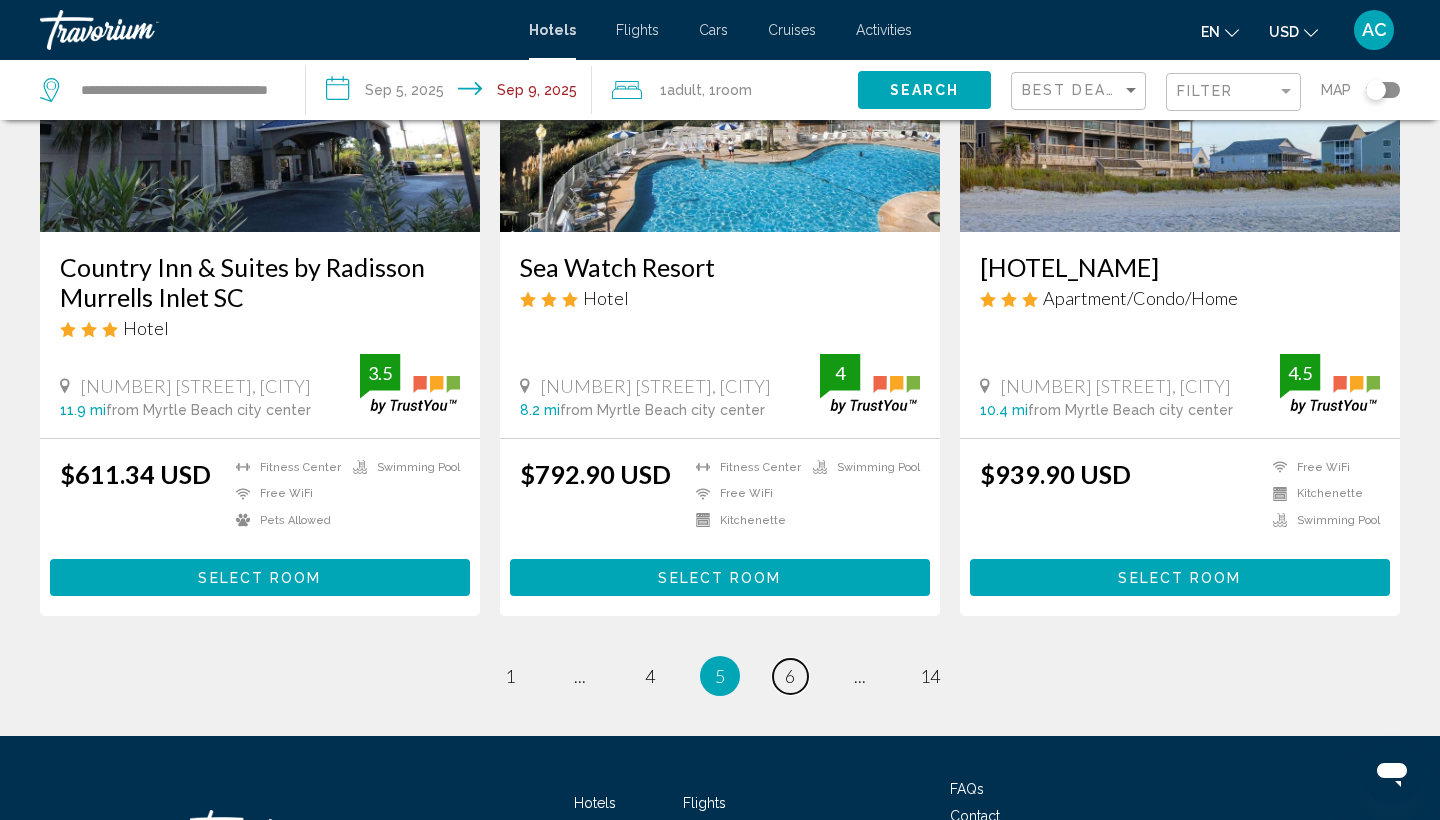 scroll, scrollTop: 2487, scrollLeft: 0, axis: vertical 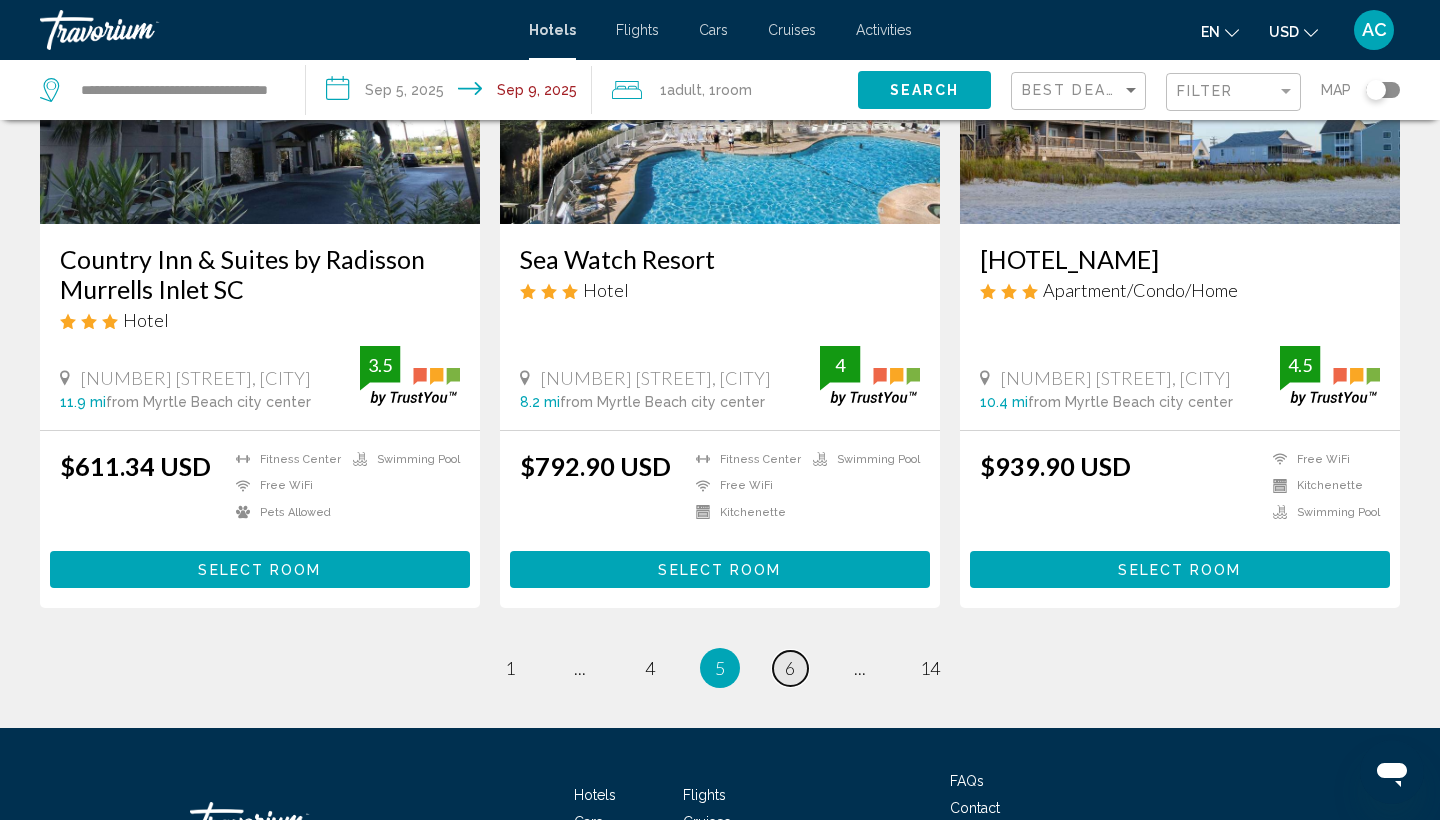 click on "6" at bounding box center (790, 668) 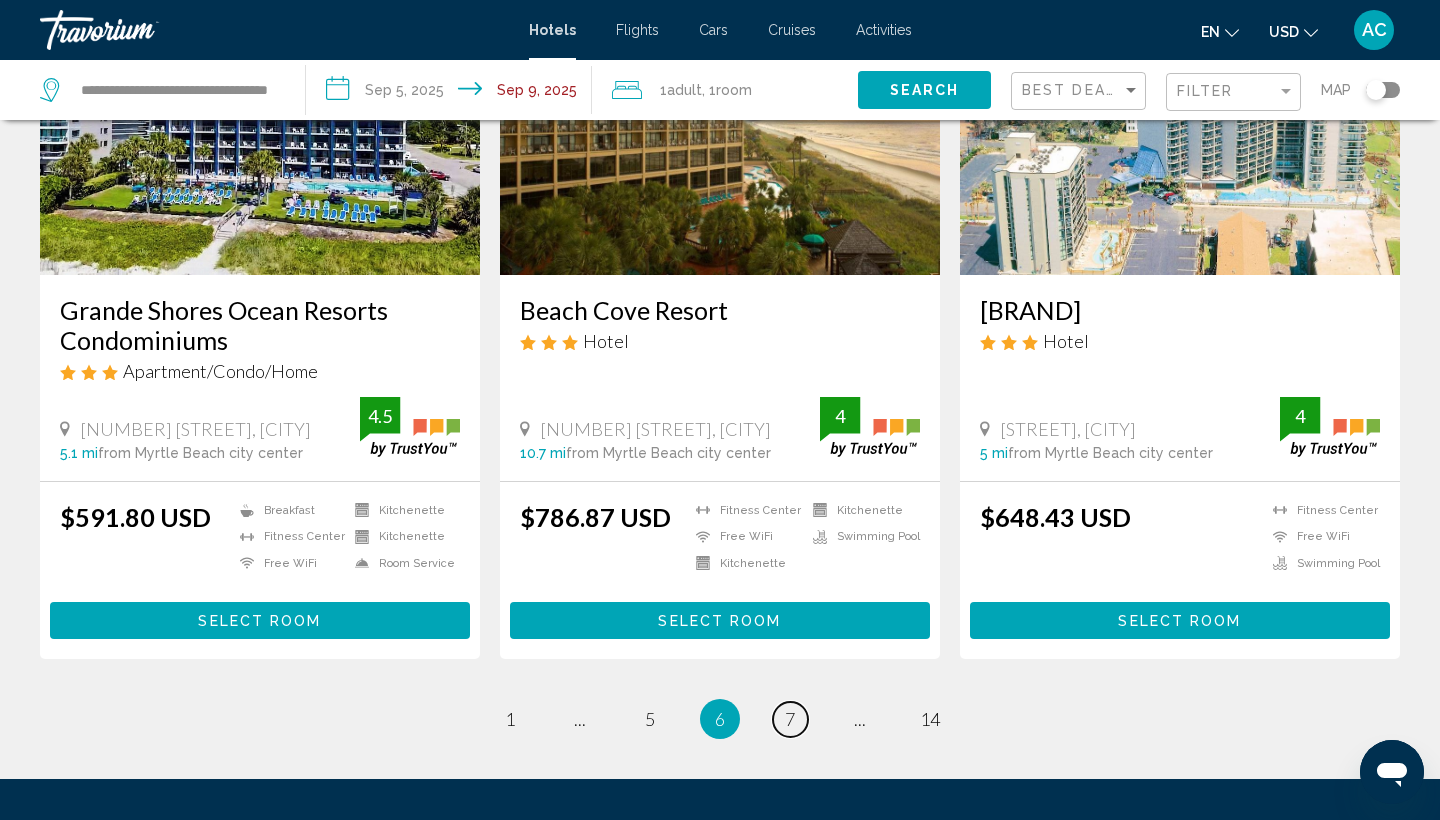 scroll, scrollTop: 2412, scrollLeft: 0, axis: vertical 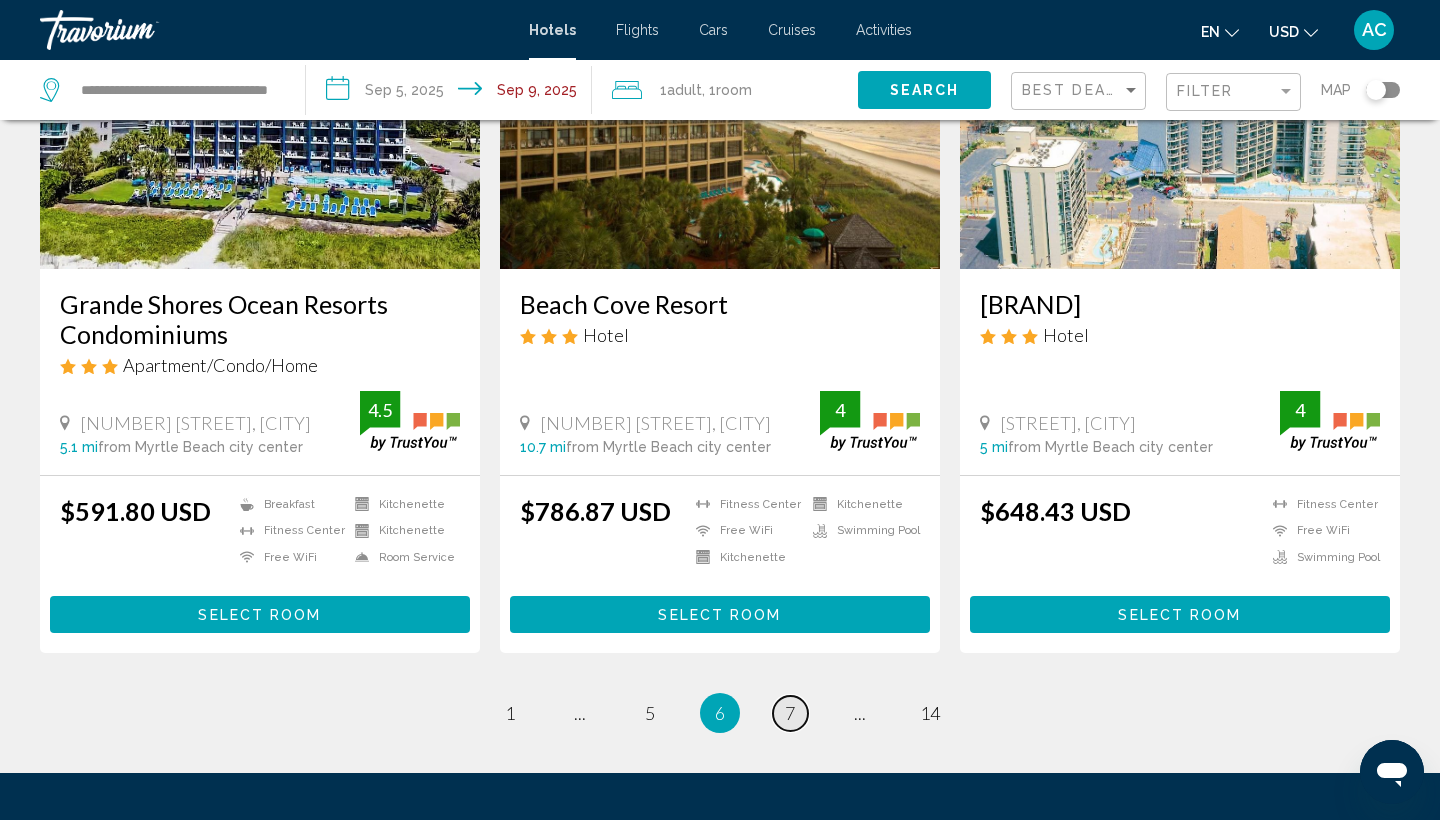 click on "page  7" at bounding box center (790, 713) 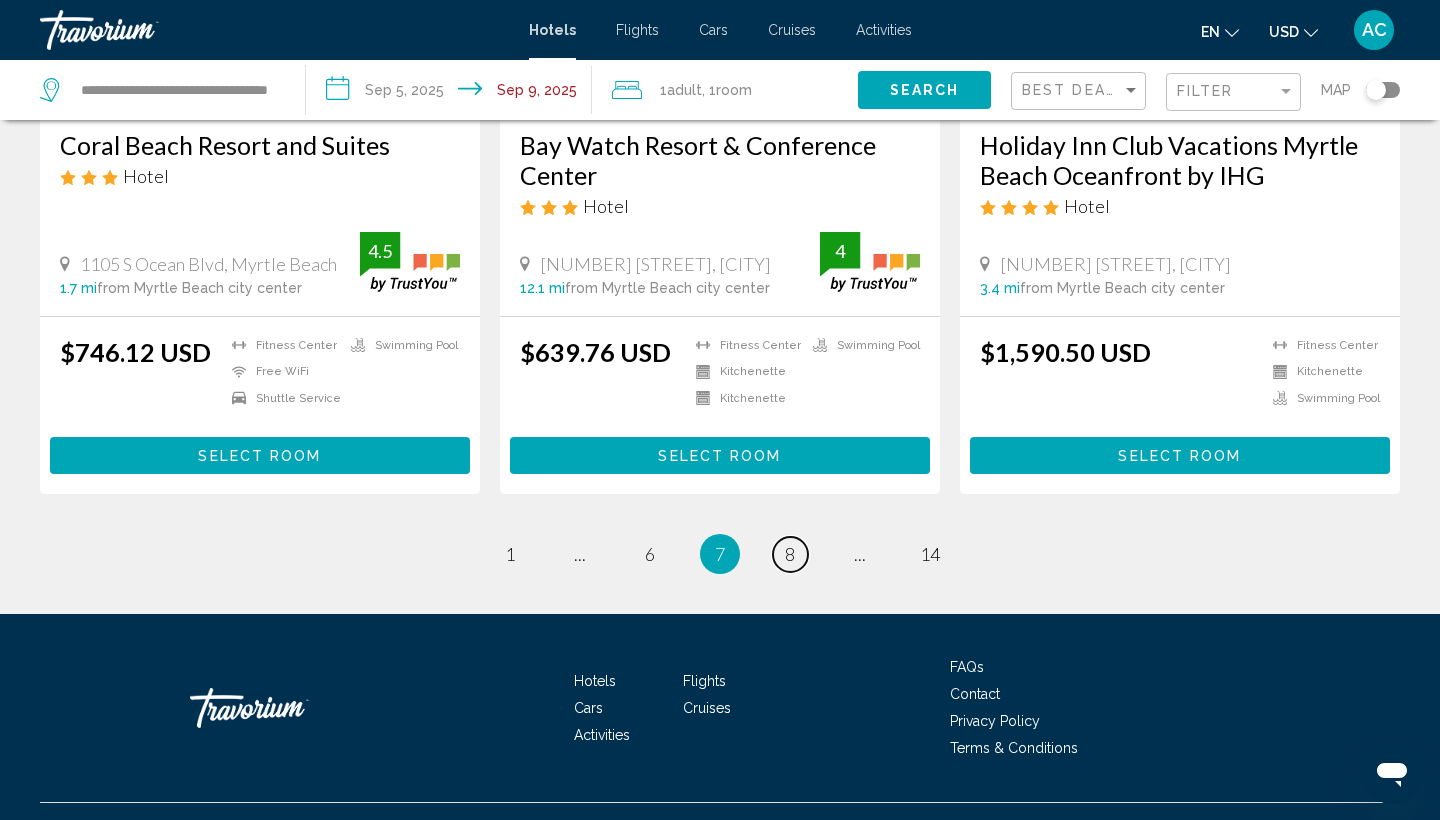 scroll, scrollTop: 2612, scrollLeft: 0, axis: vertical 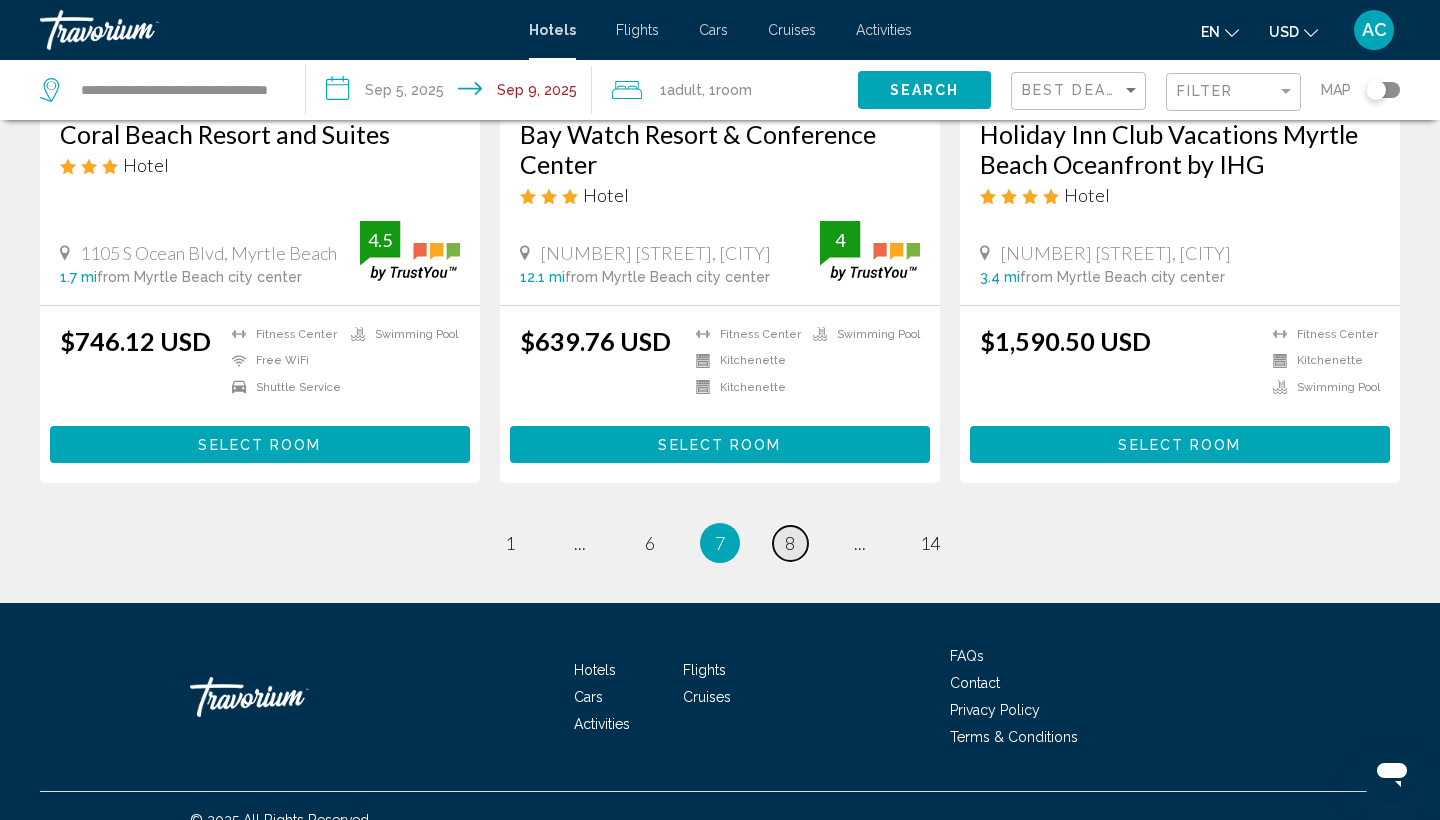click on "page  8" at bounding box center (790, 543) 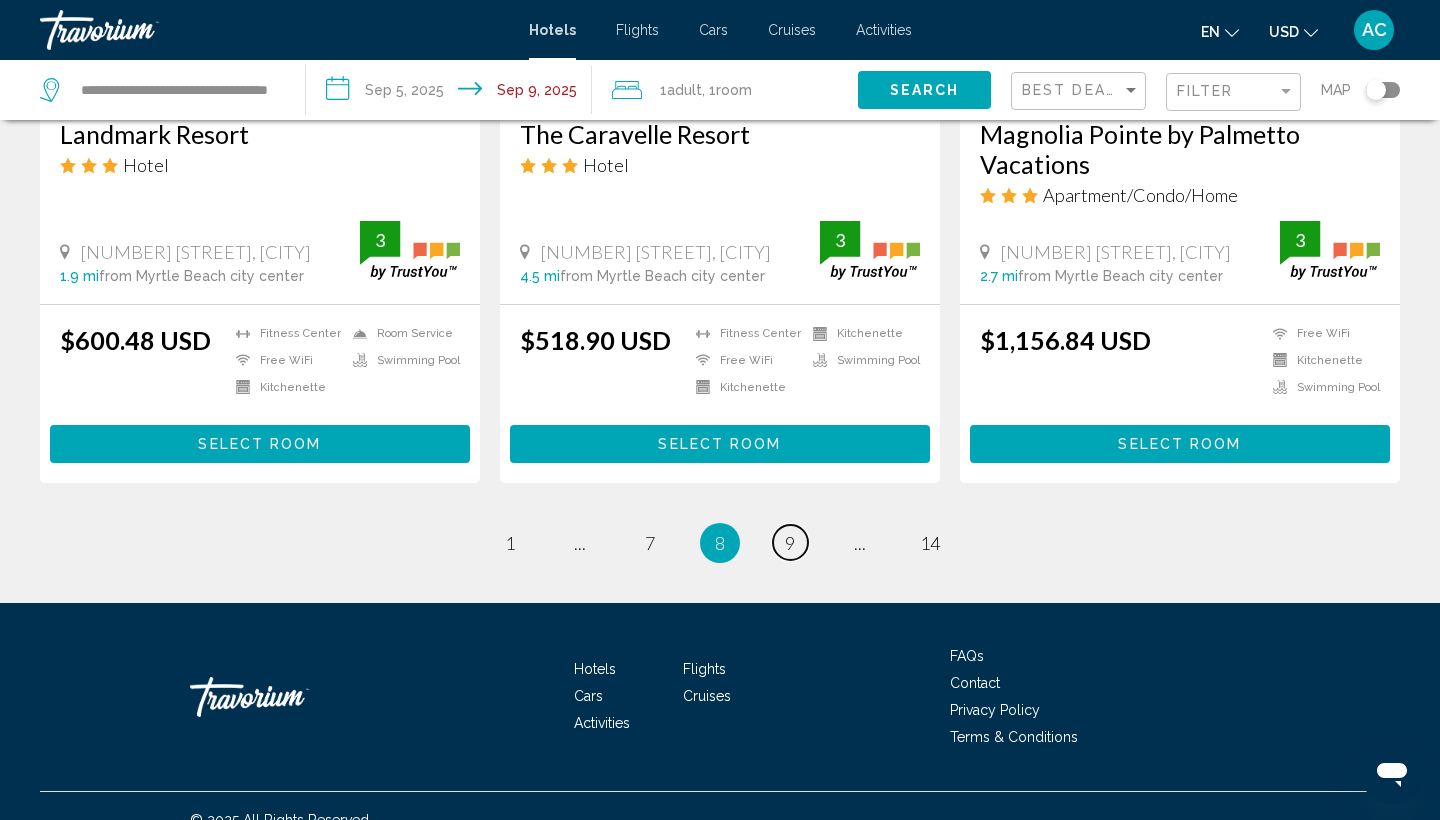 scroll, scrollTop: 2628, scrollLeft: 0, axis: vertical 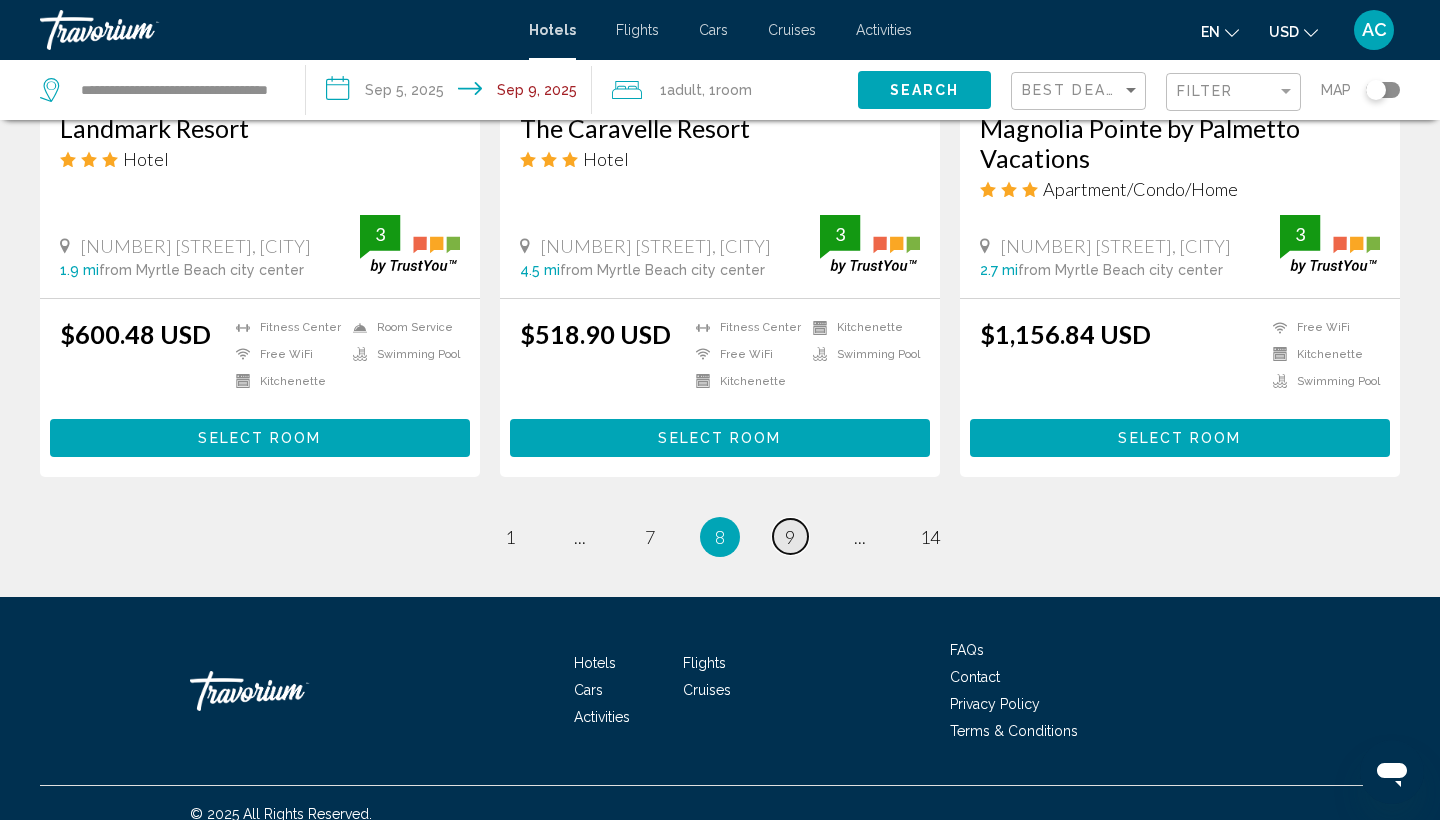 click on "9" at bounding box center [790, 537] 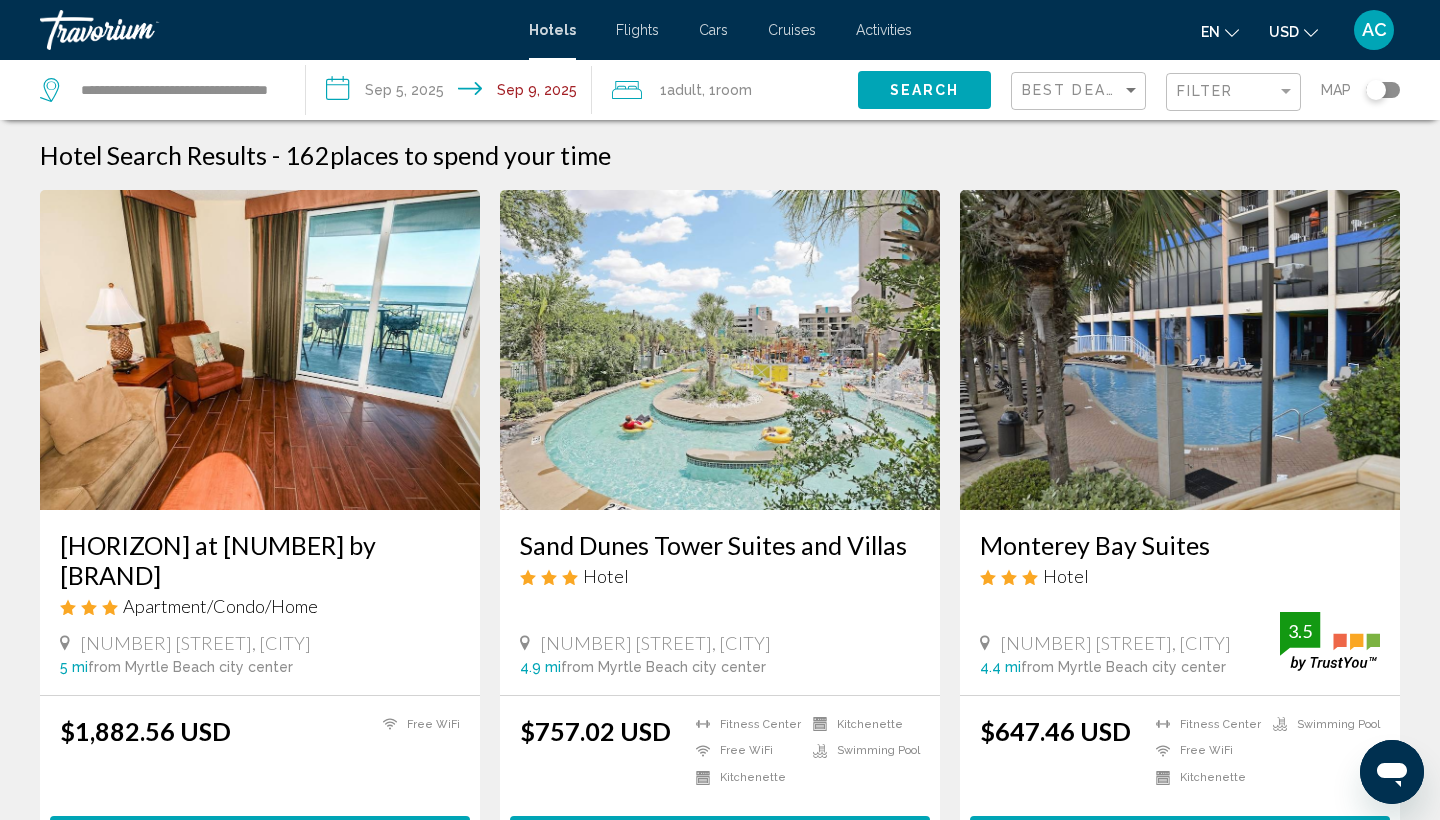 scroll, scrollTop: 0, scrollLeft: 0, axis: both 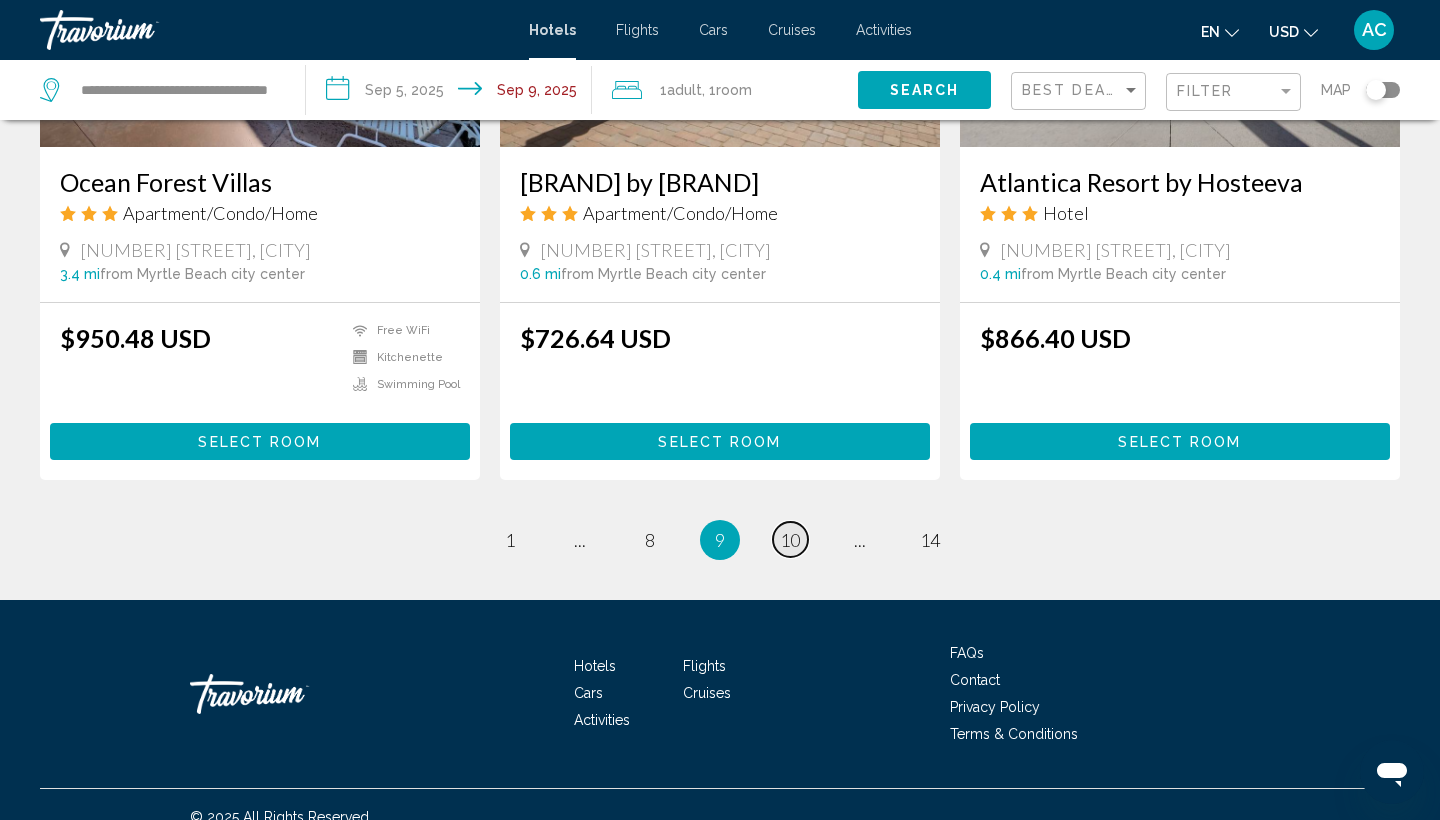 click on "10" at bounding box center (790, 540) 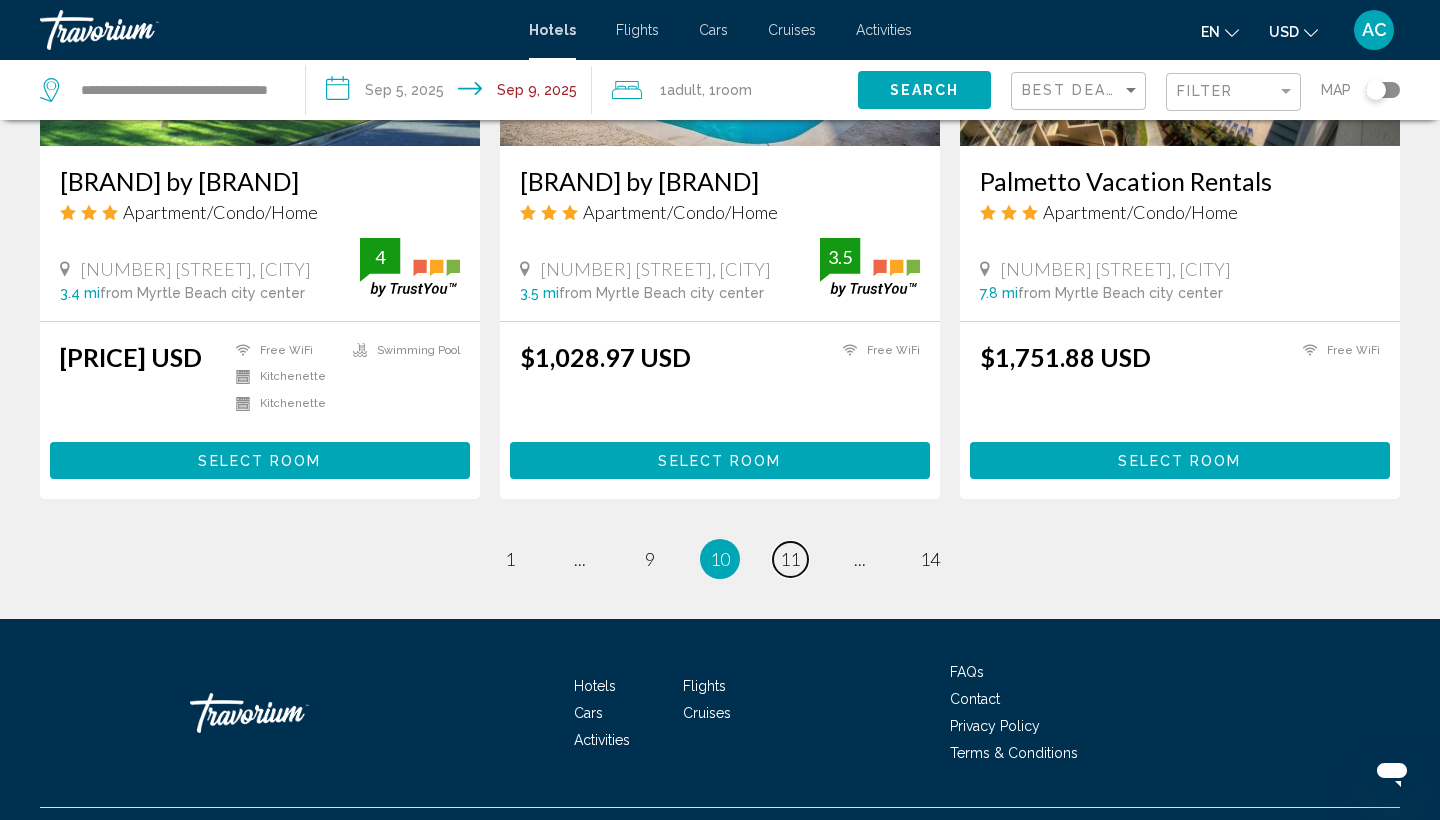 scroll, scrollTop: 2617, scrollLeft: 0, axis: vertical 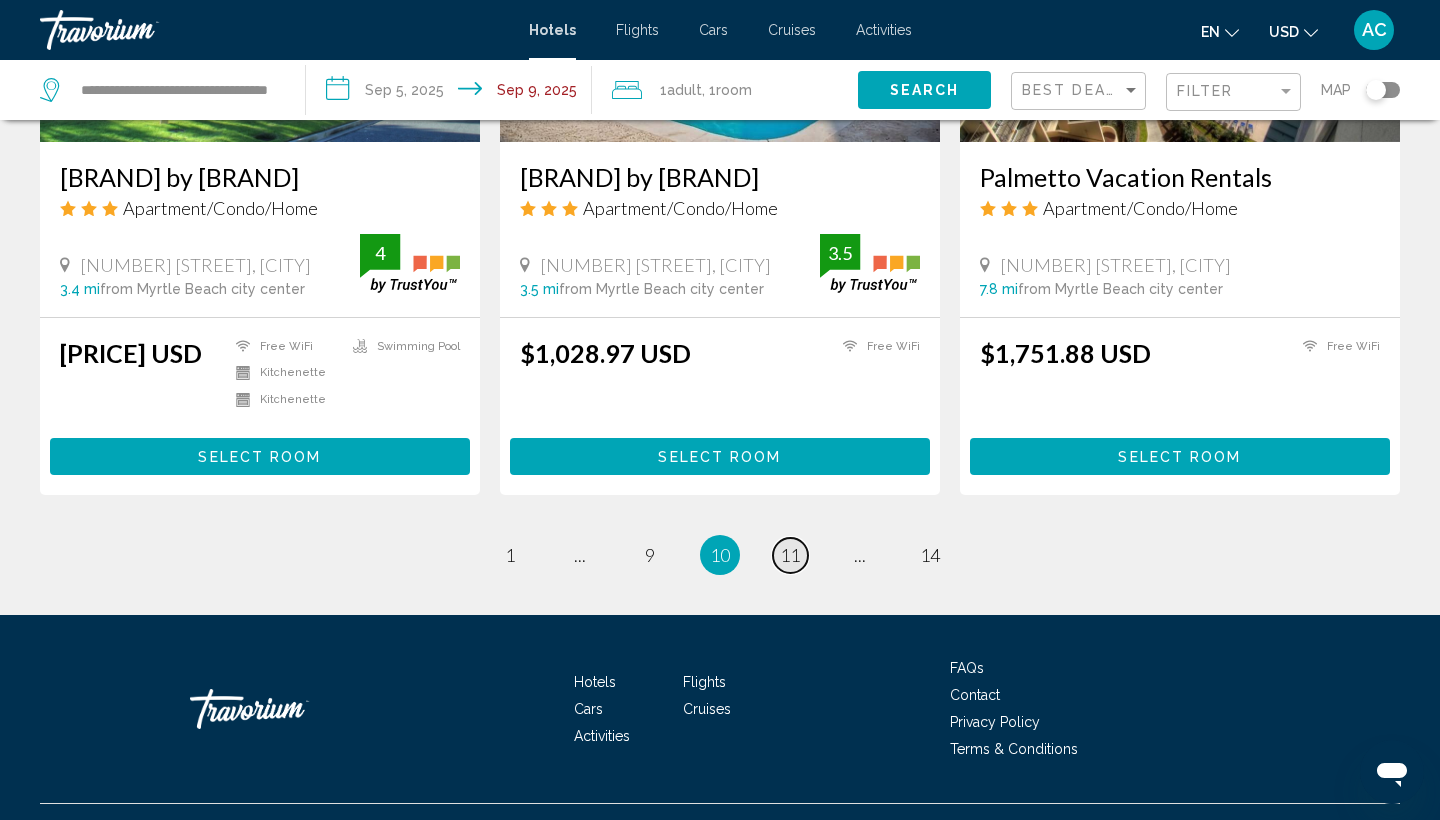 click on "11" at bounding box center (790, 555) 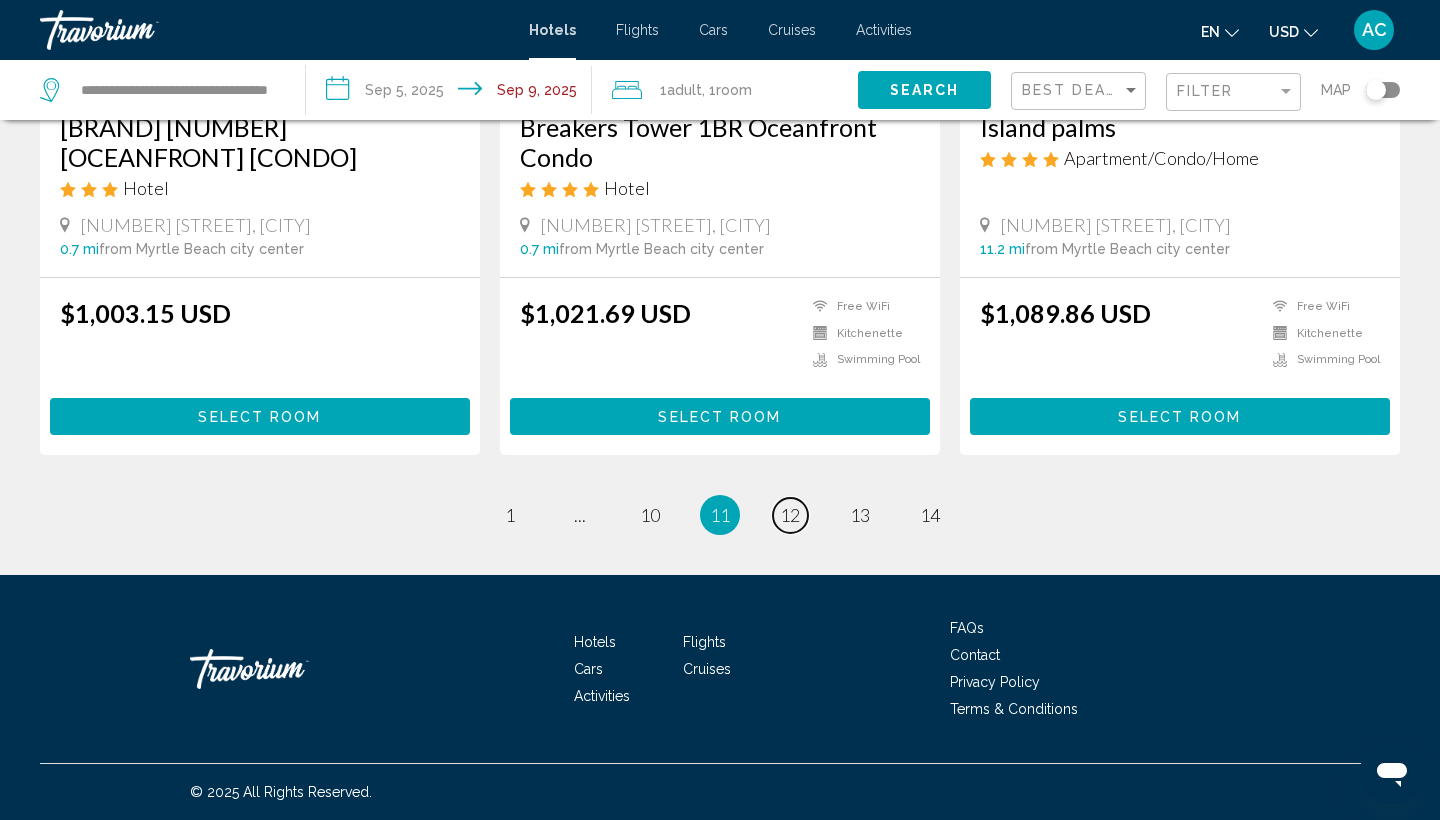 scroll, scrollTop: 2592, scrollLeft: 0, axis: vertical 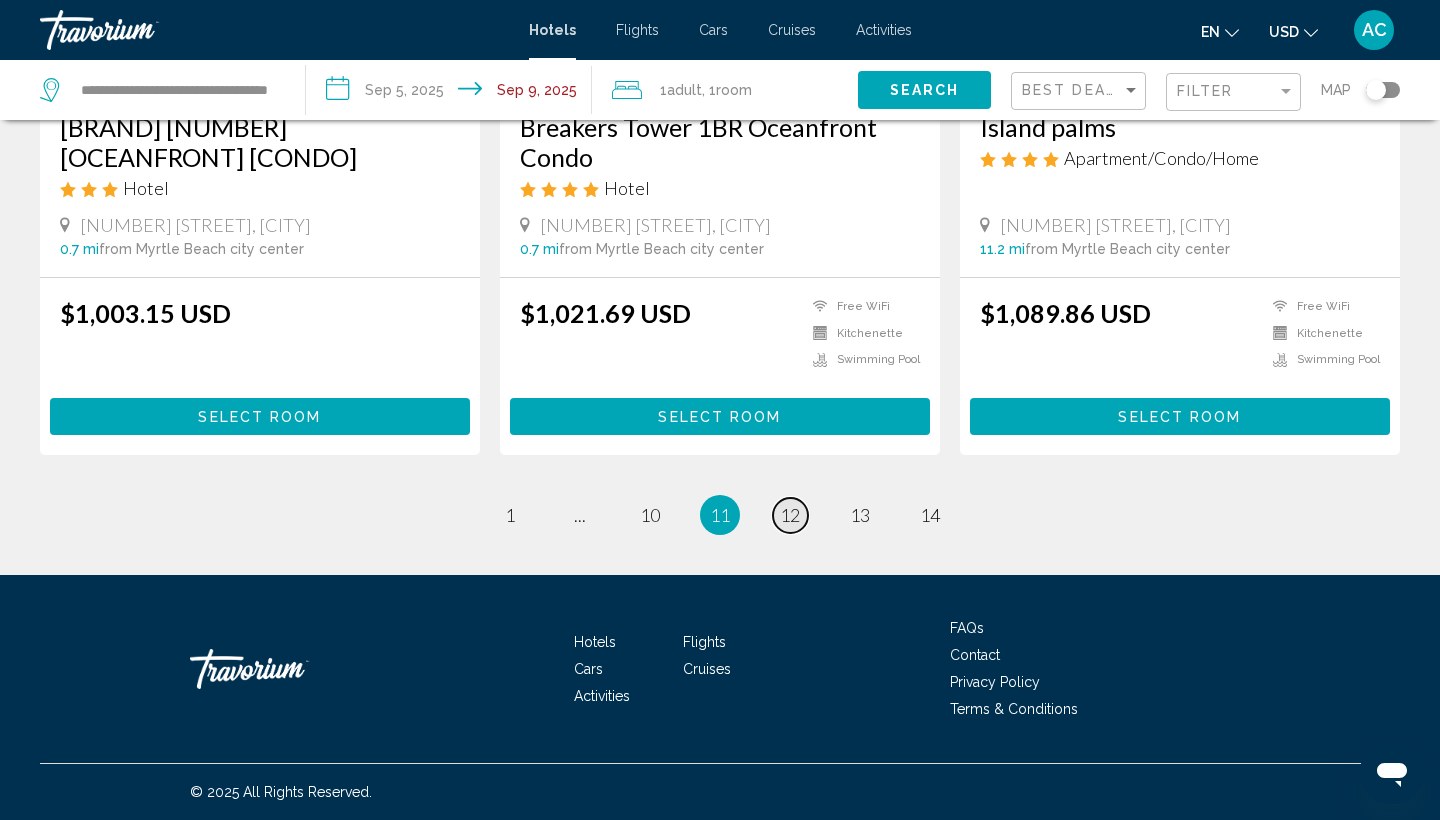 click on "12" at bounding box center [790, 515] 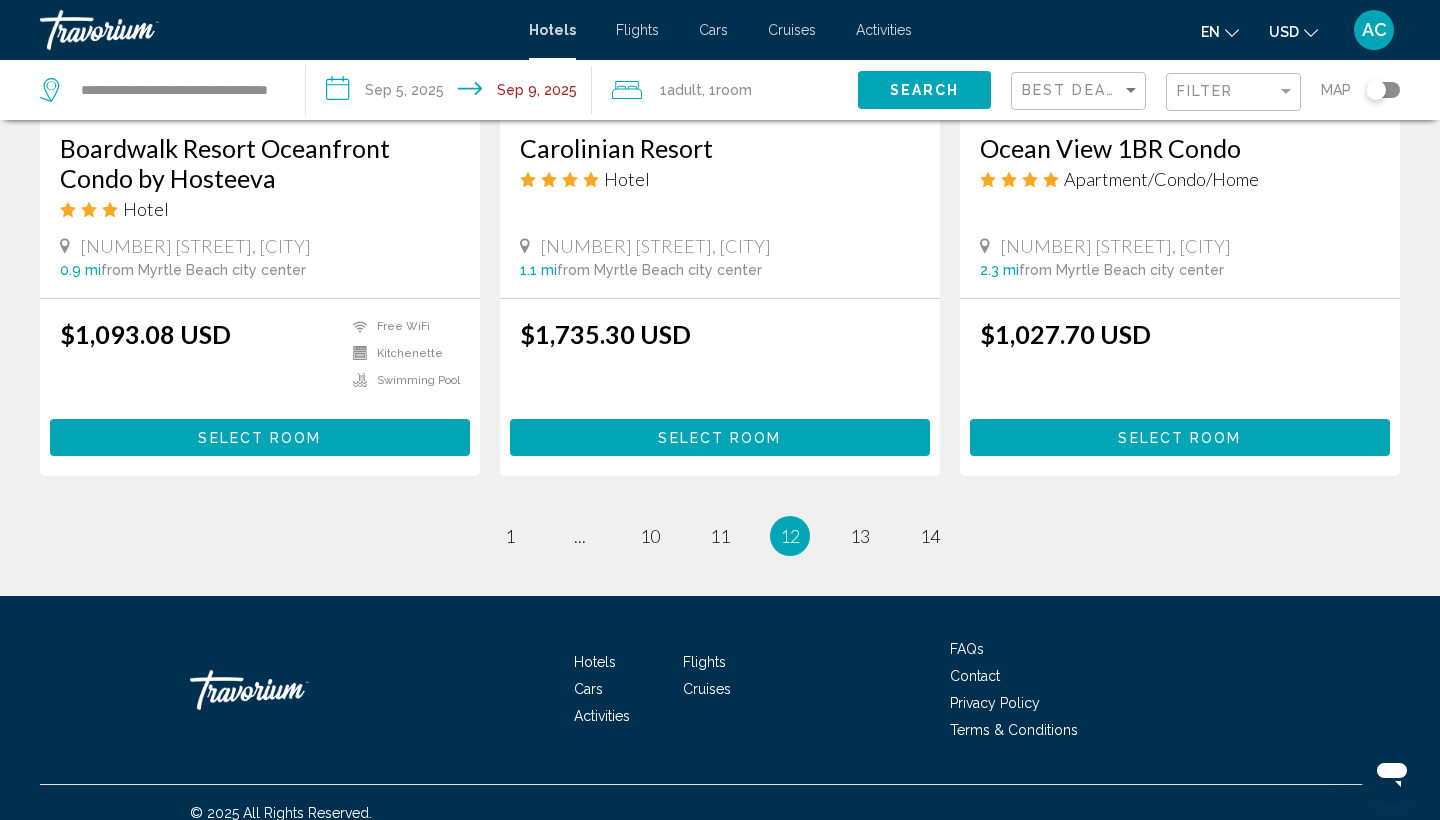 scroll, scrollTop: 2584, scrollLeft: 0, axis: vertical 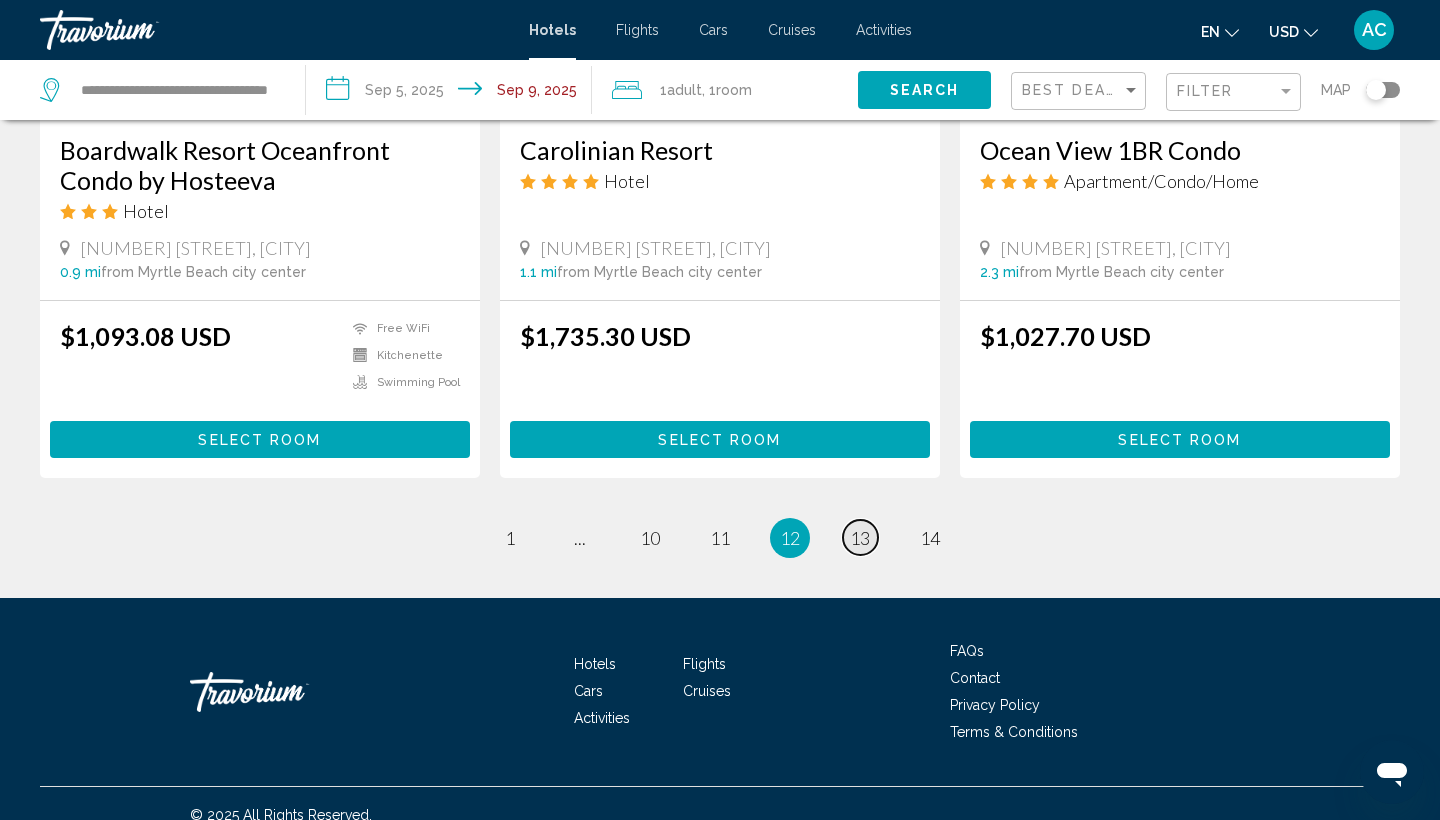 click on "13" at bounding box center (860, 538) 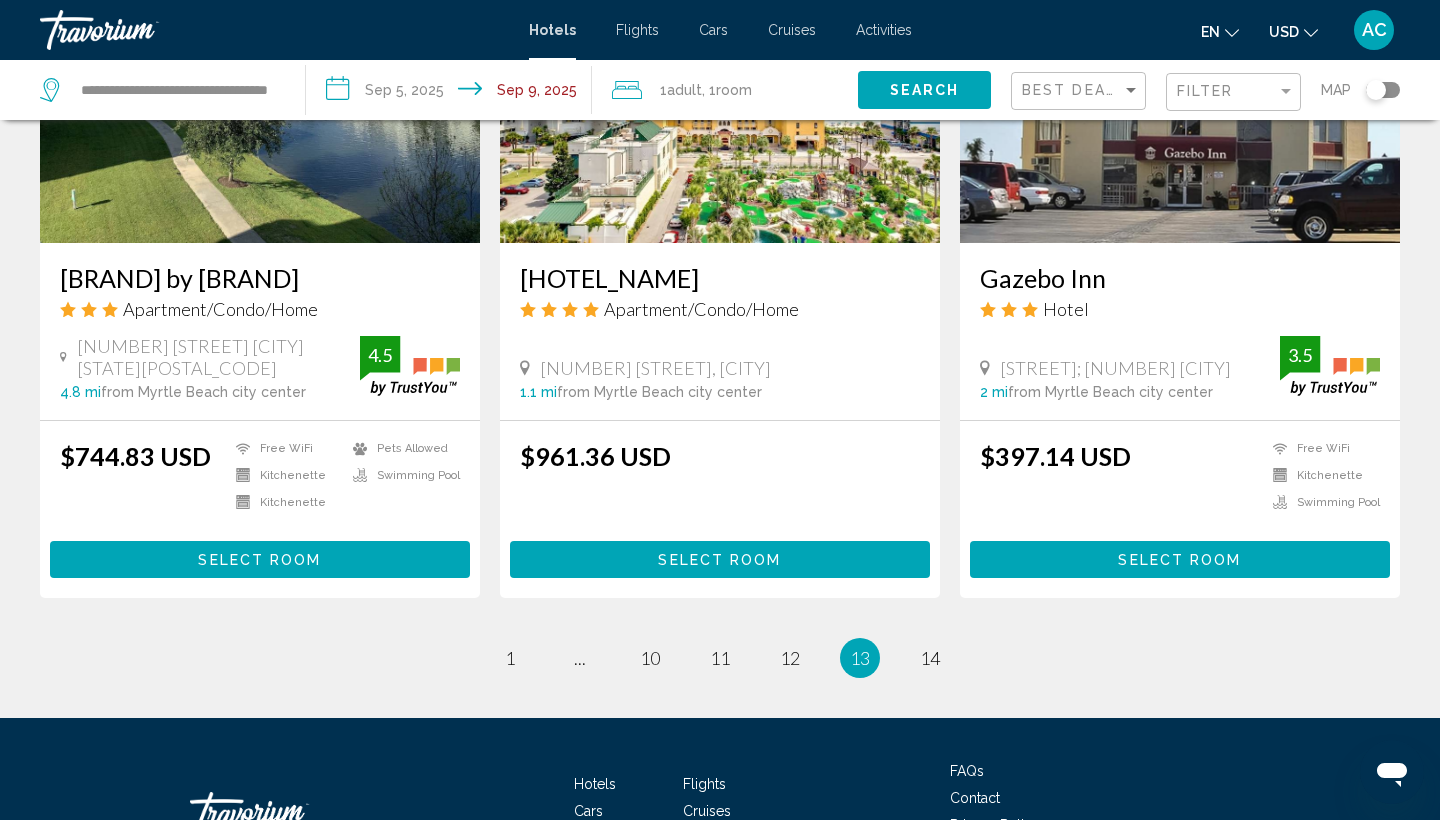scroll, scrollTop: 2461, scrollLeft: 0, axis: vertical 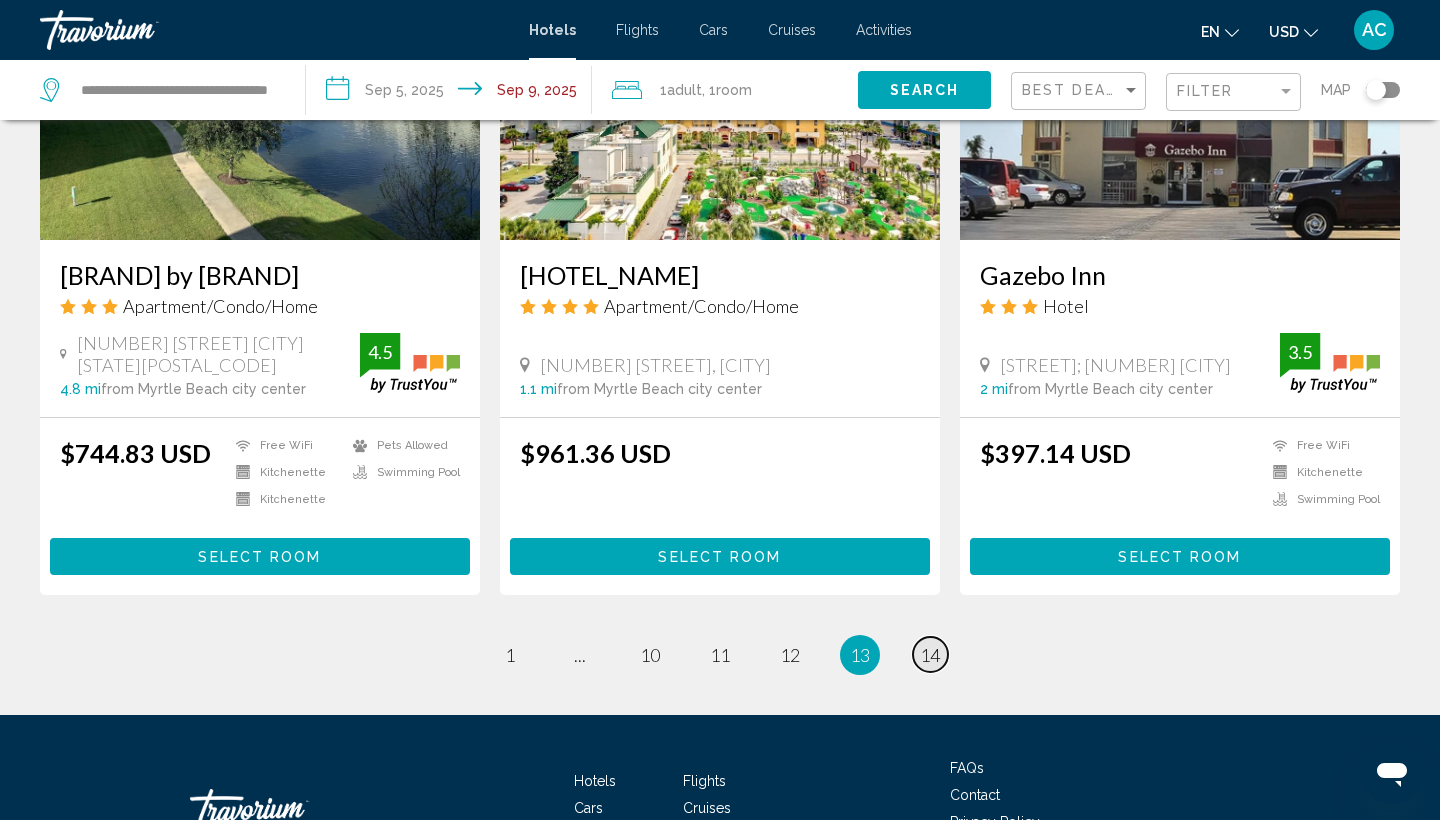 click on "14" at bounding box center [930, 655] 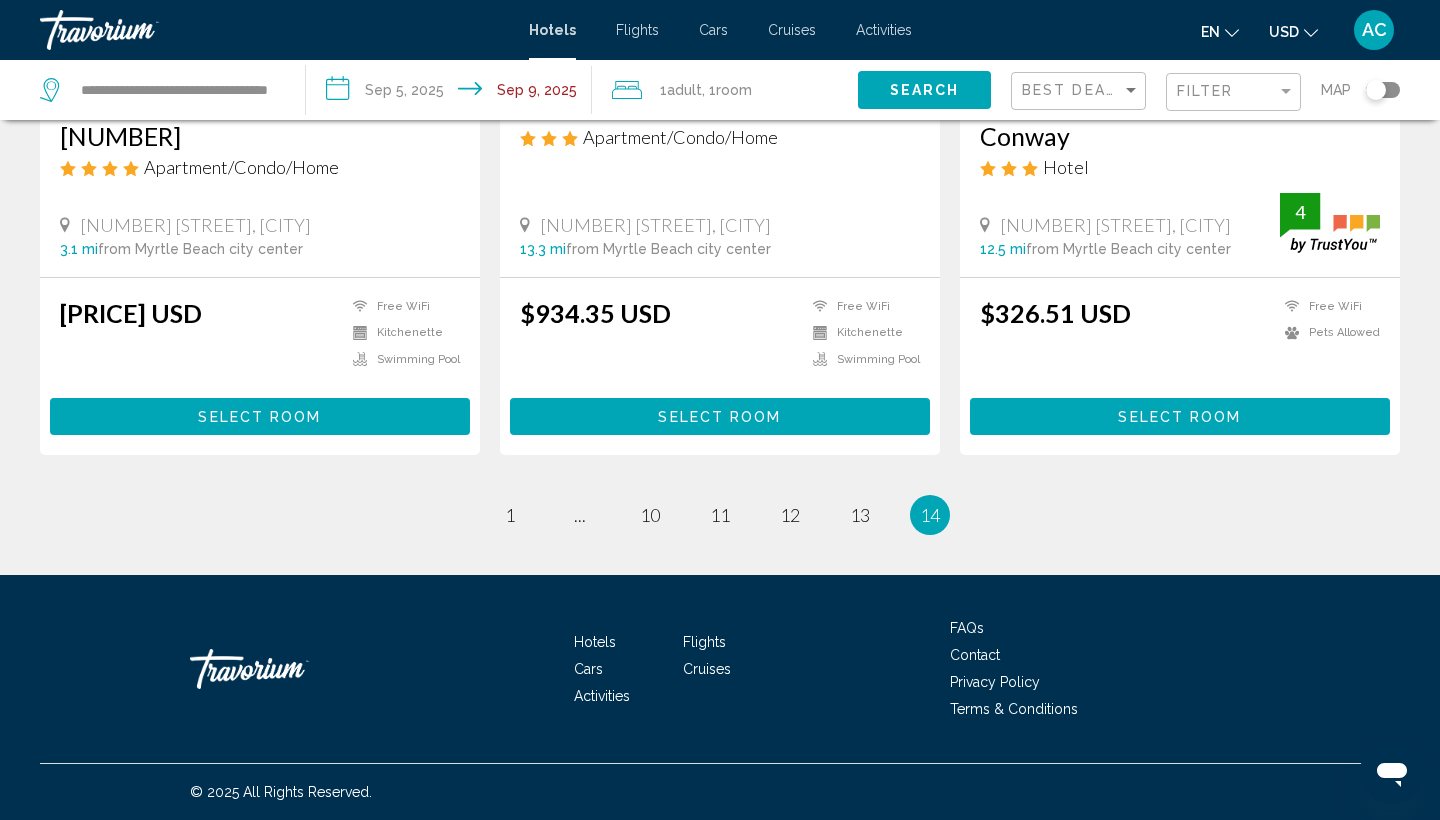 scroll, scrollTop: 1164, scrollLeft: 0, axis: vertical 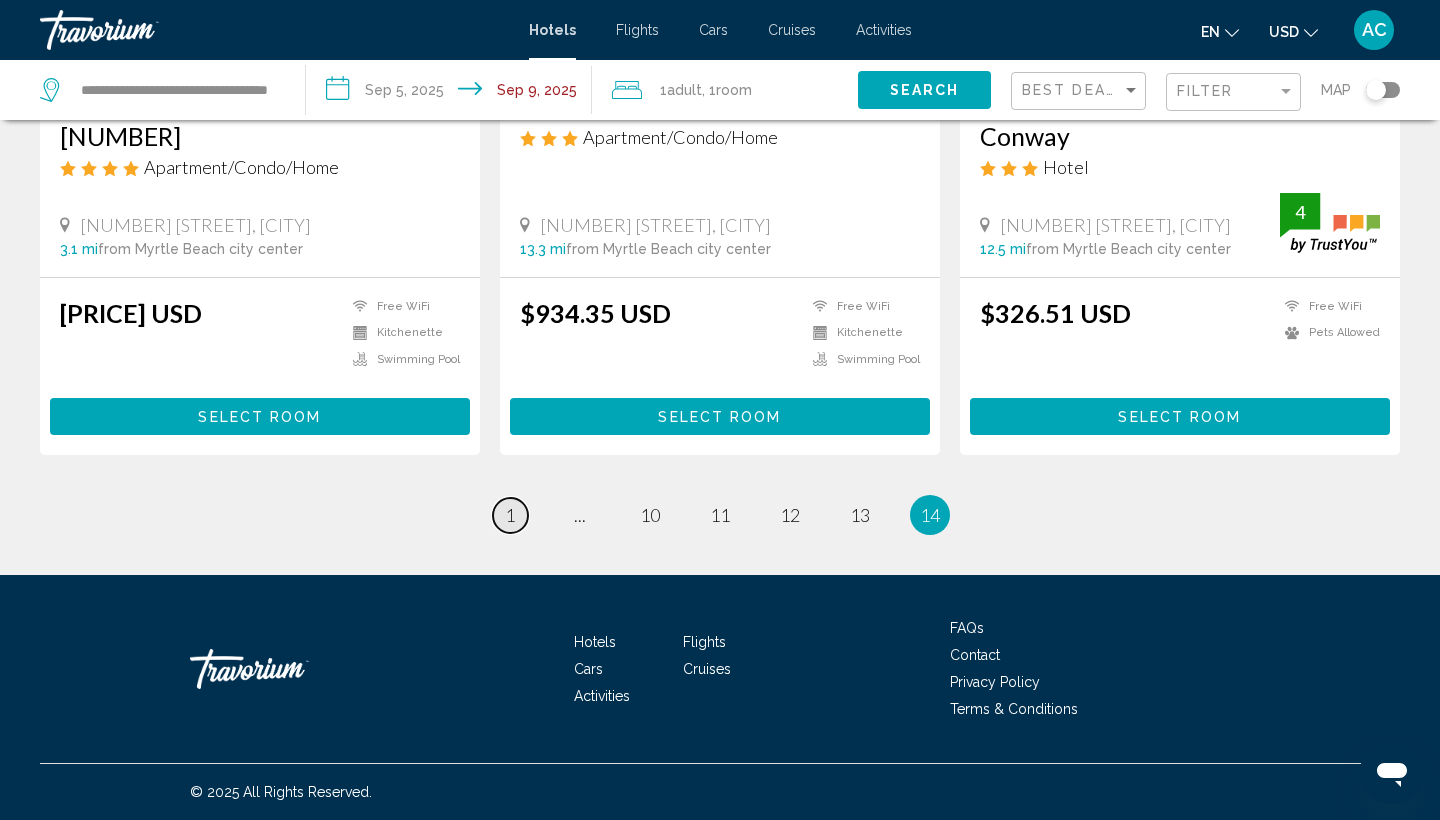 click on "1" at bounding box center [510, 515] 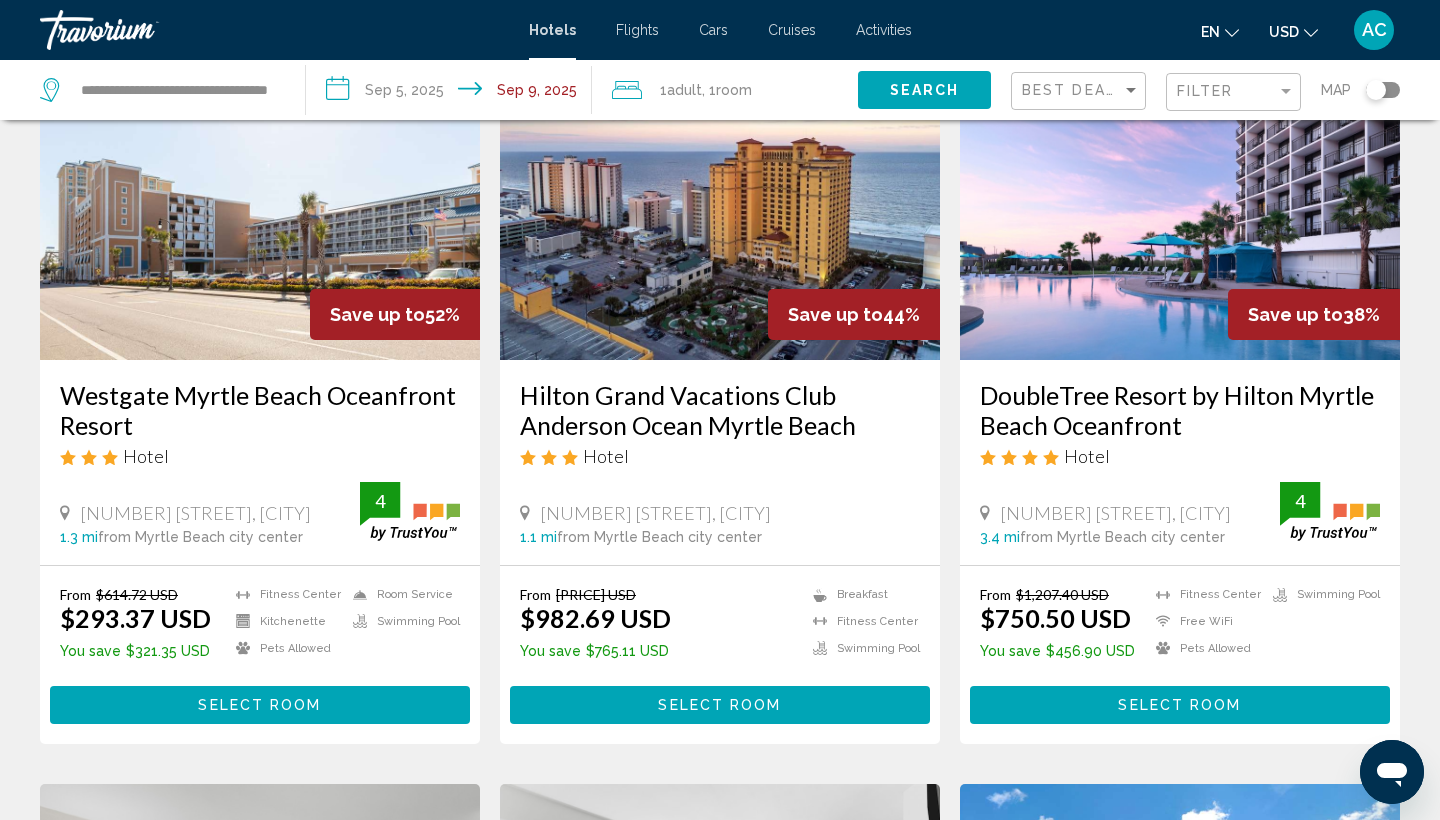 scroll, scrollTop: 165, scrollLeft: 0, axis: vertical 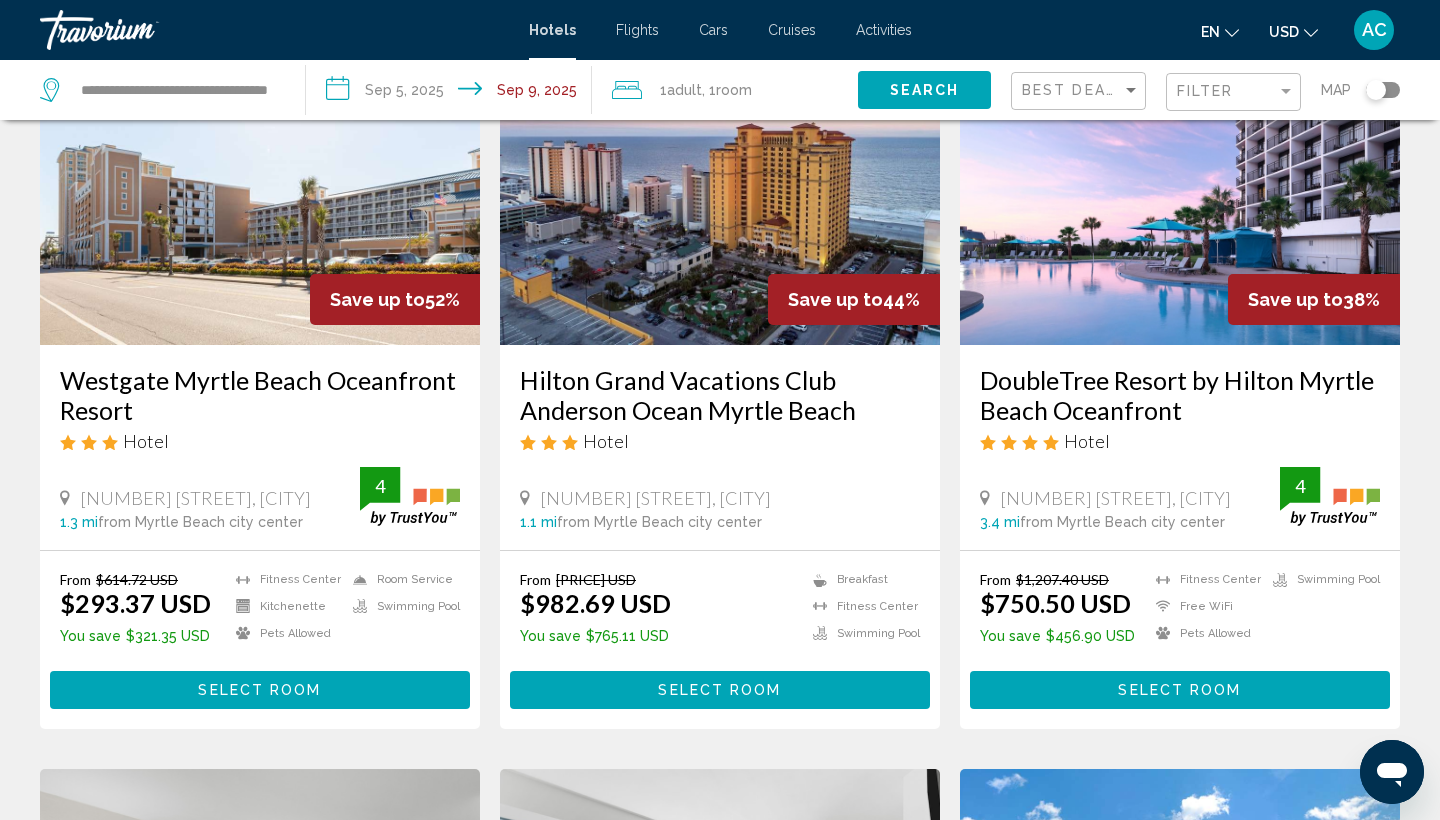 click on "Westgate Myrtle Beach Oceanfront Resort" at bounding box center (260, 395) 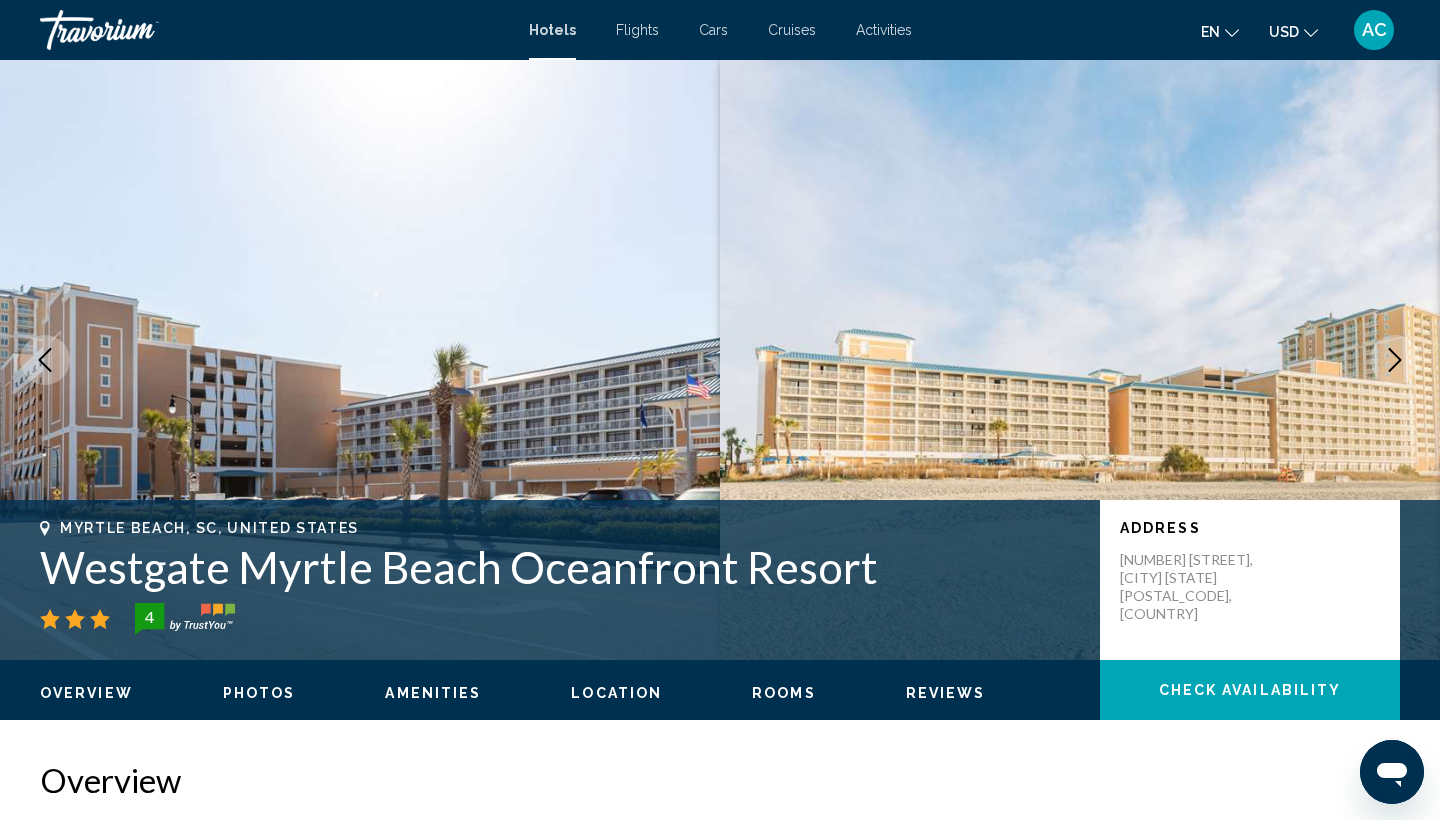 scroll, scrollTop: 0, scrollLeft: 0, axis: both 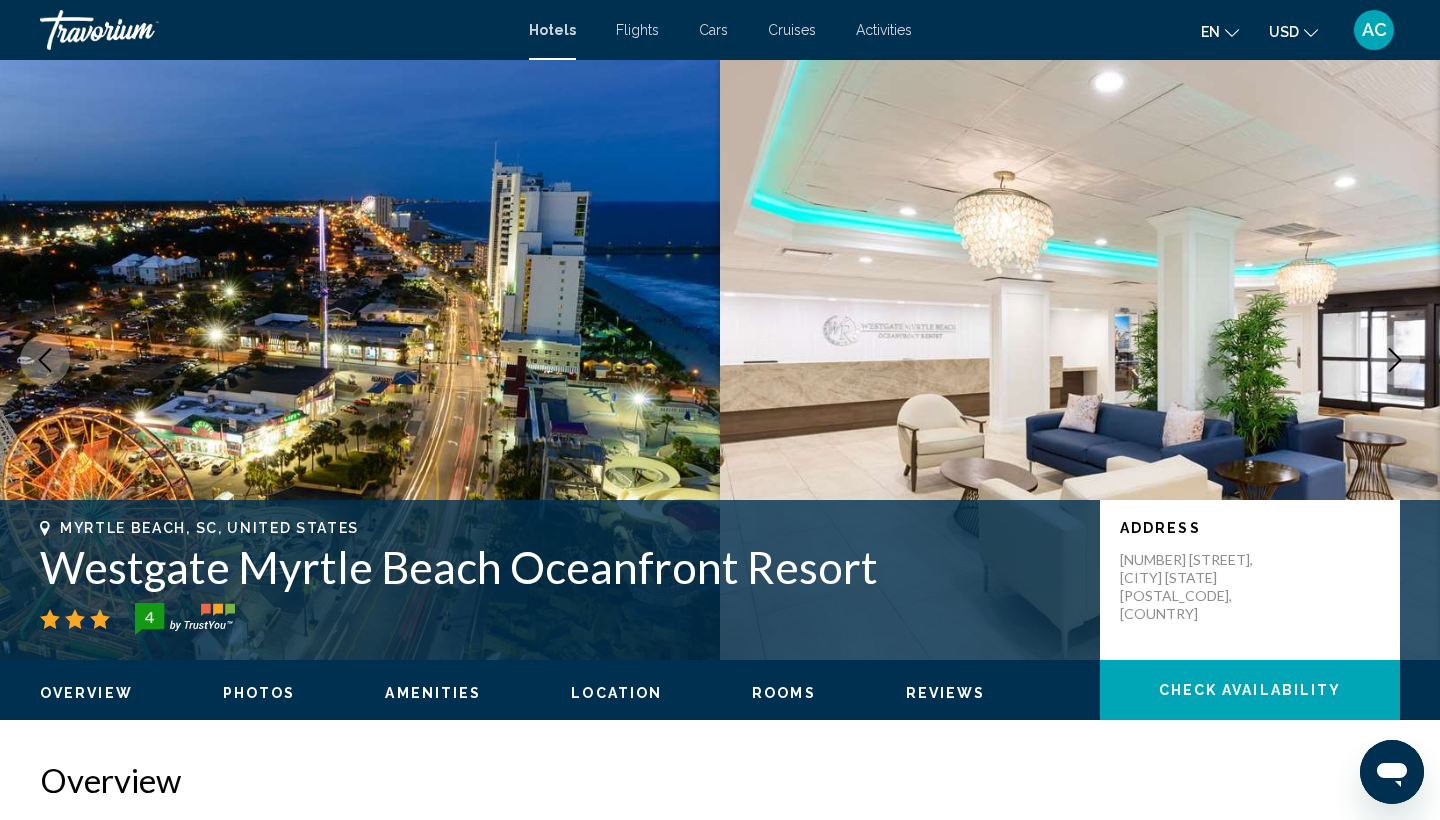 click 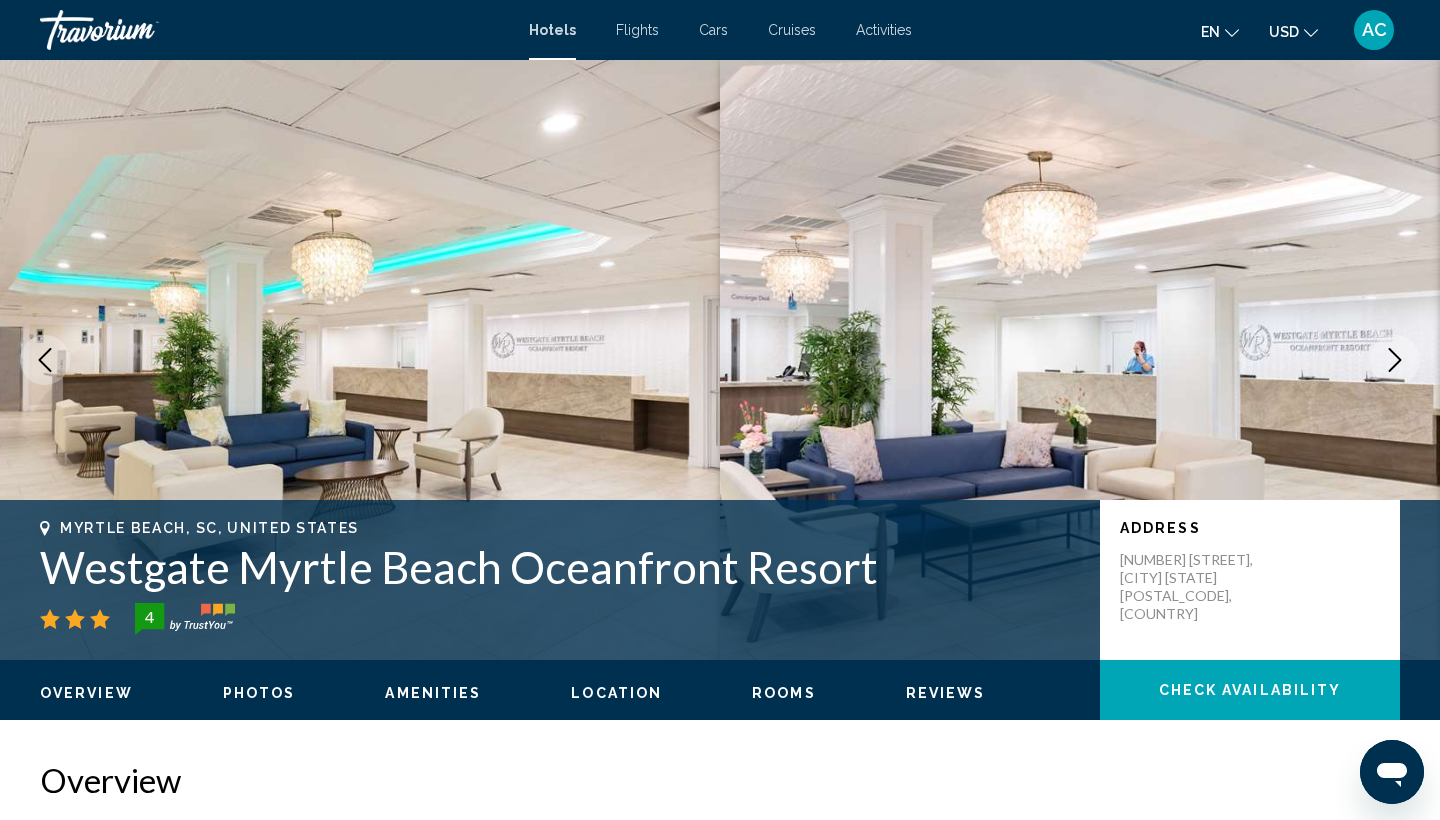 click 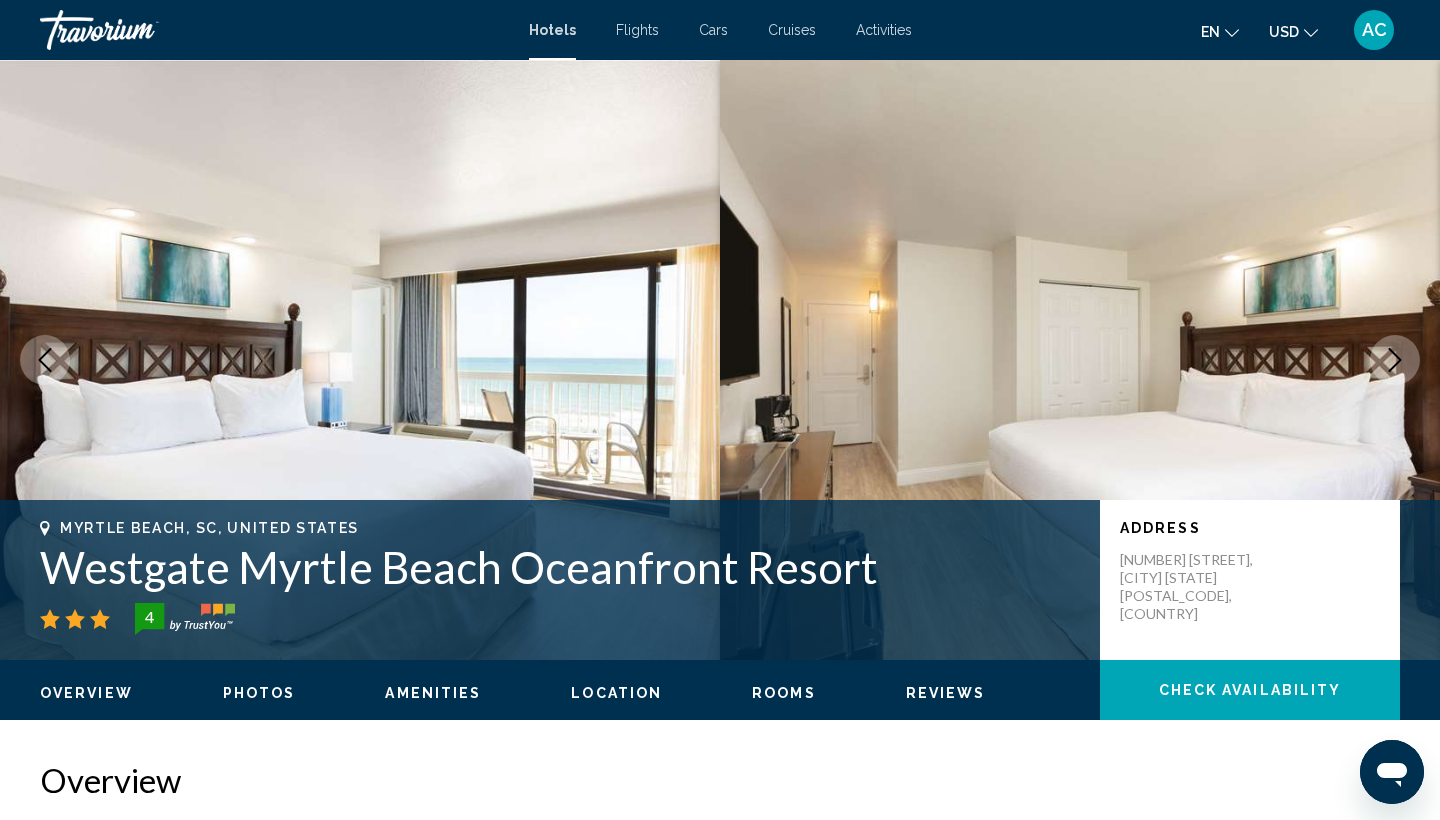 click 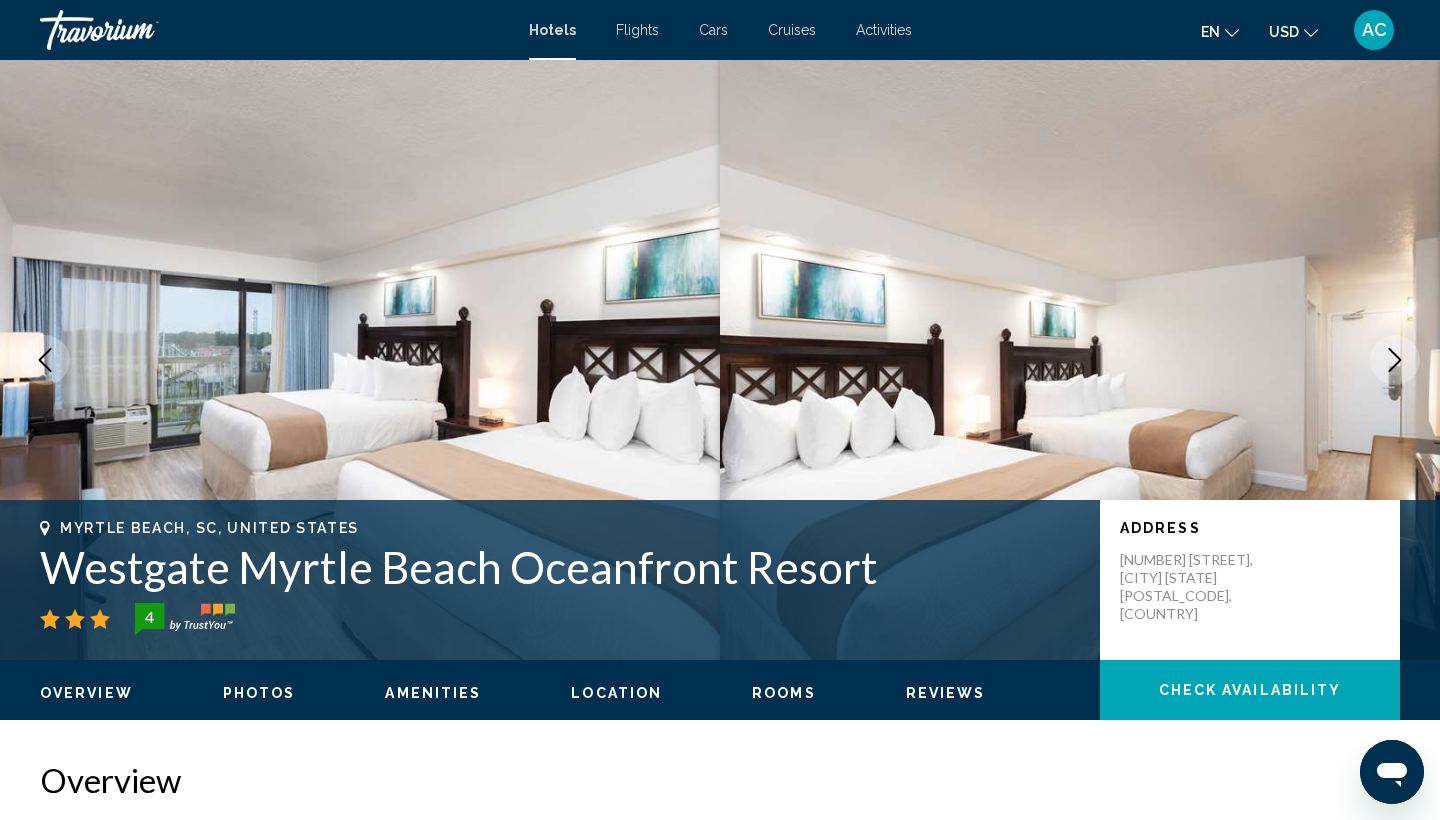 click 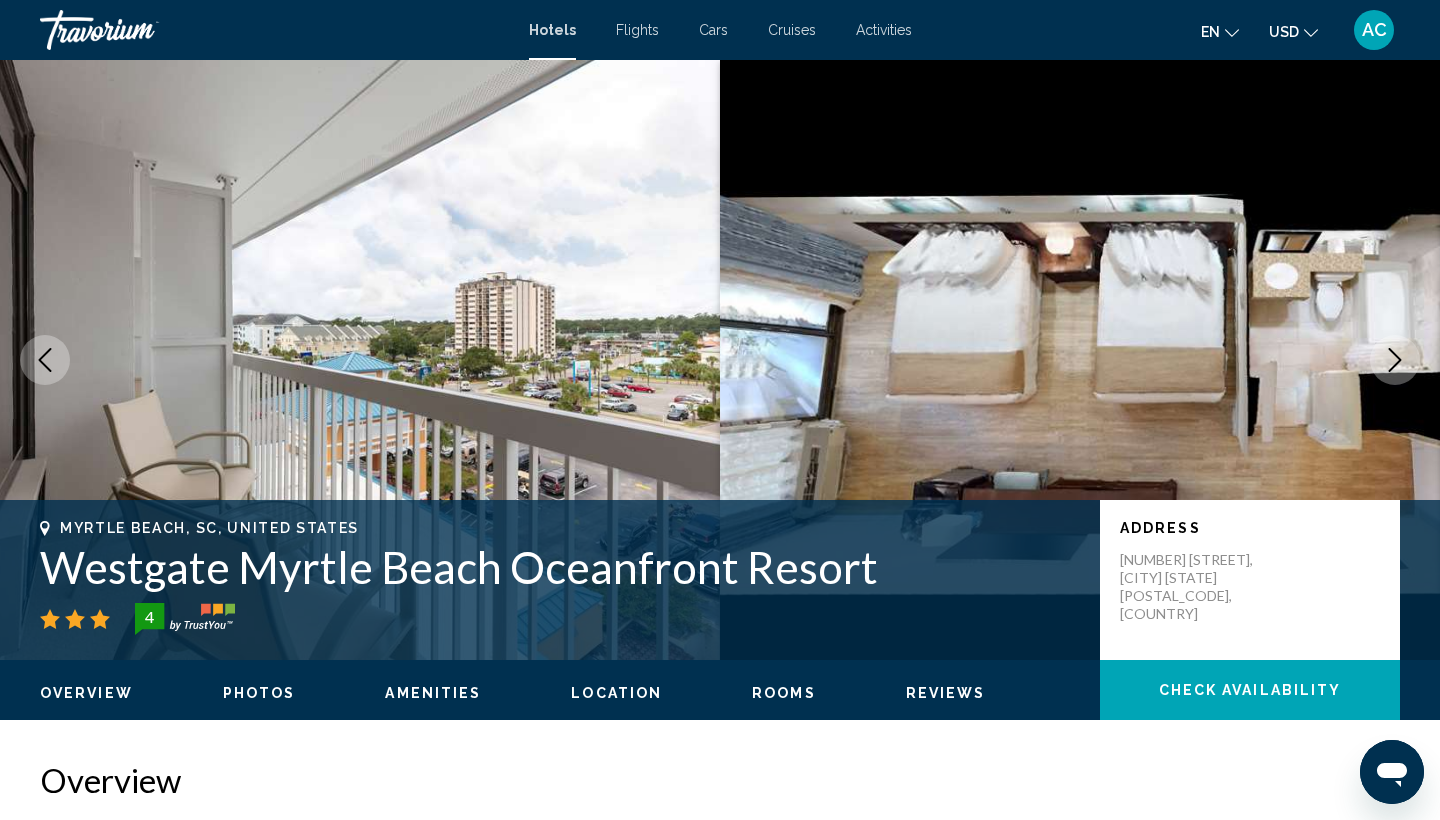 click 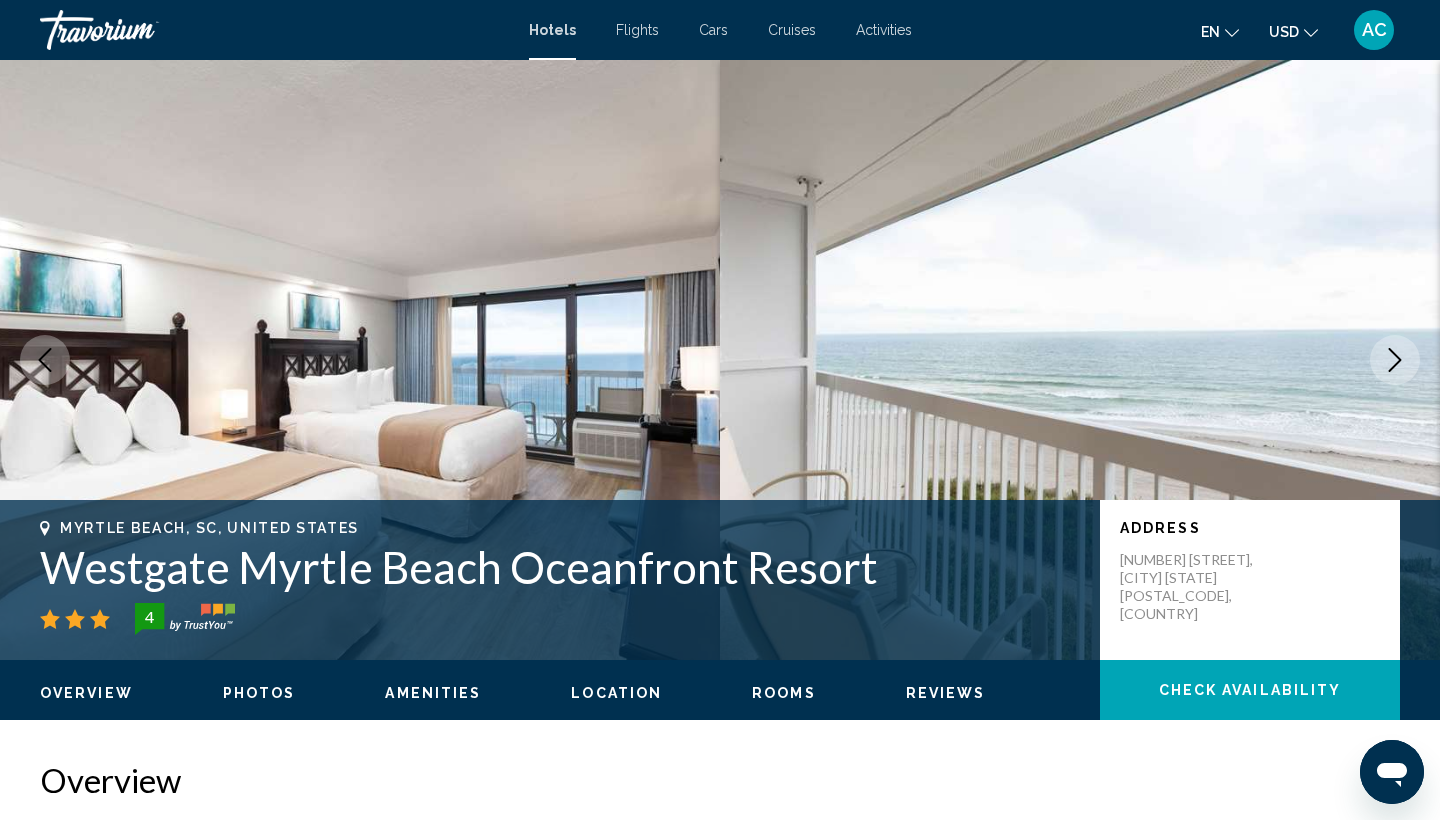 click 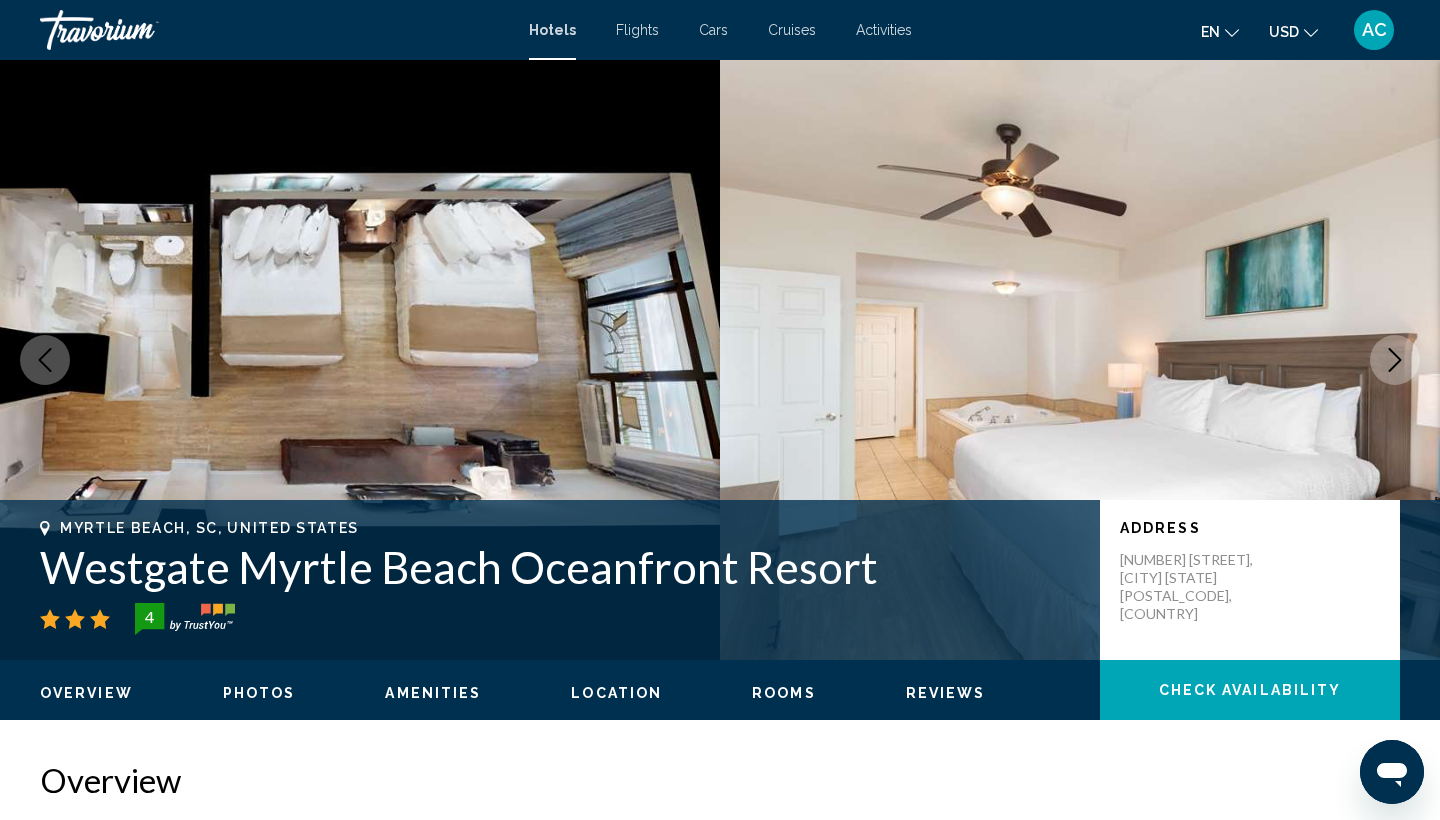 click 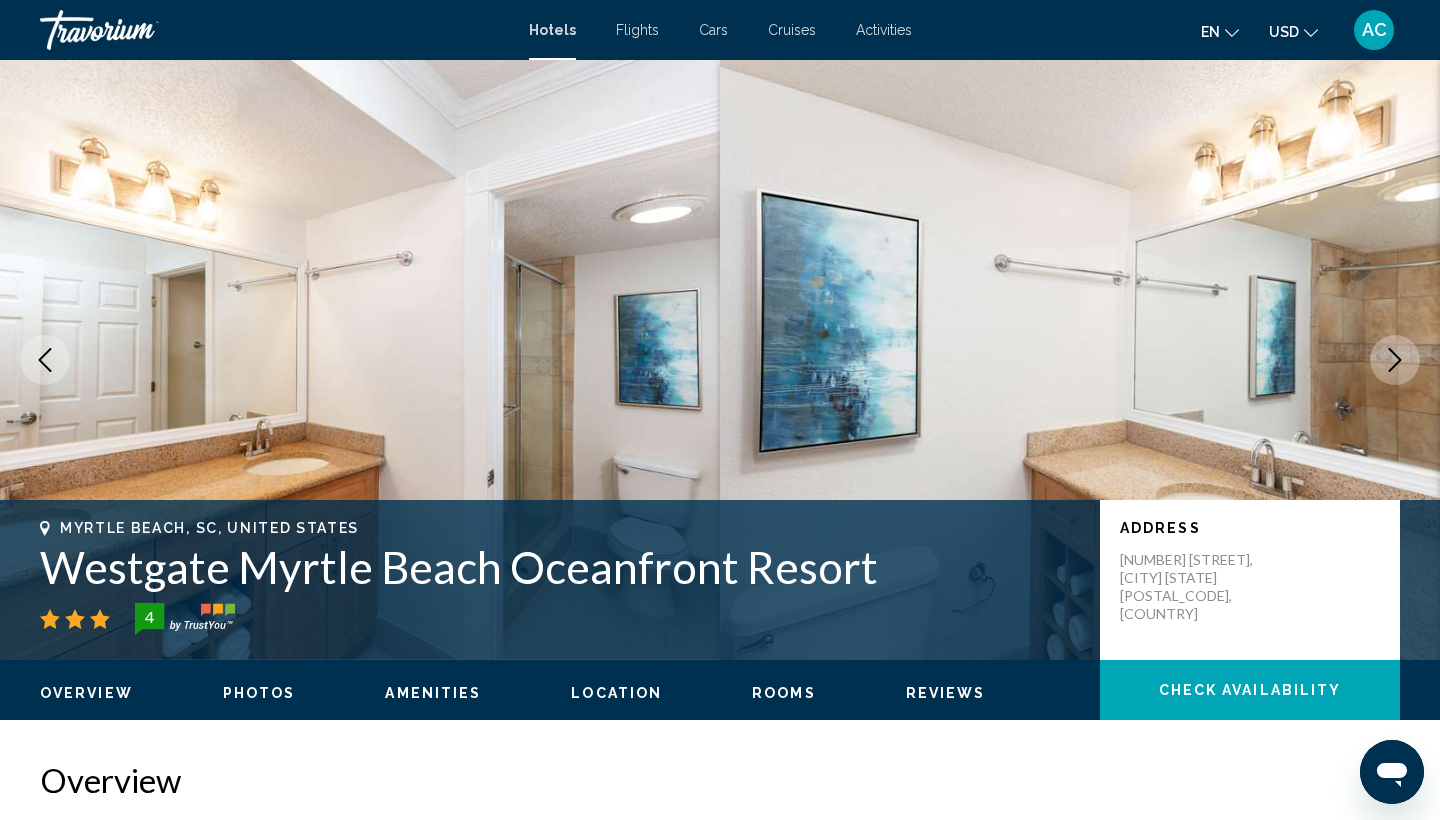 click 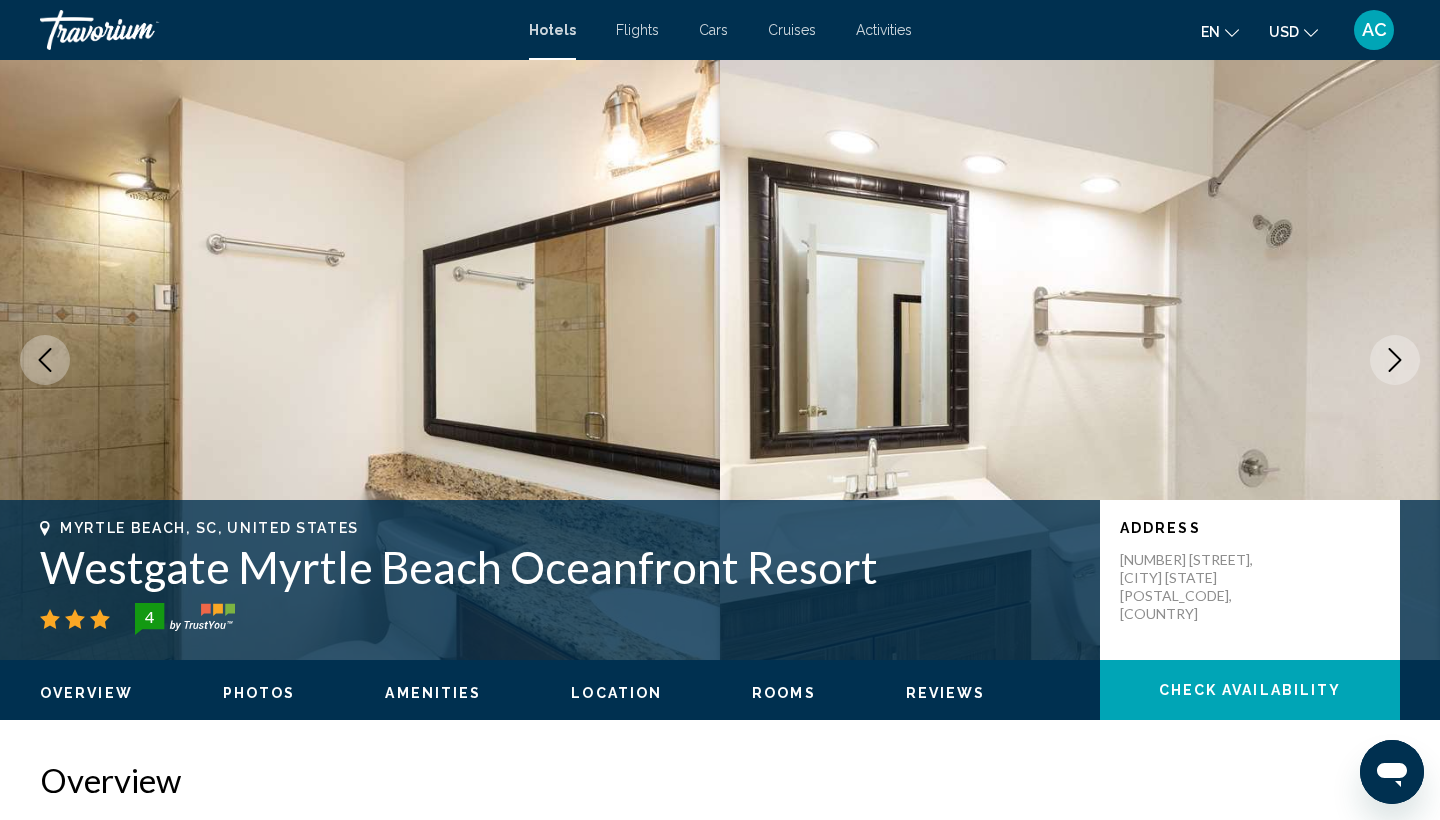 click 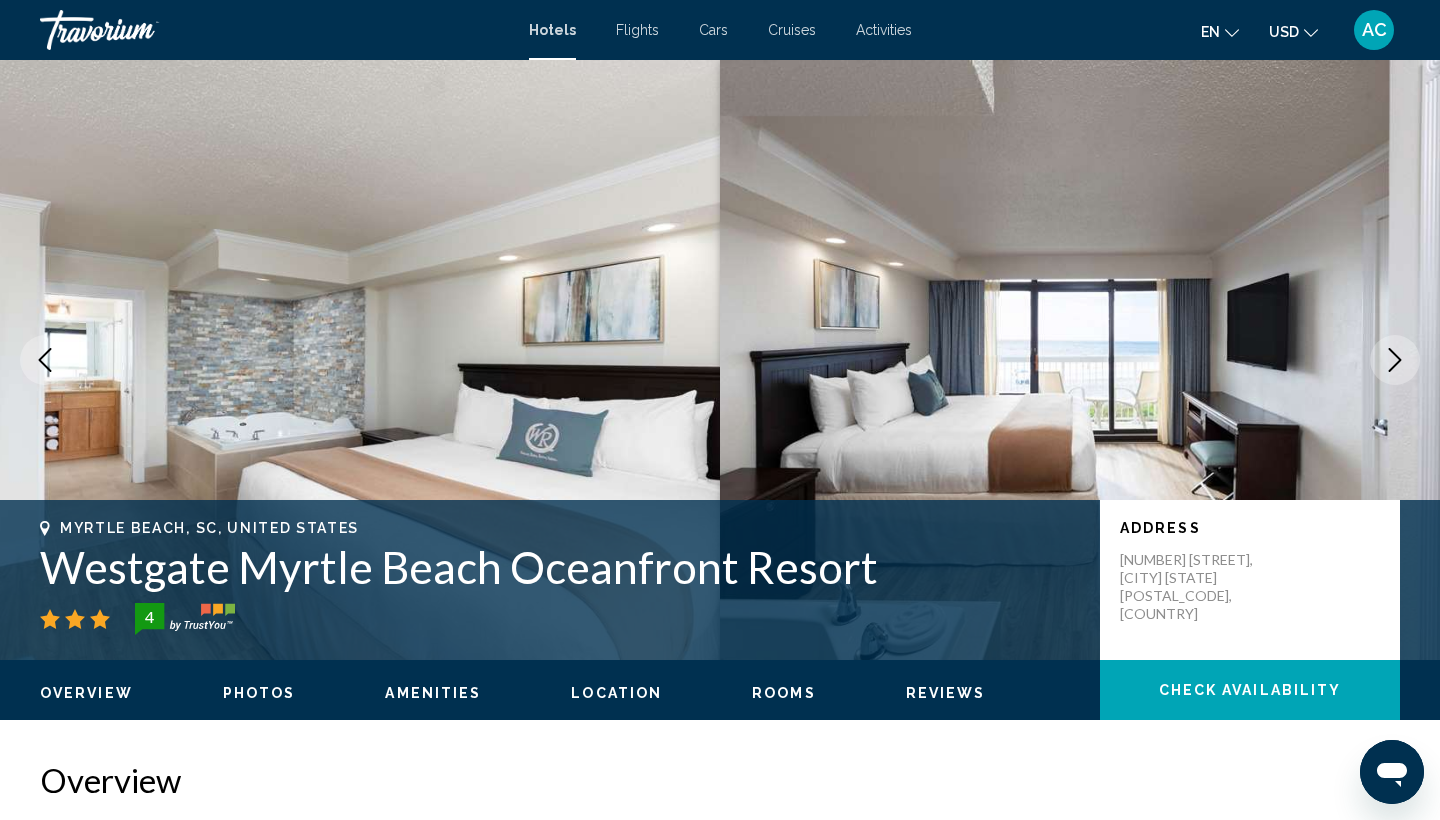 click 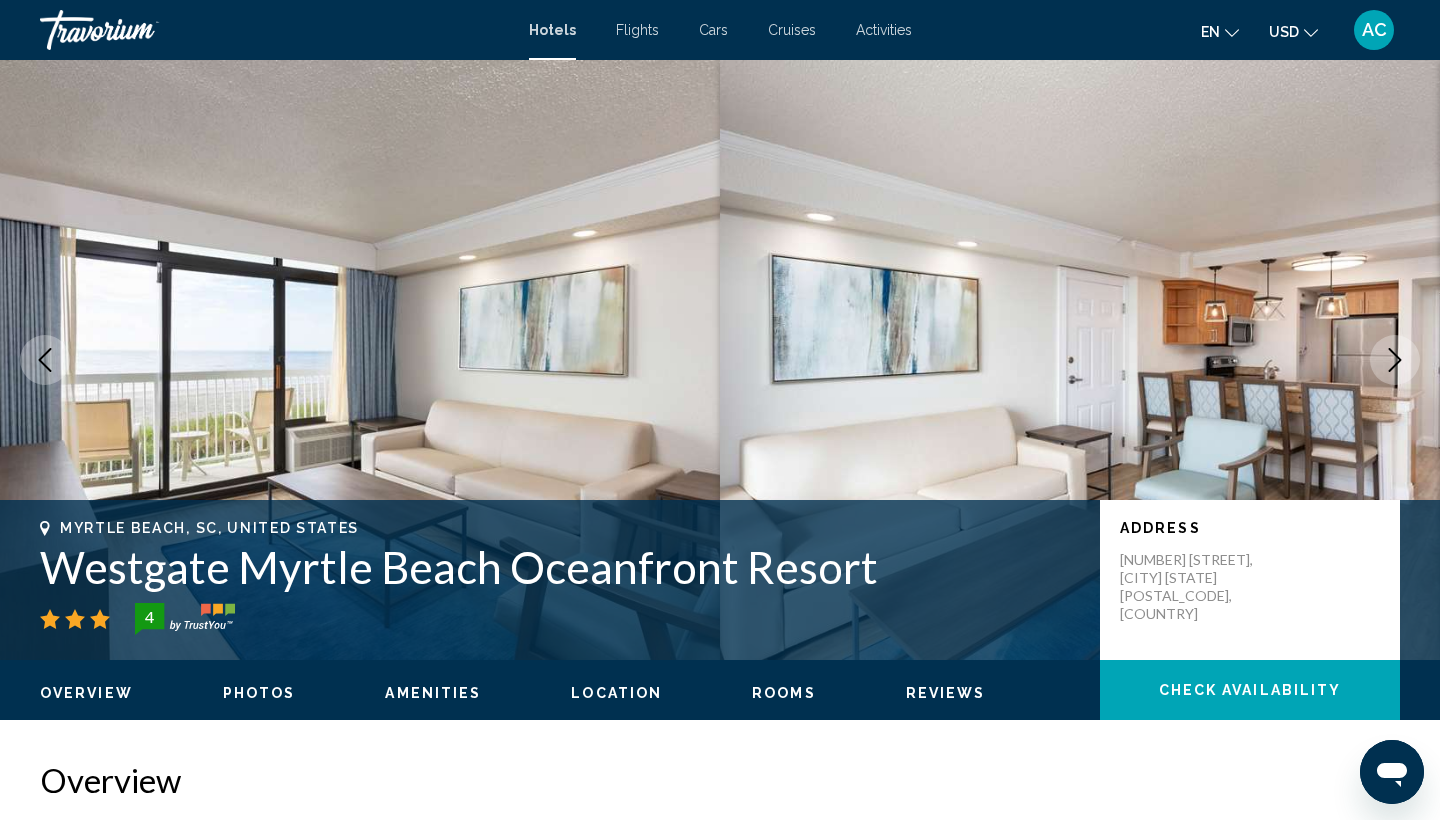 click 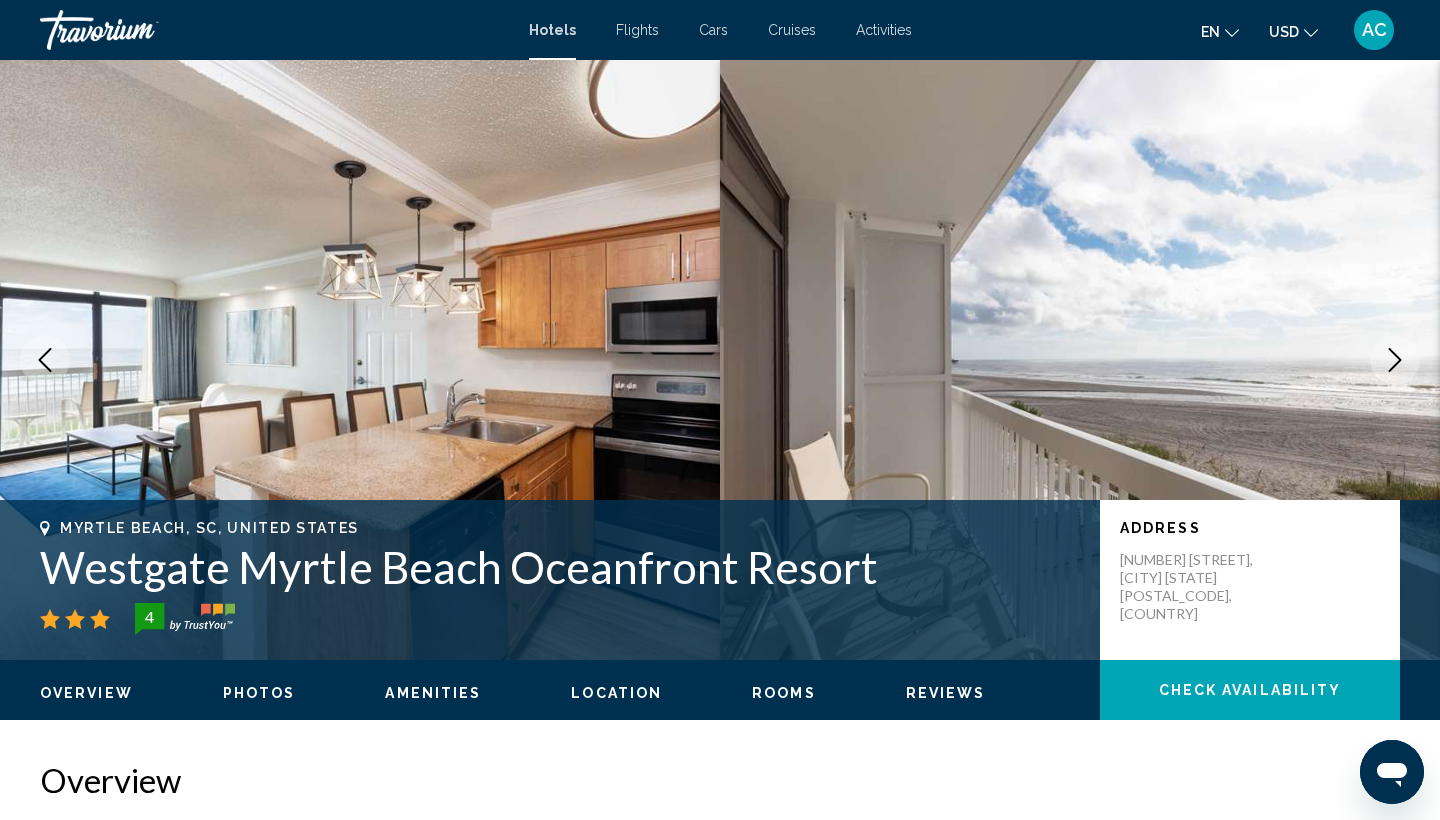 click 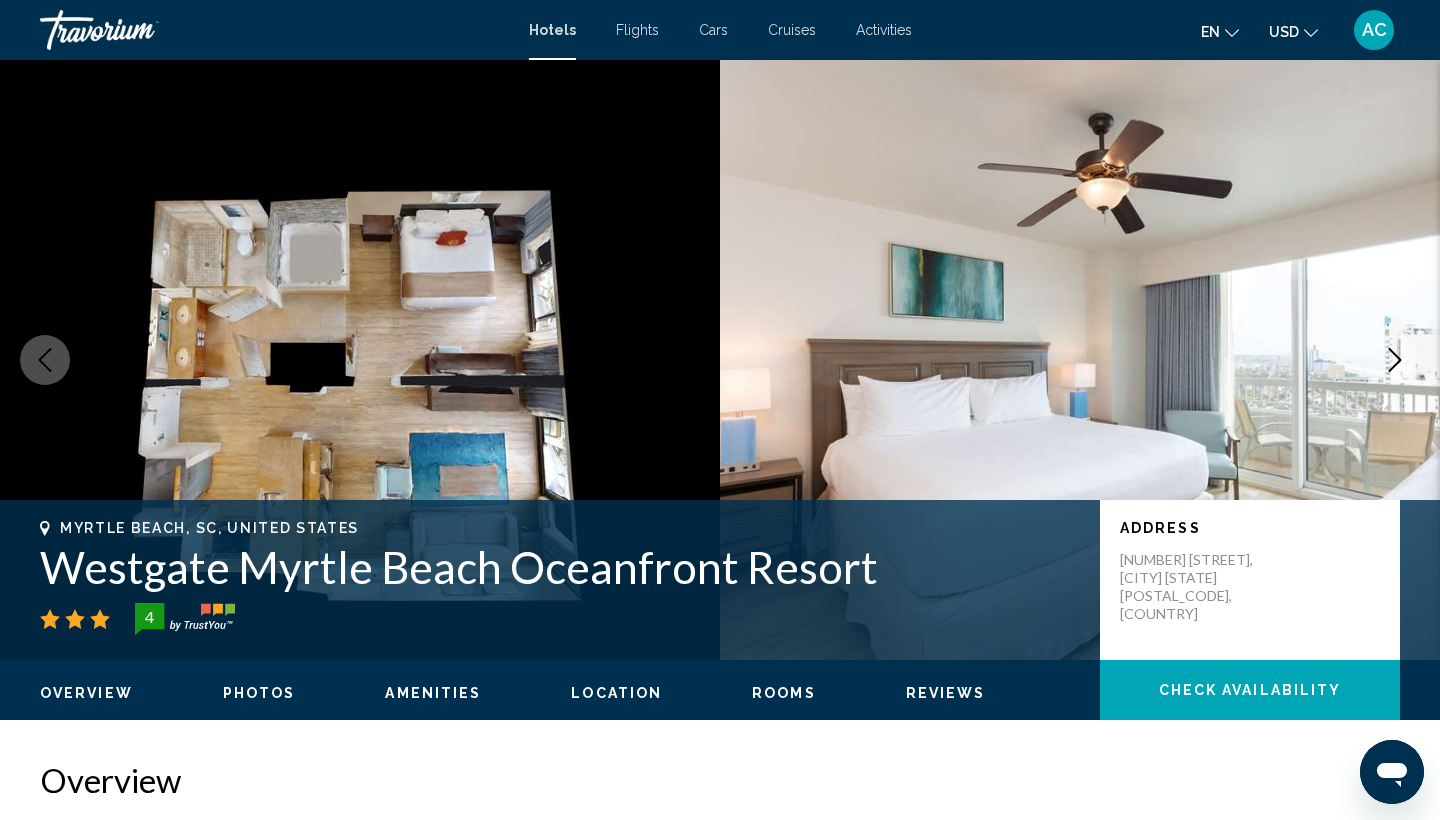 click 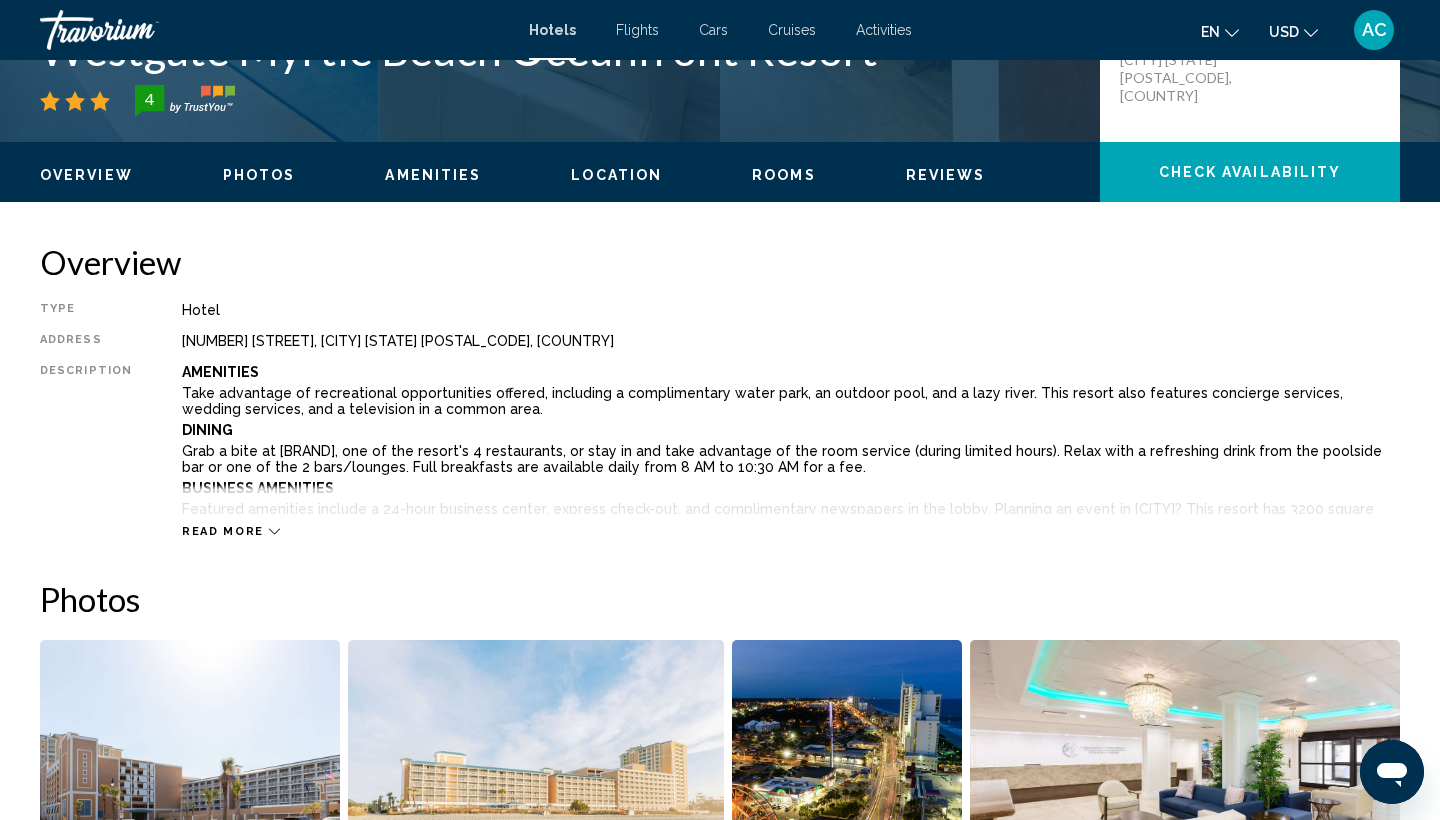 scroll, scrollTop: 523, scrollLeft: 0, axis: vertical 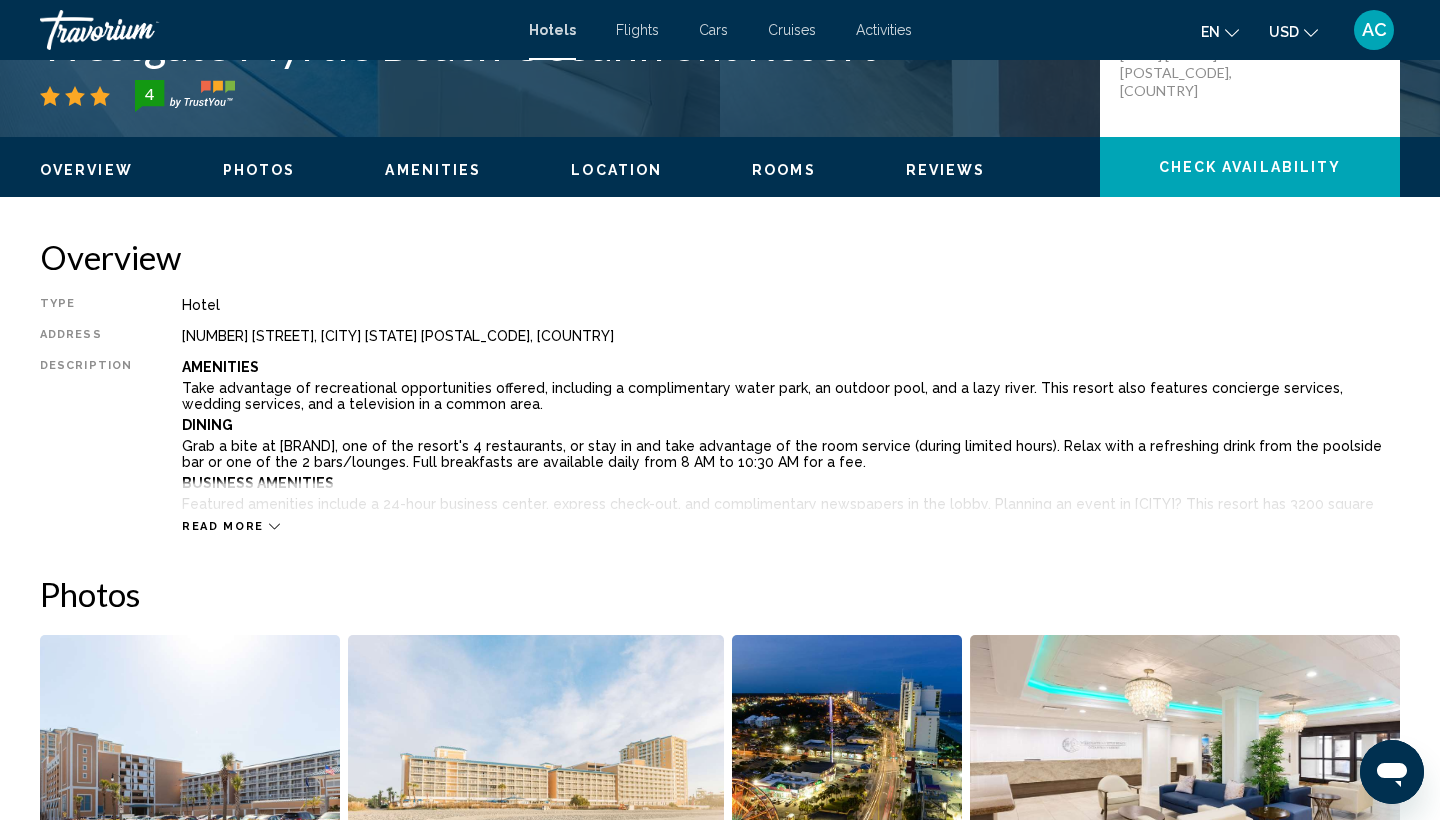 click 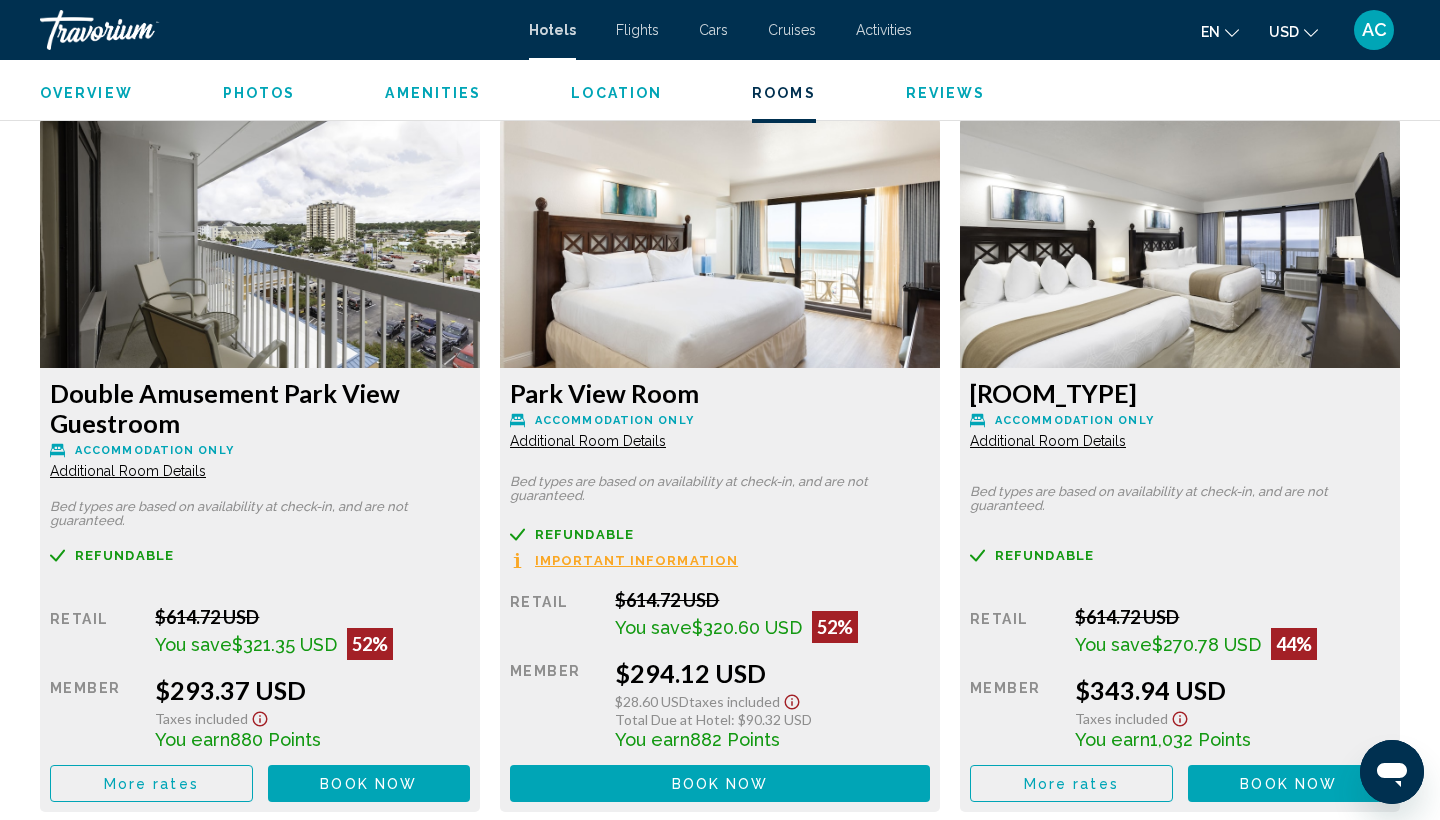 scroll, scrollTop: 4081, scrollLeft: 0, axis: vertical 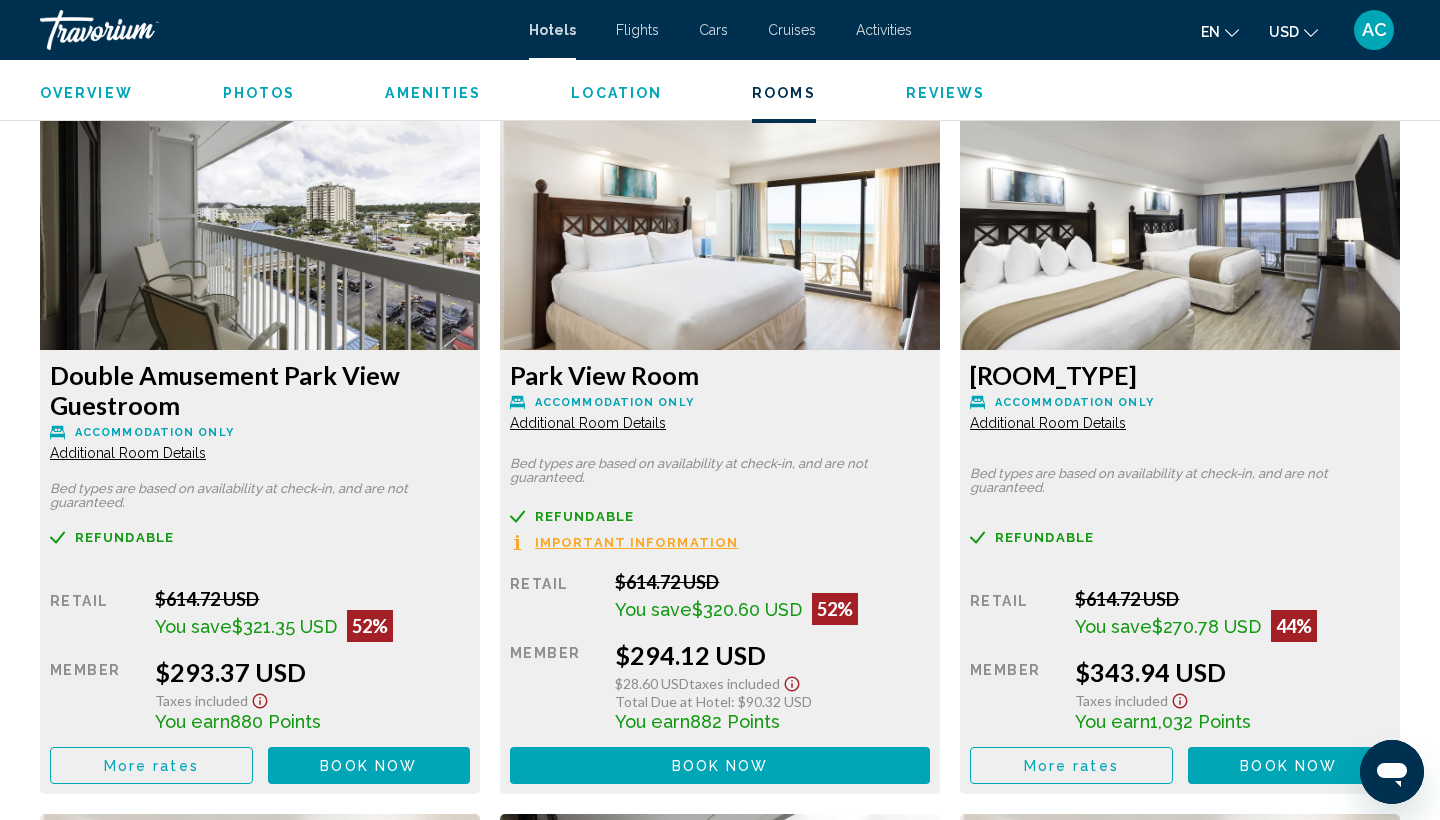 click on "Additional Room Details" at bounding box center [128, 453] 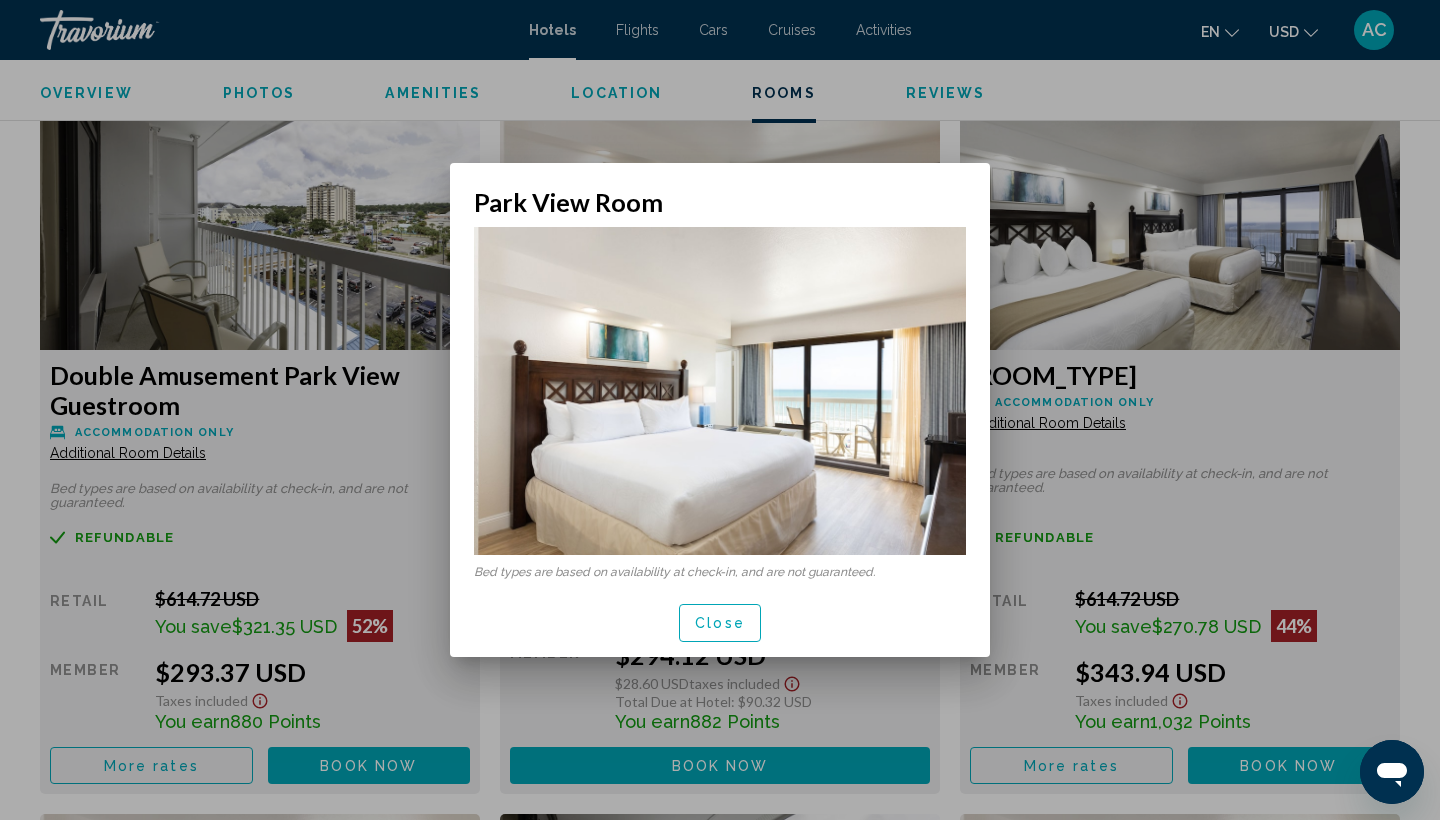 scroll, scrollTop: 0, scrollLeft: 0, axis: both 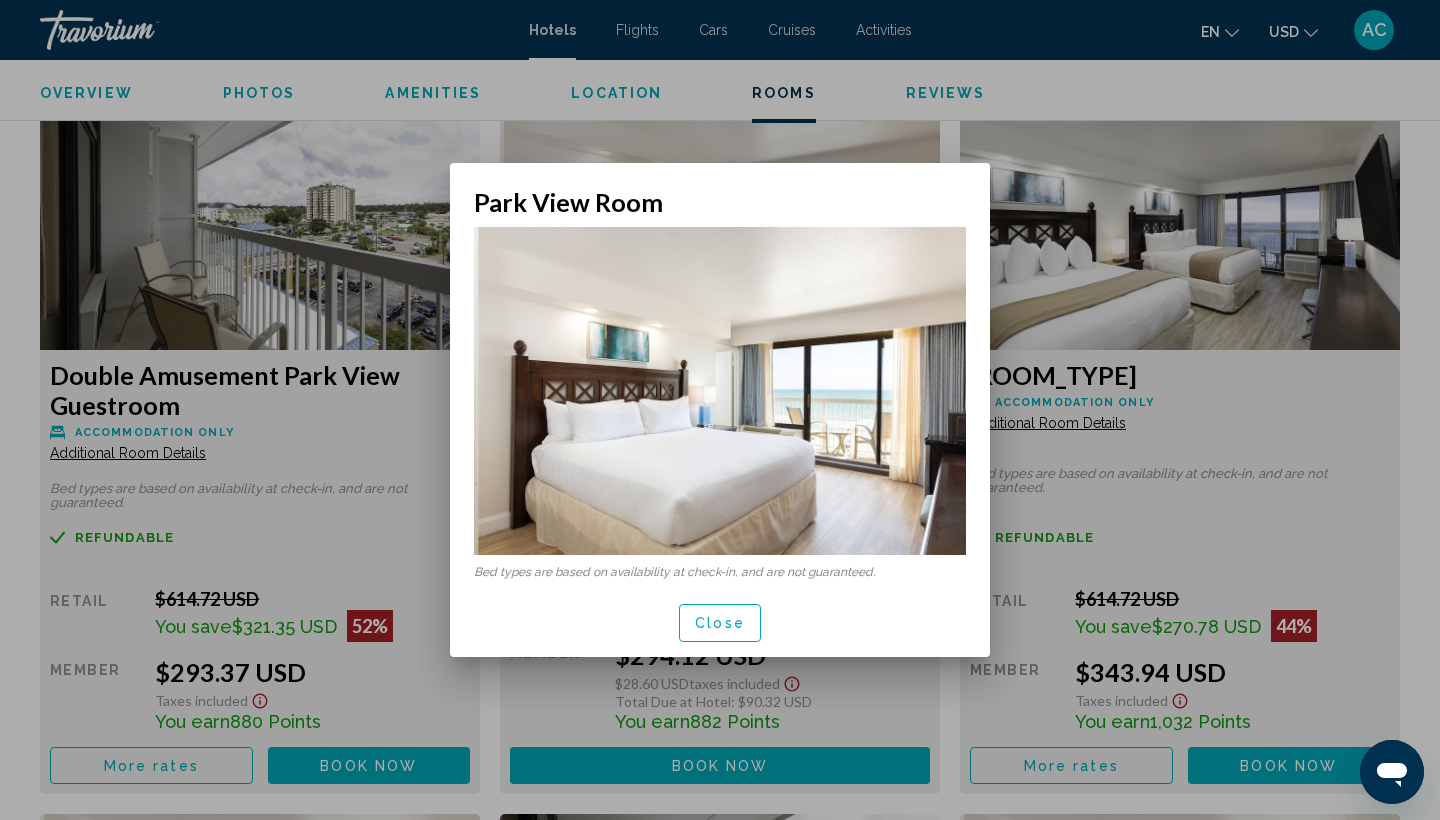 click on "Close" at bounding box center (720, 624) 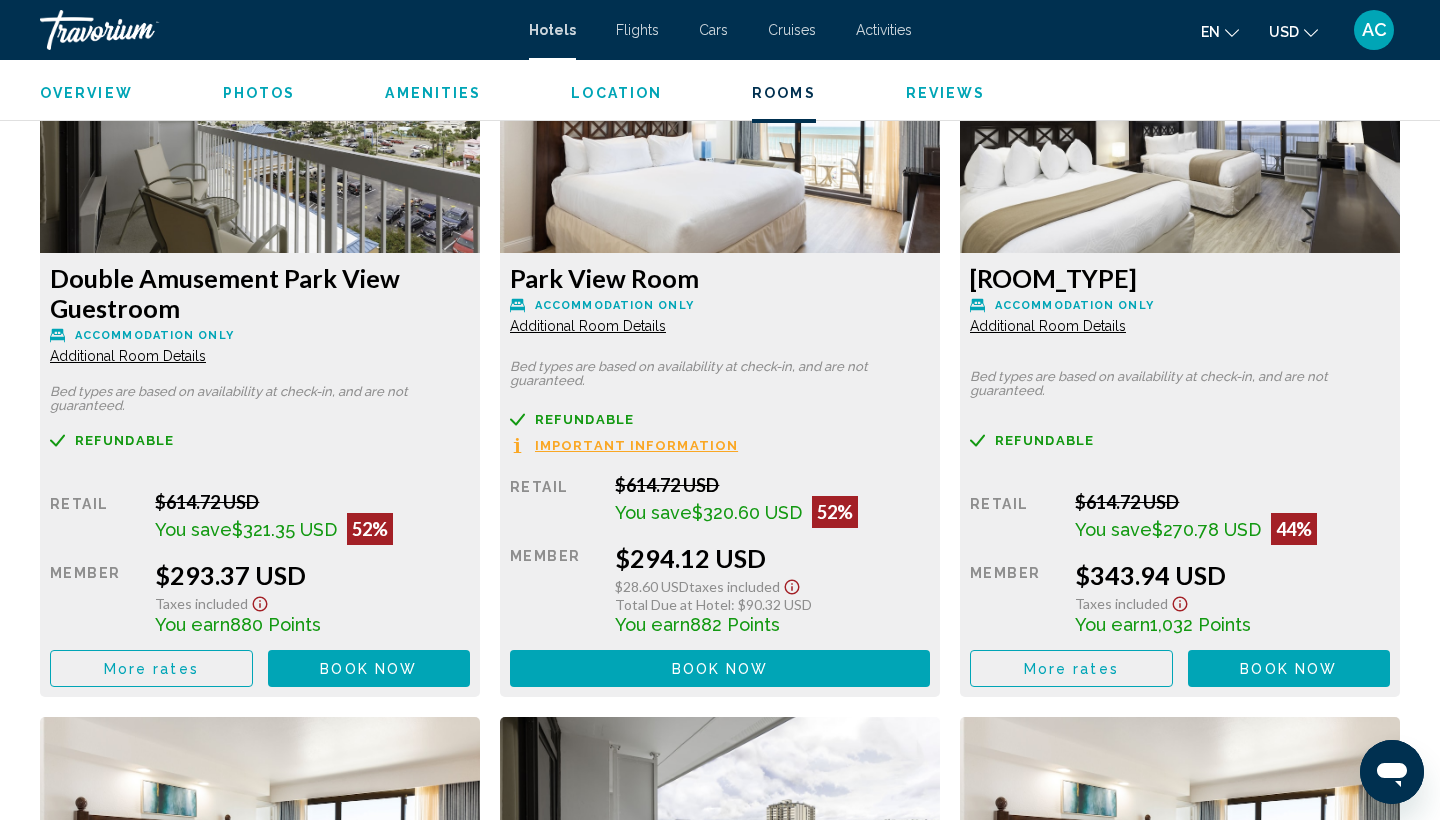 scroll, scrollTop: 4180, scrollLeft: 0, axis: vertical 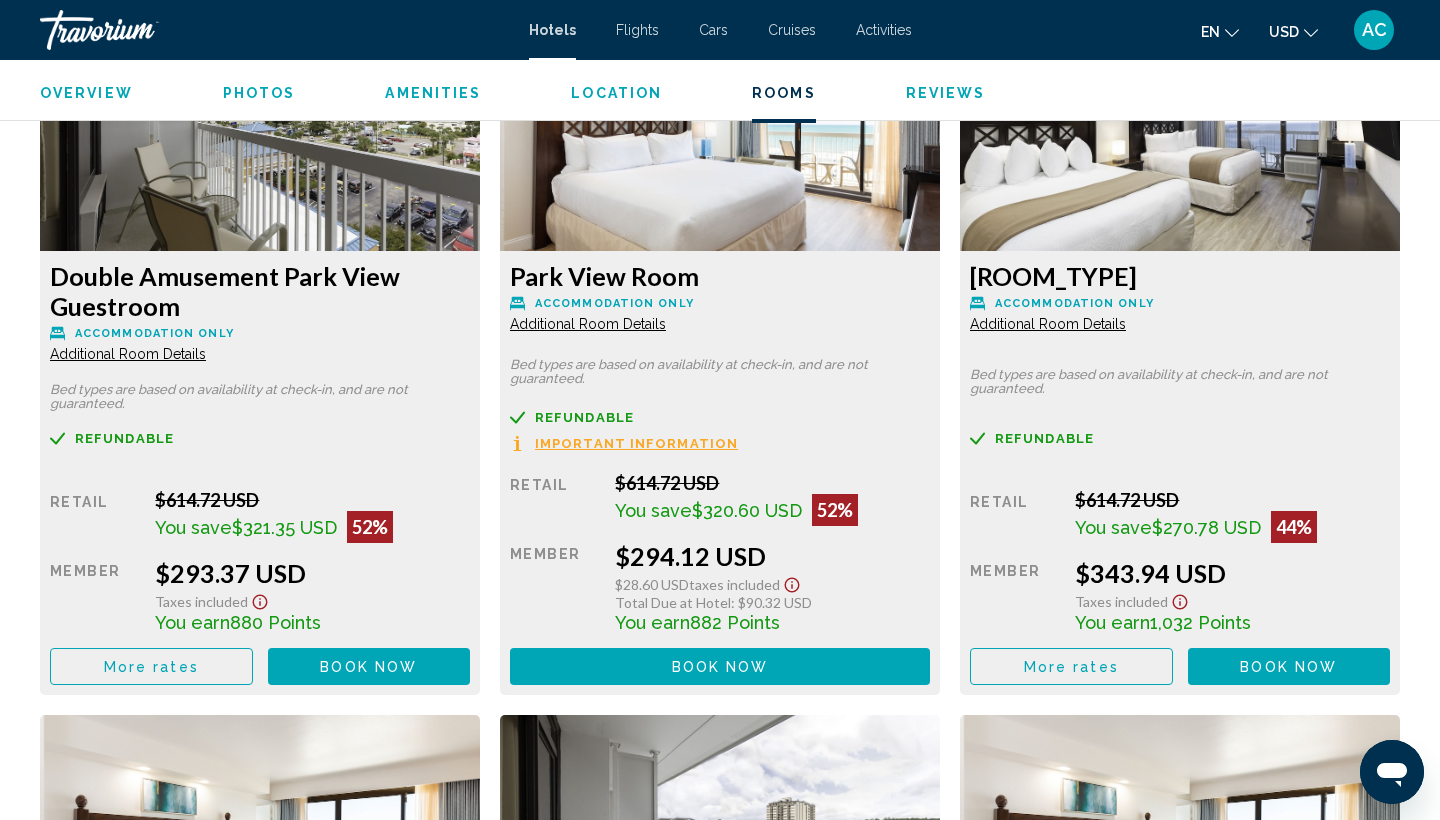 click on "Important Information" at bounding box center (636, 443) 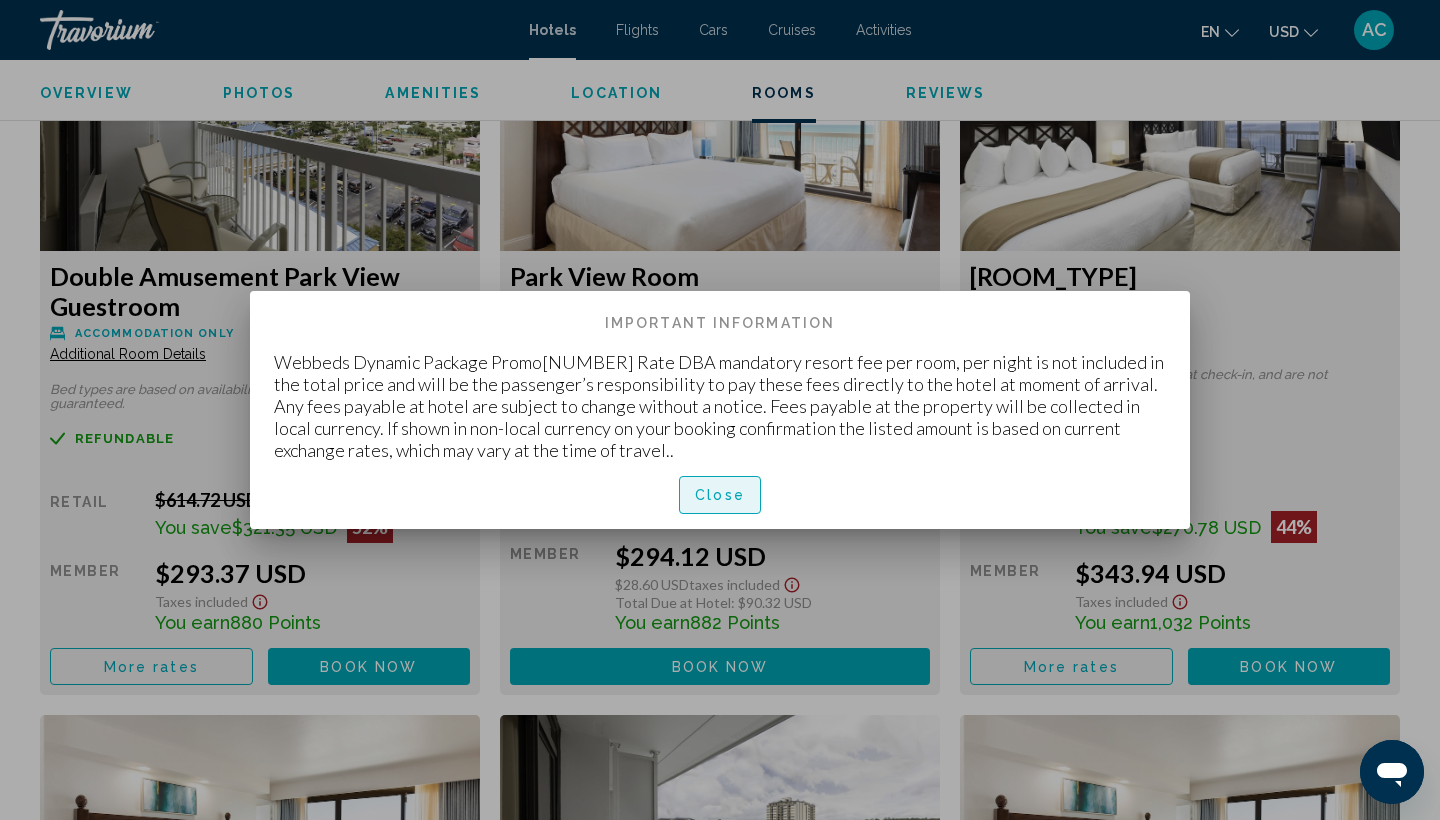 click on "Close" at bounding box center [720, 496] 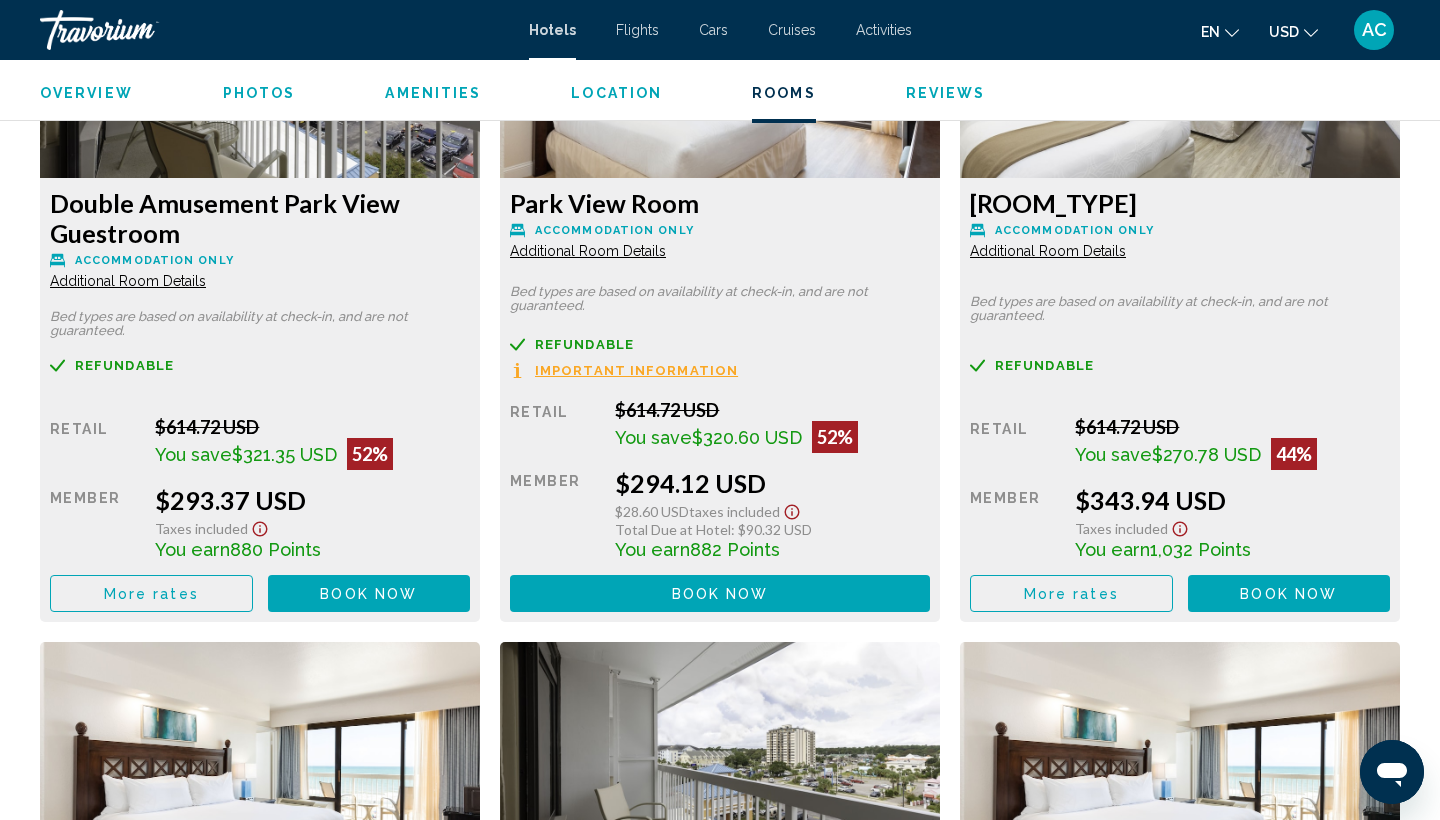 scroll, scrollTop: 4263, scrollLeft: 0, axis: vertical 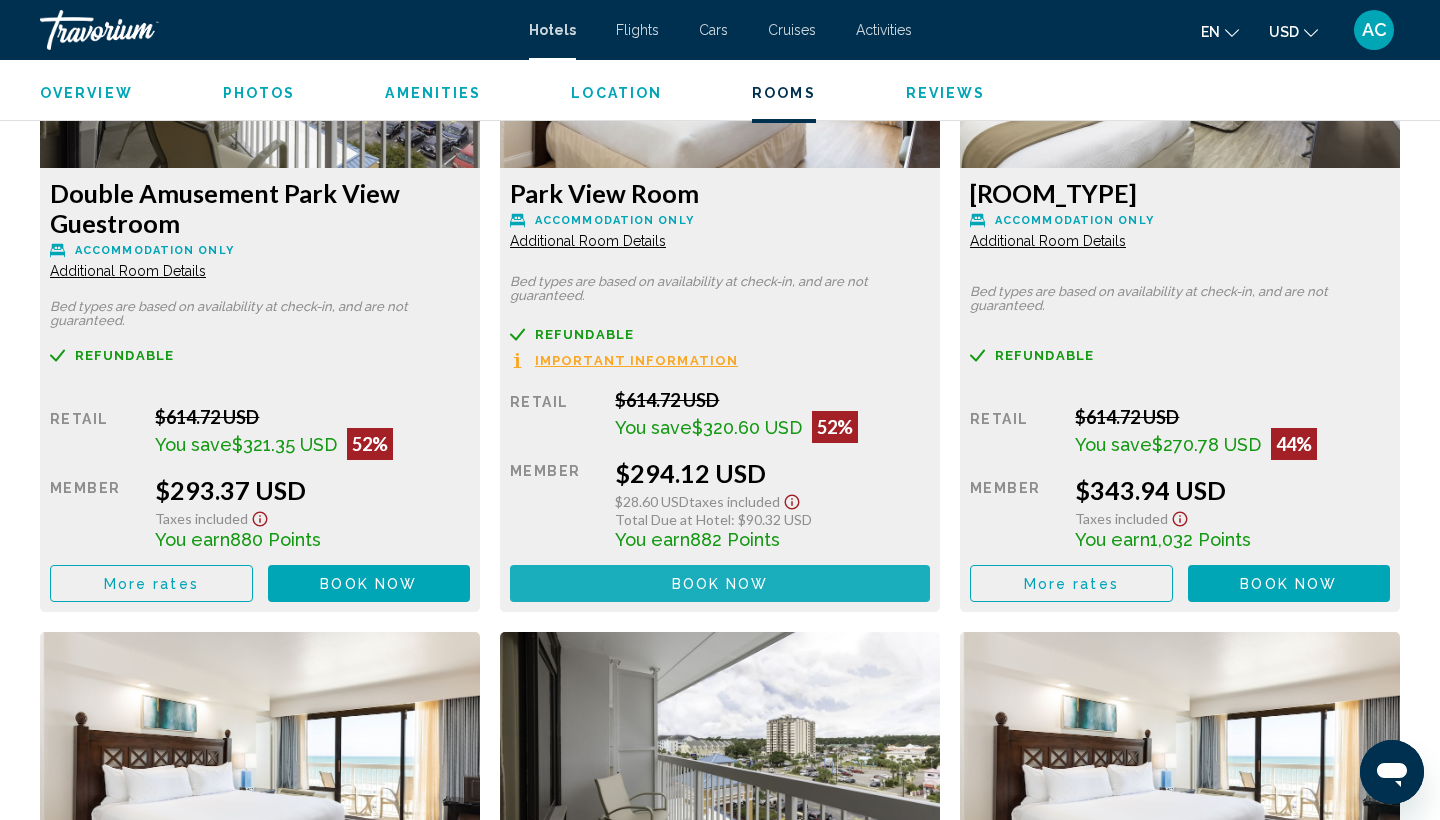 click on "Book now" at bounding box center [368, 584] 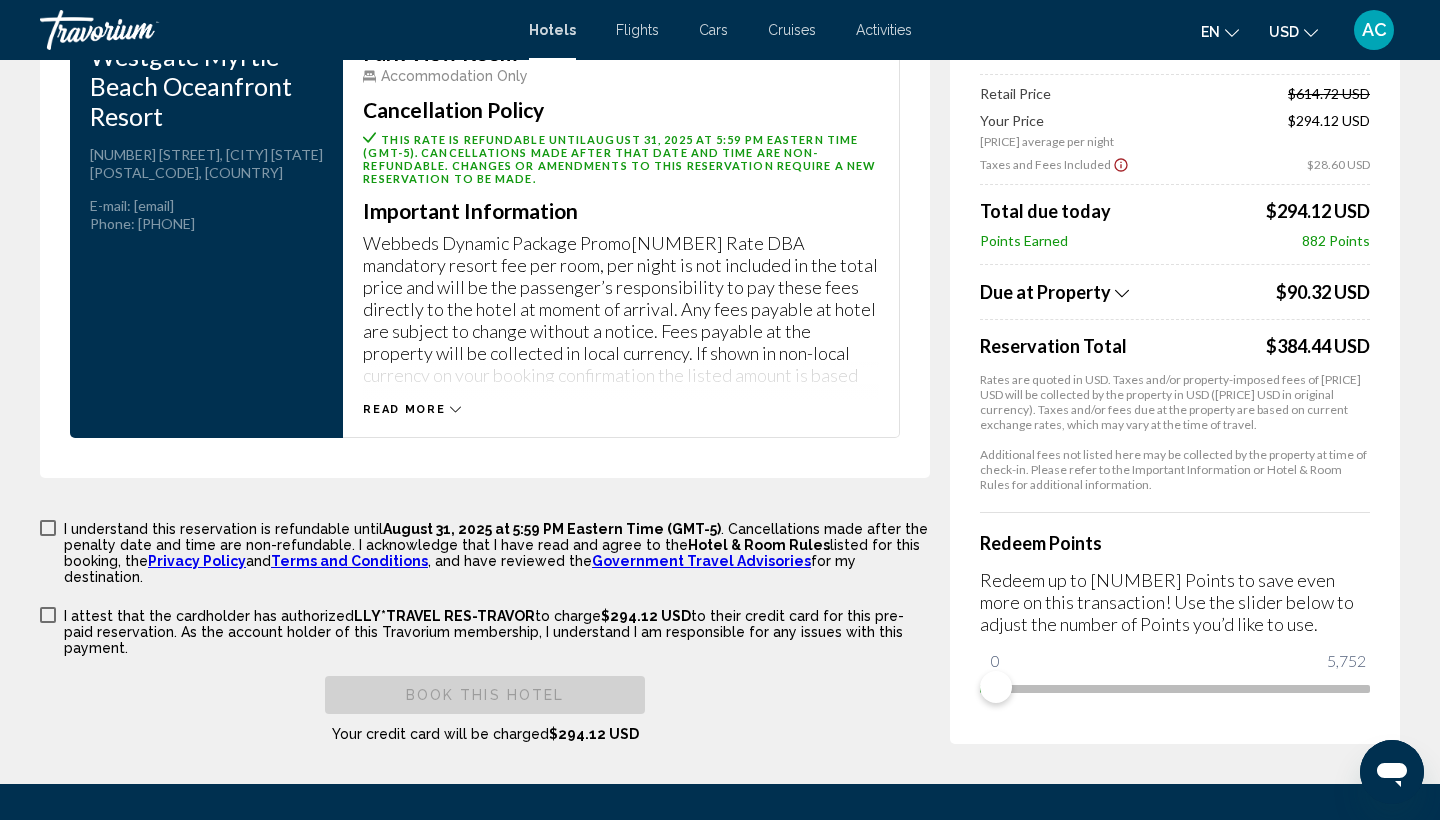 scroll, scrollTop: 2946, scrollLeft: 0, axis: vertical 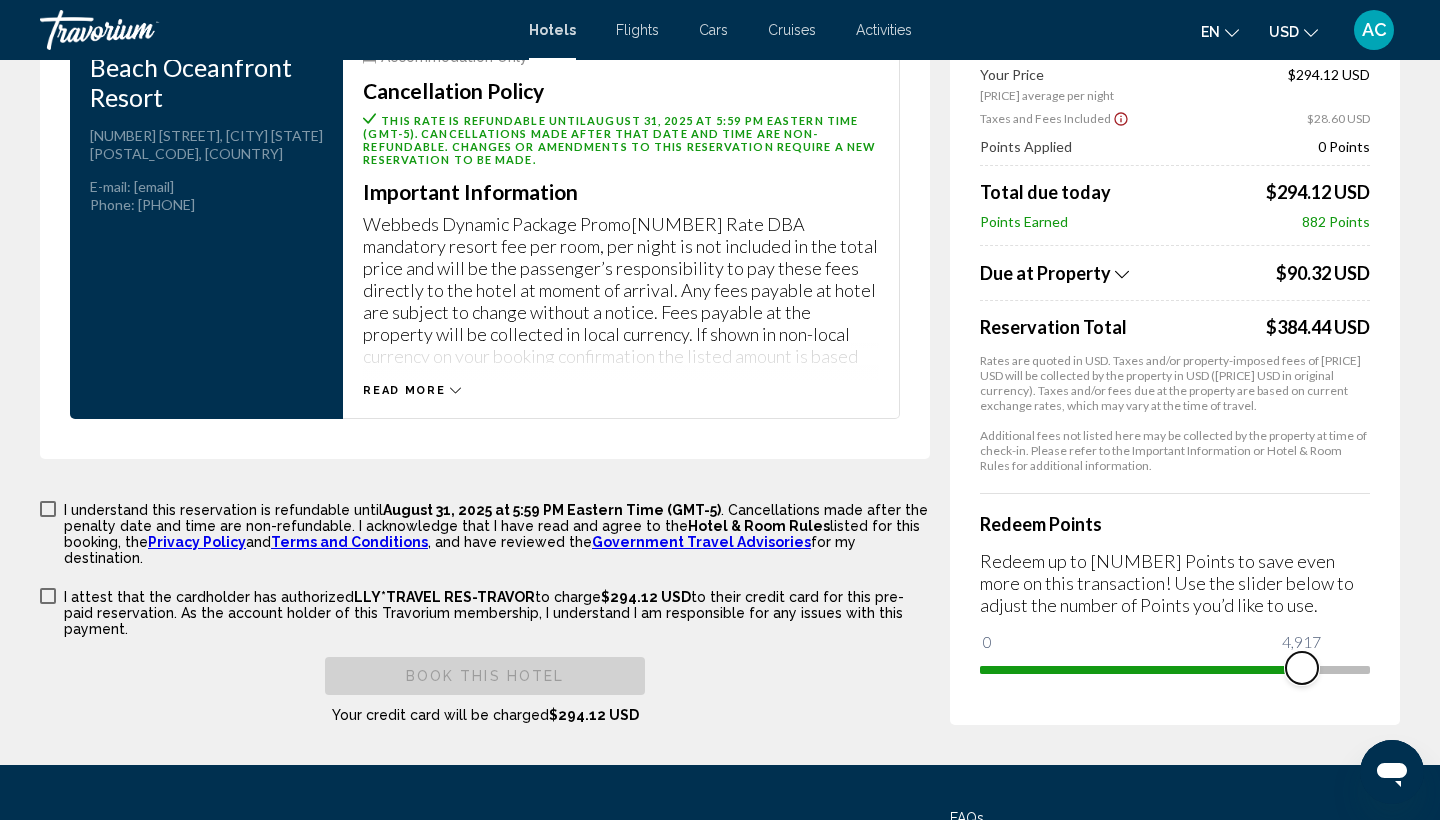 drag, startPoint x: 993, startPoint y: 638, endPoint x: 1302, endPoint y: 630, distance: 309.10355 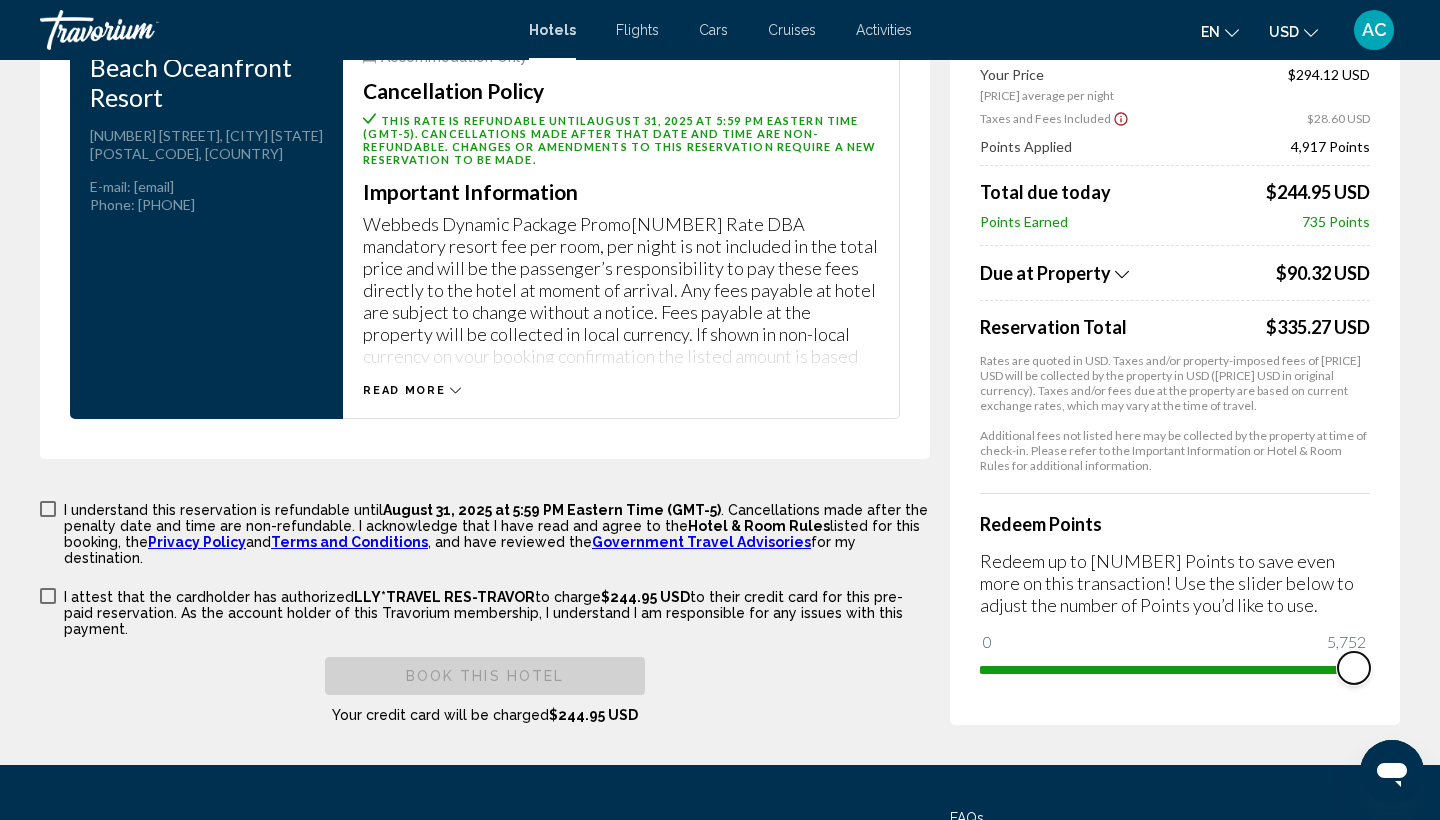 drag, startPoint x: 1303, startPoint y: 626, endPoint x: 1366, endPoint y: 630, distance: 63.126858 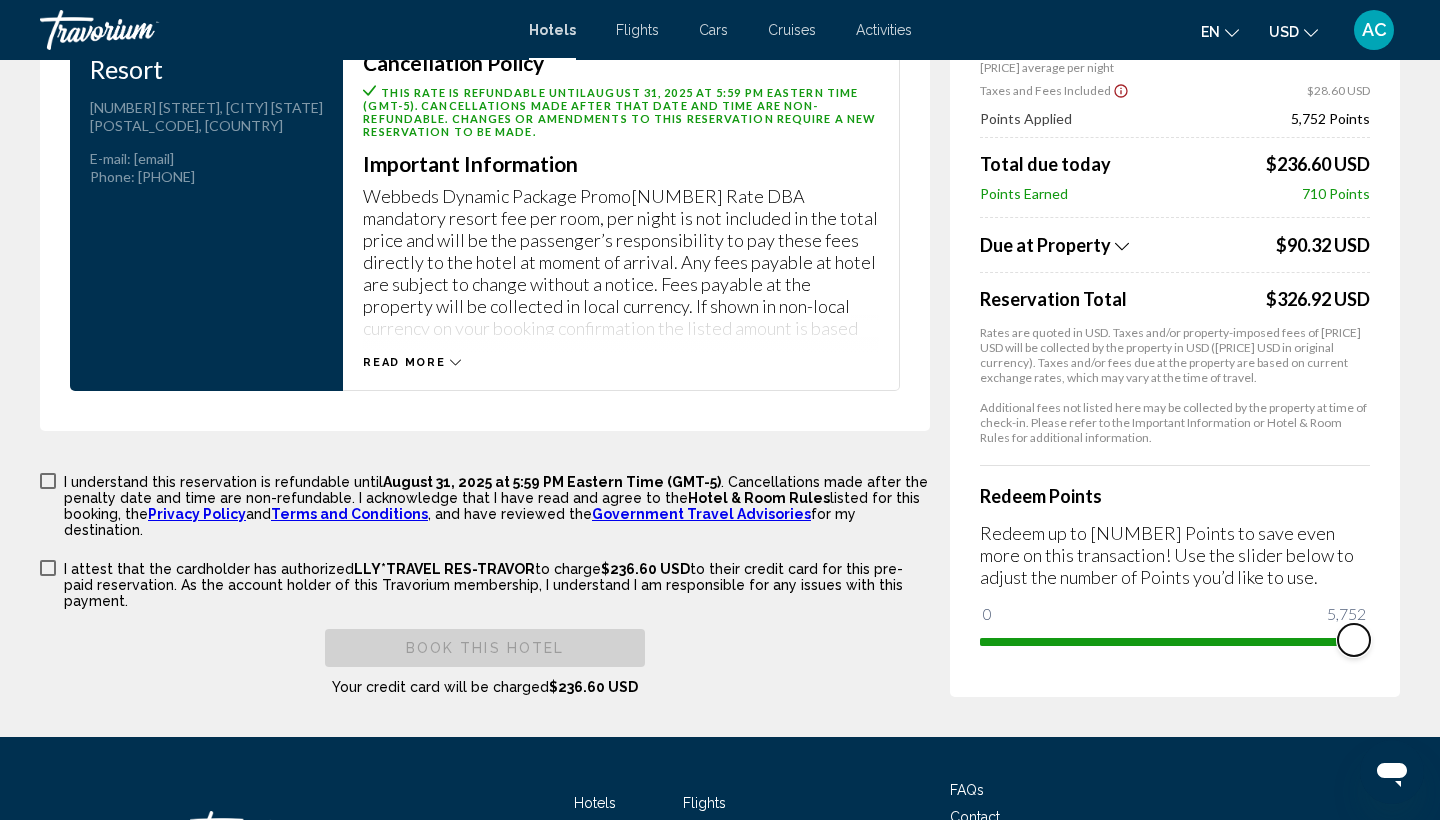 scroll, scrollTop: 2977, scrollLeft: 0, axis: vertical 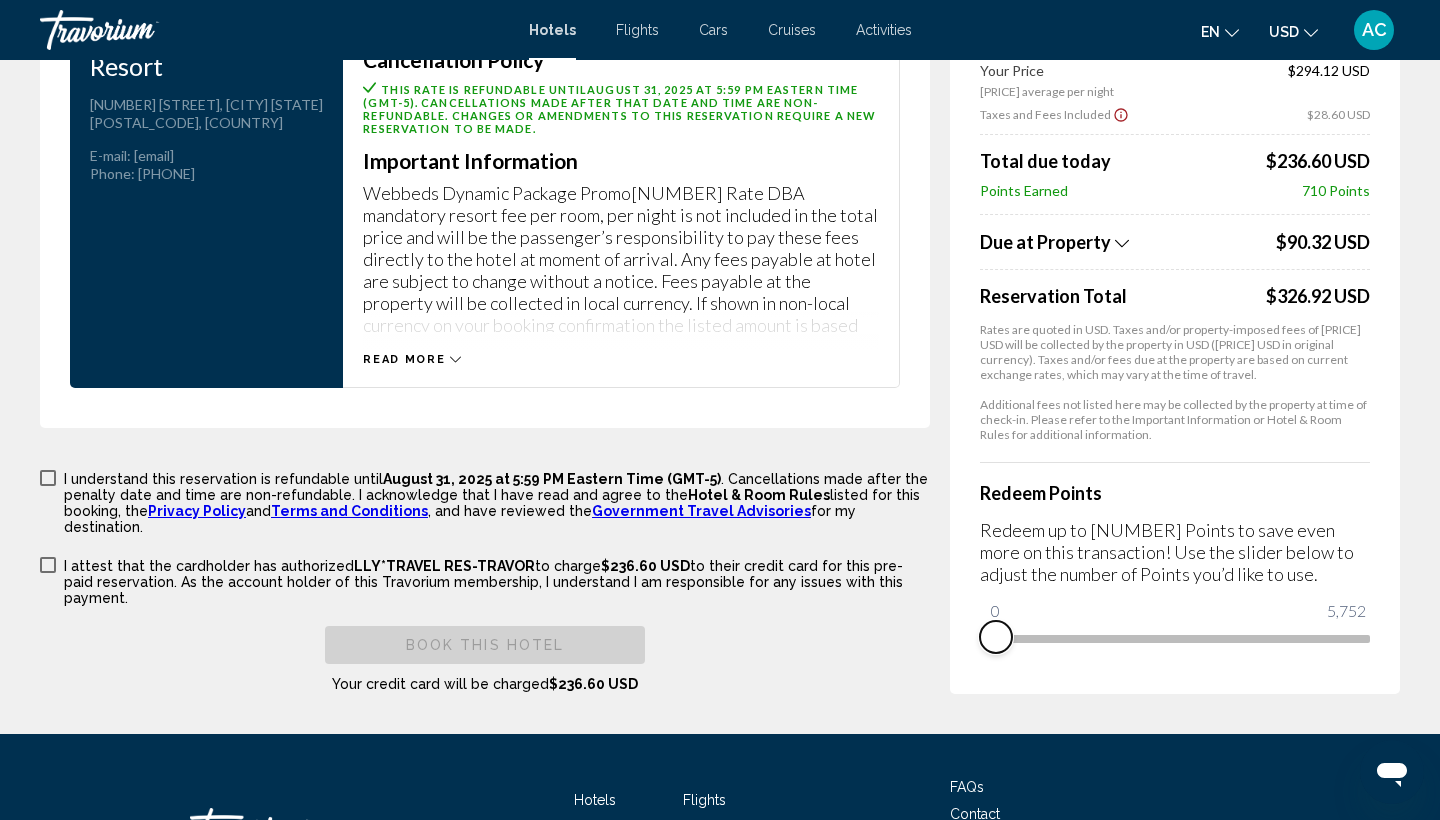 drag, startPoint x: 1354, startPoint y: 603, endPoint x: 976, endPoint y: 611, distance: 378.08466 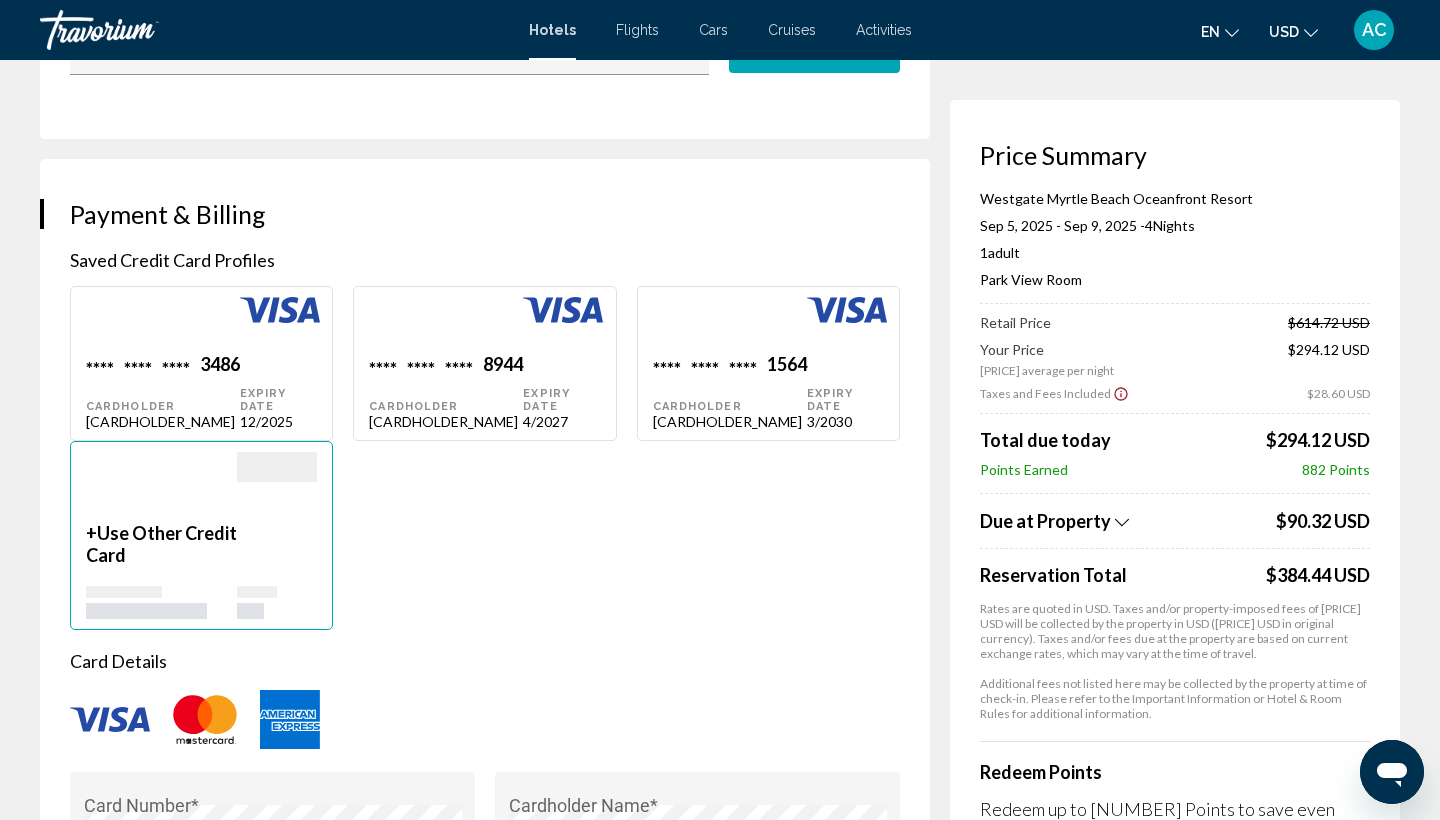 scroll, scrollTop: 1398, scrollLeft: 0, axis: vertical 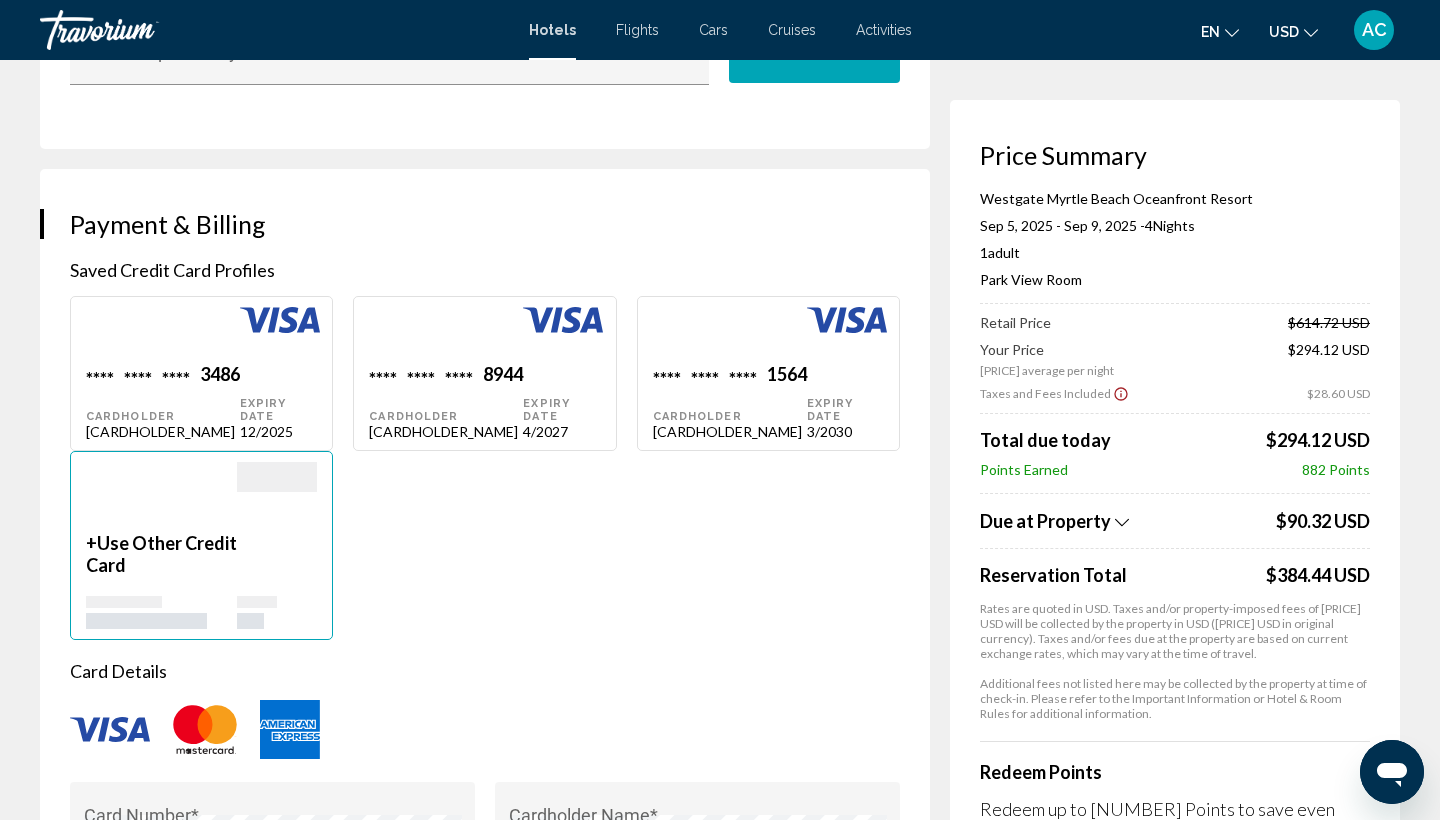 click on "1564" at bounding box center (220, 376) 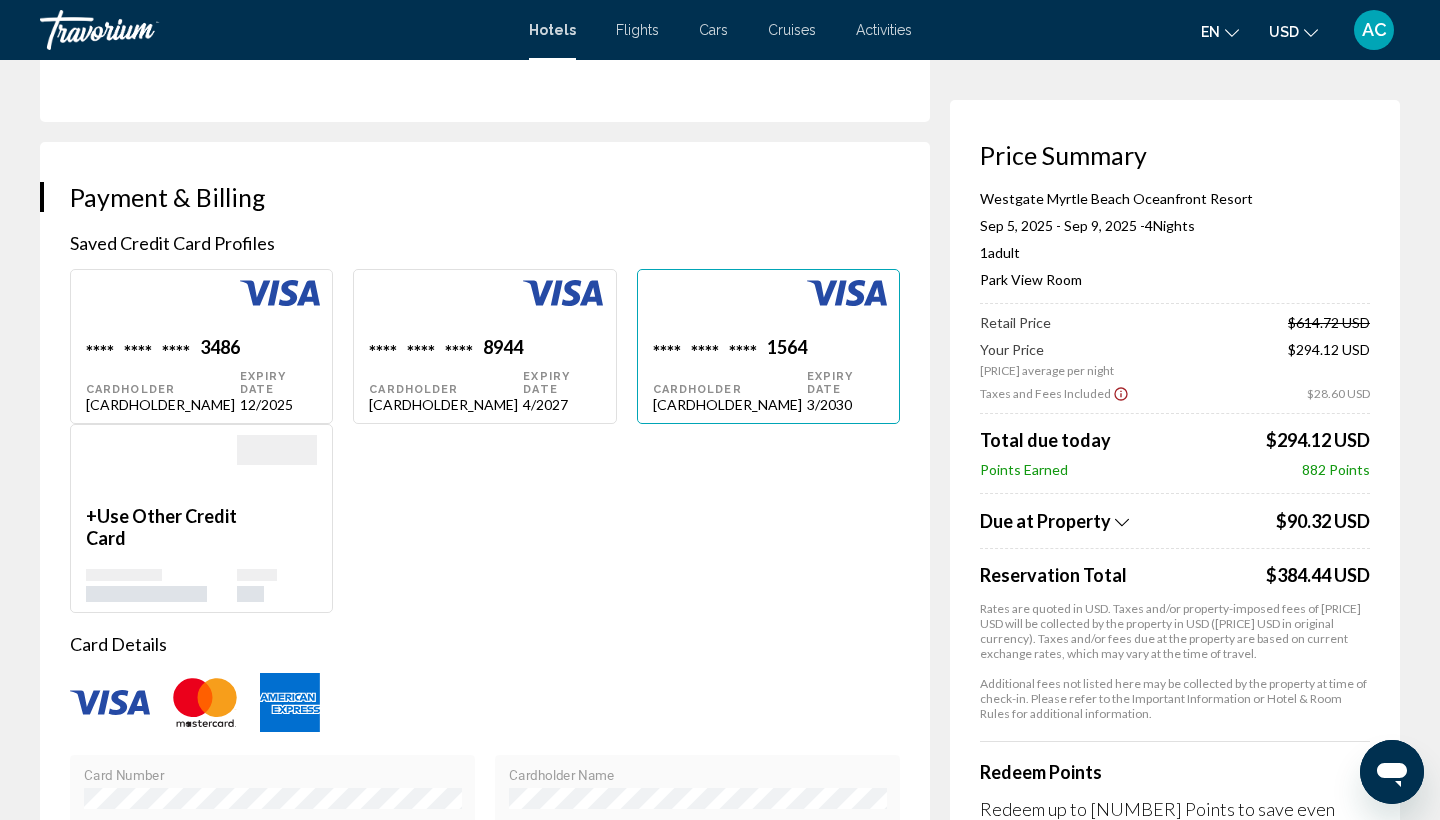 scroll, scrollTop: 1445, scrollLeft: 0, axis: vertical 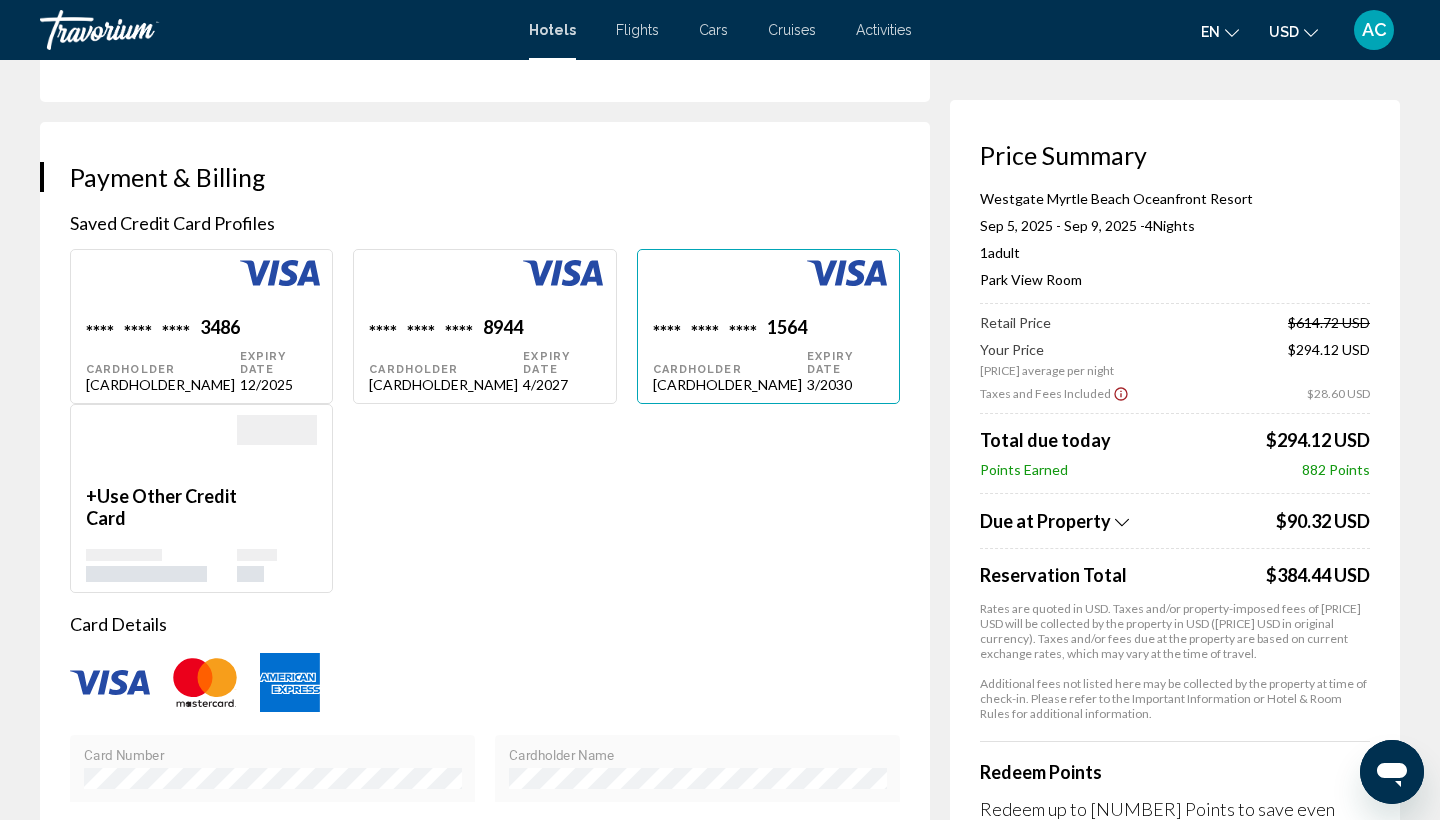 click on "[CARD NUMBER] Cardholder [CARDHOLDER_NAME]" at bounding box center [163, 354] 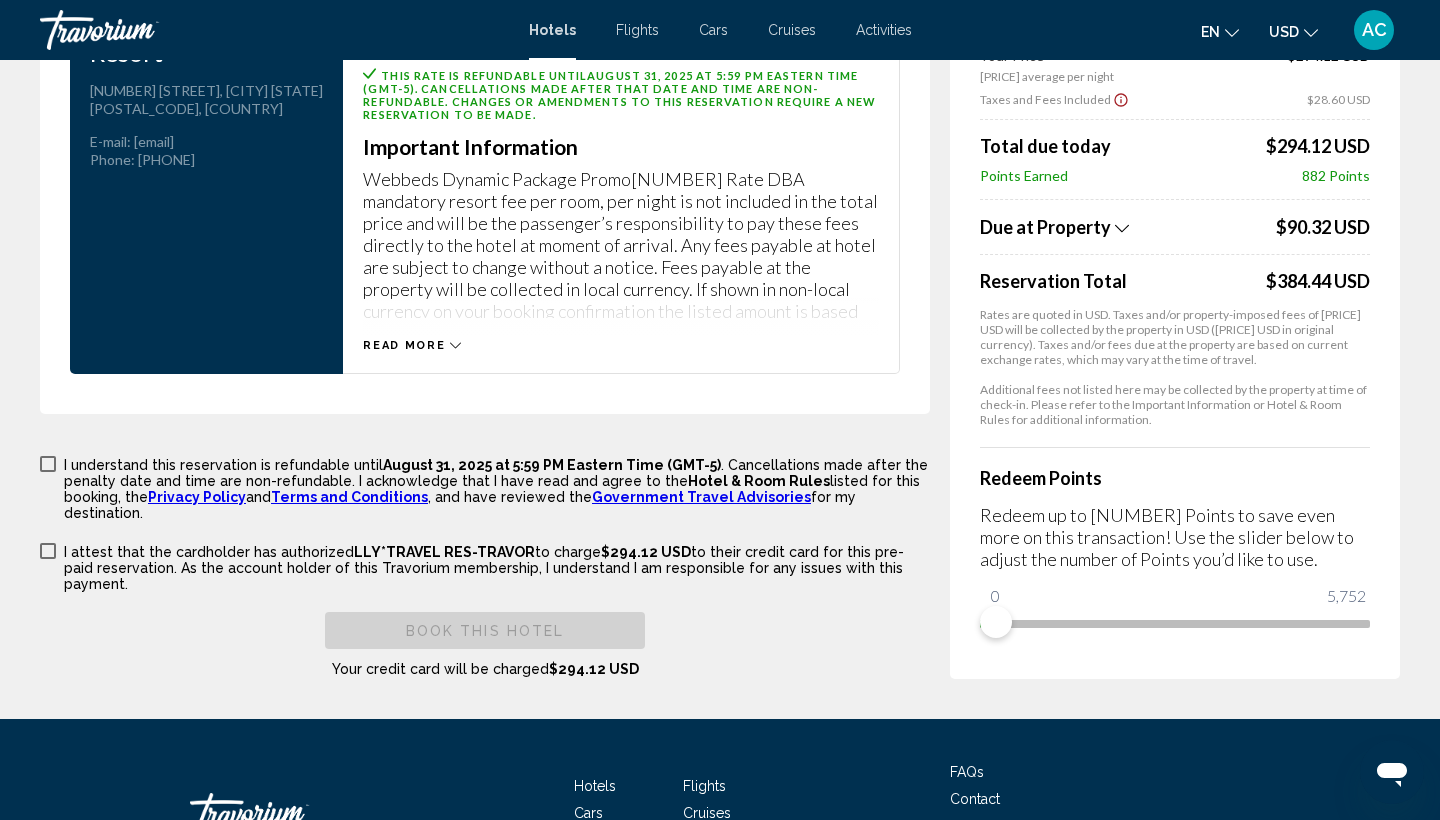 scroll, scrollTop: 2977, scrollLeft: 0, axis: vertical 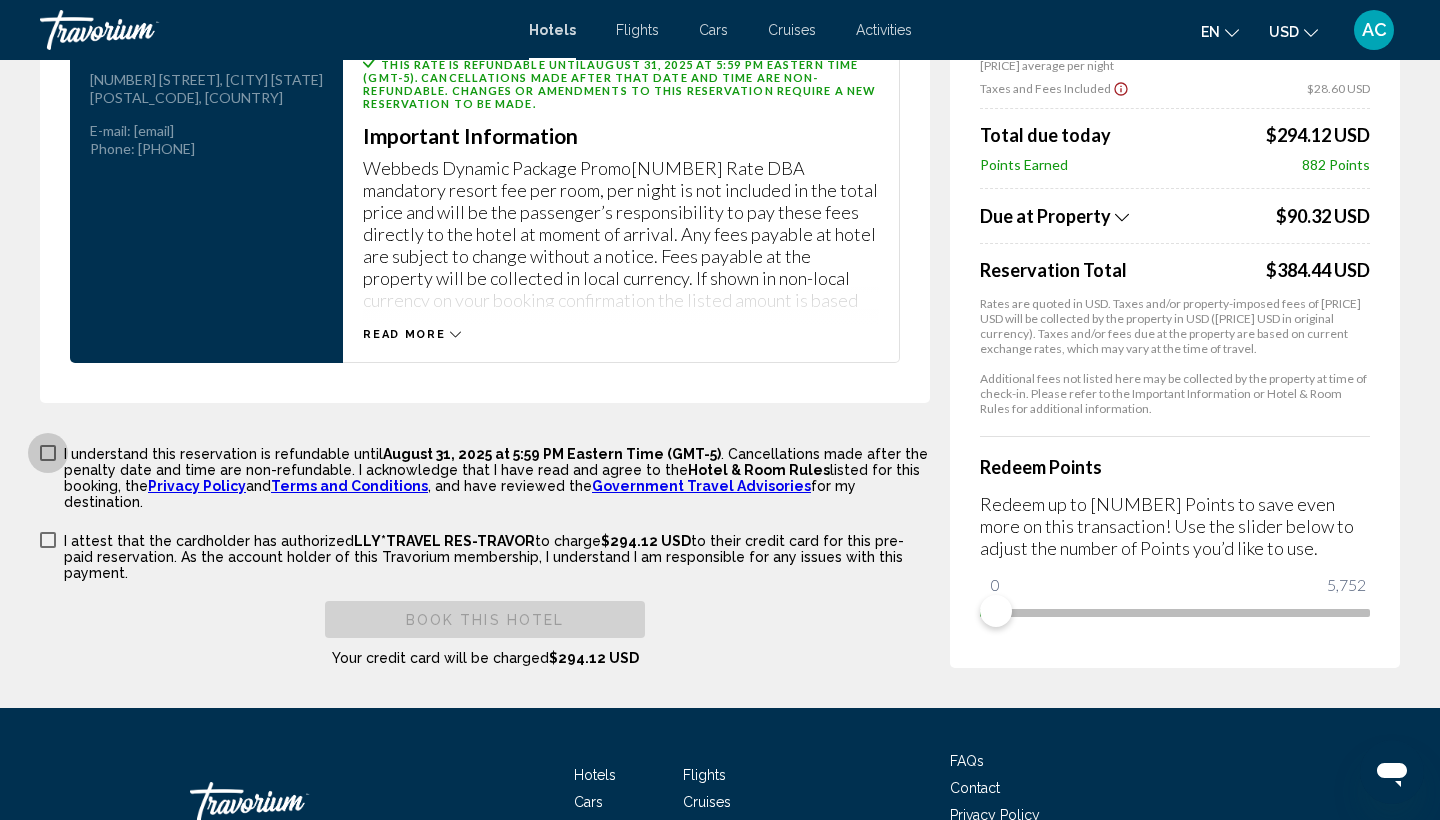 click at bounding box center (48, 453) 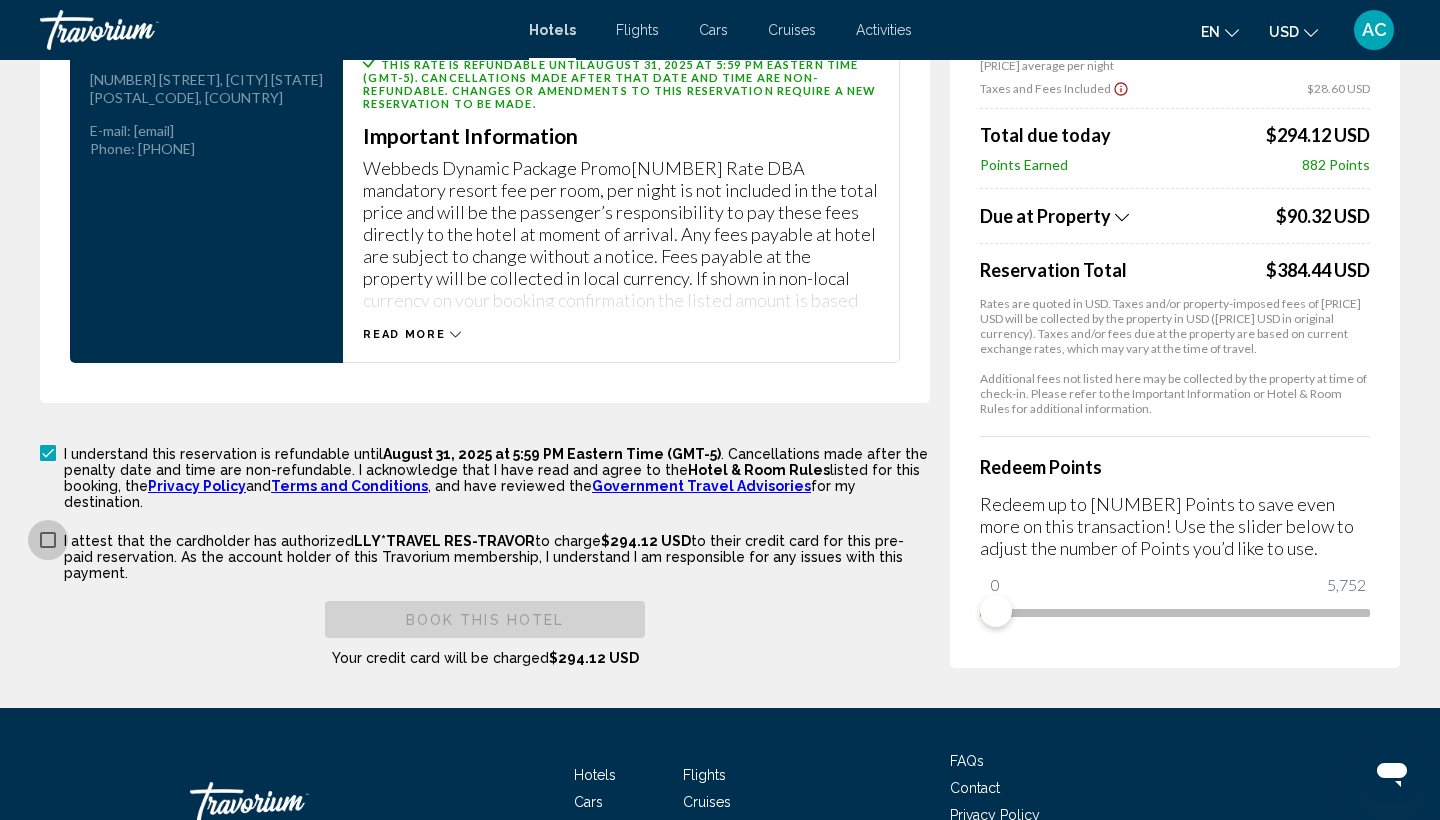 click at bounding box center [48, 540] 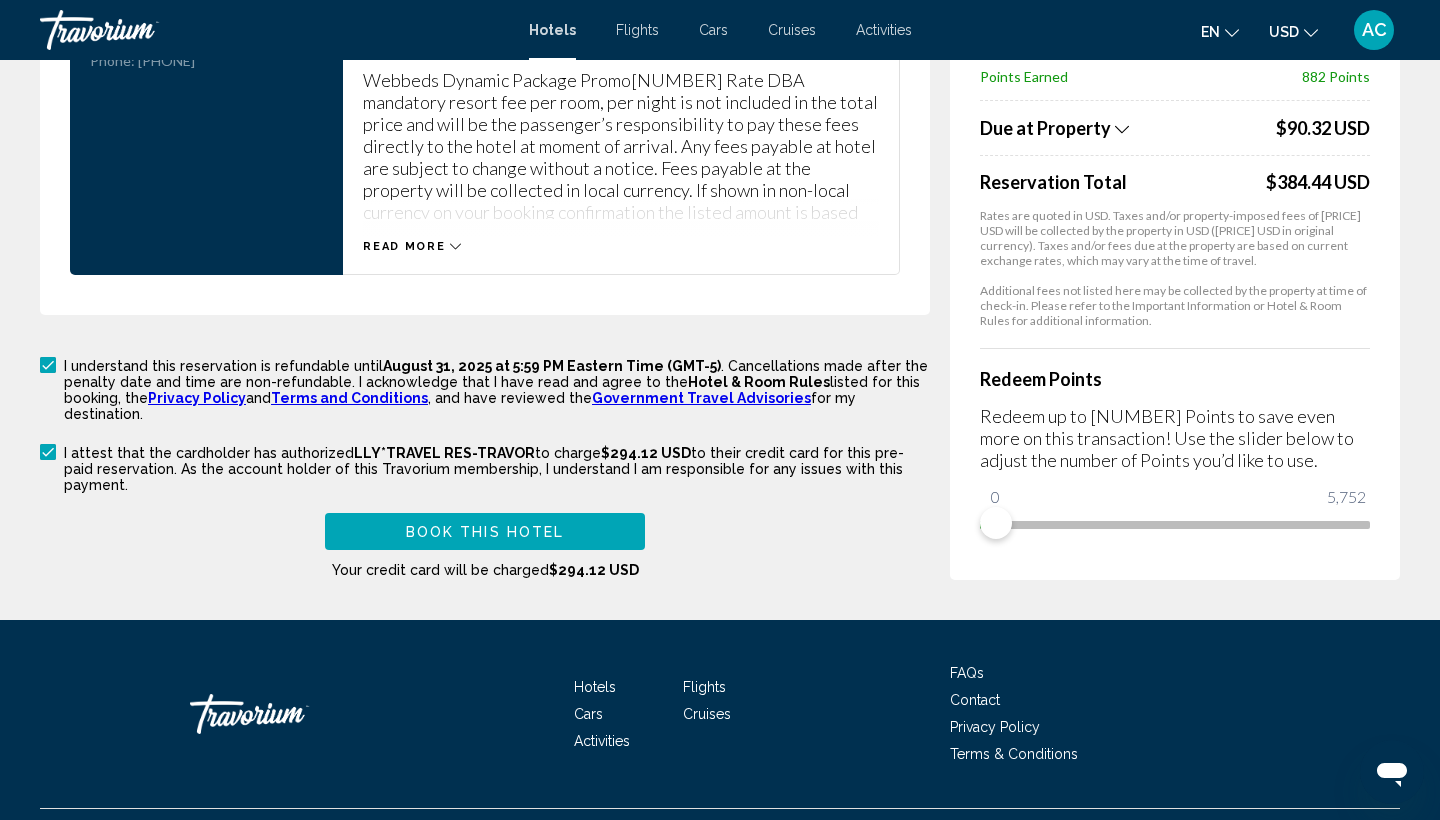 scroll, scrollTop: 3065, scrollLeft: 0, axis: vertical 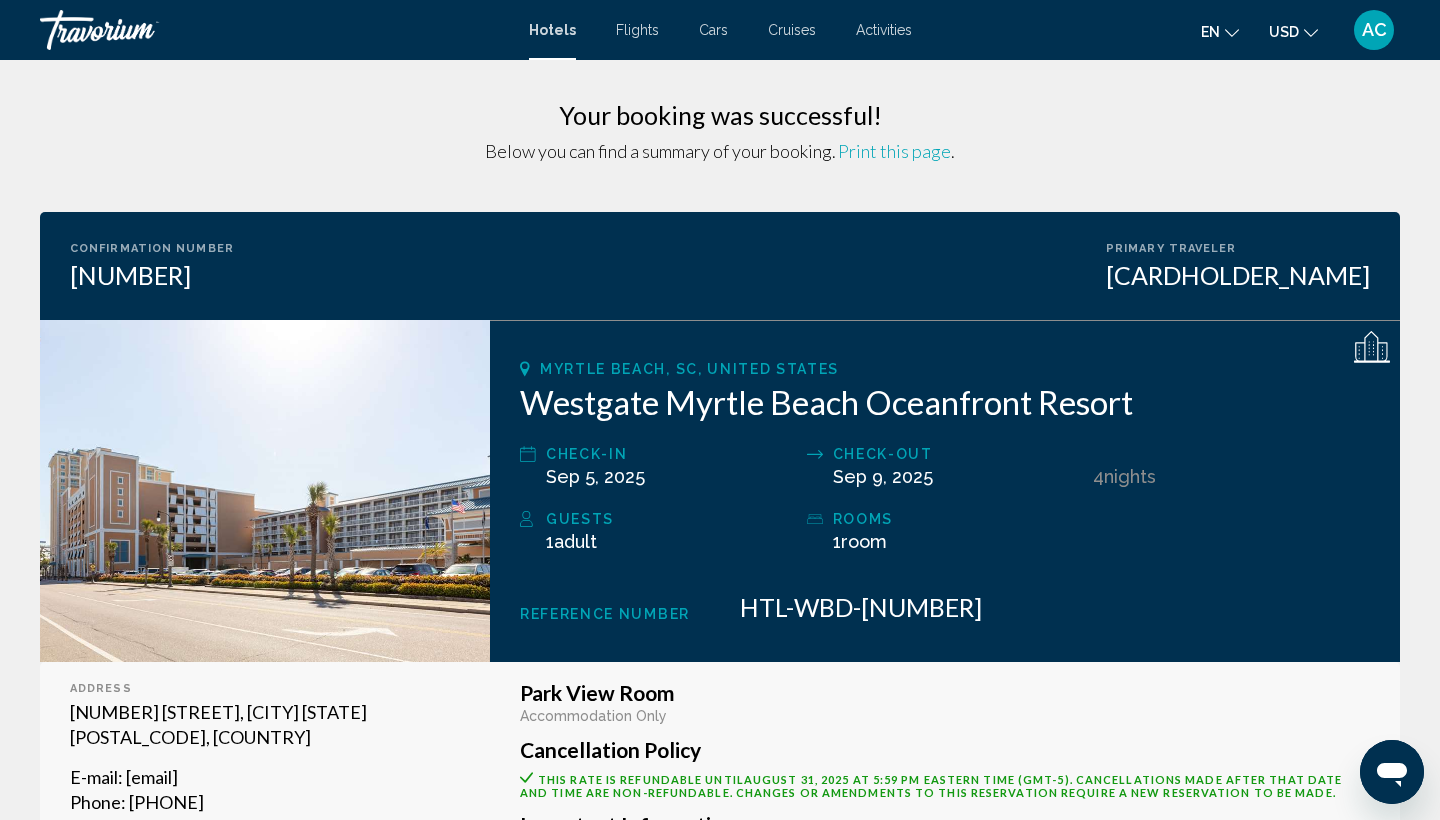 click on "AC" at bounding box center [1374, 30] 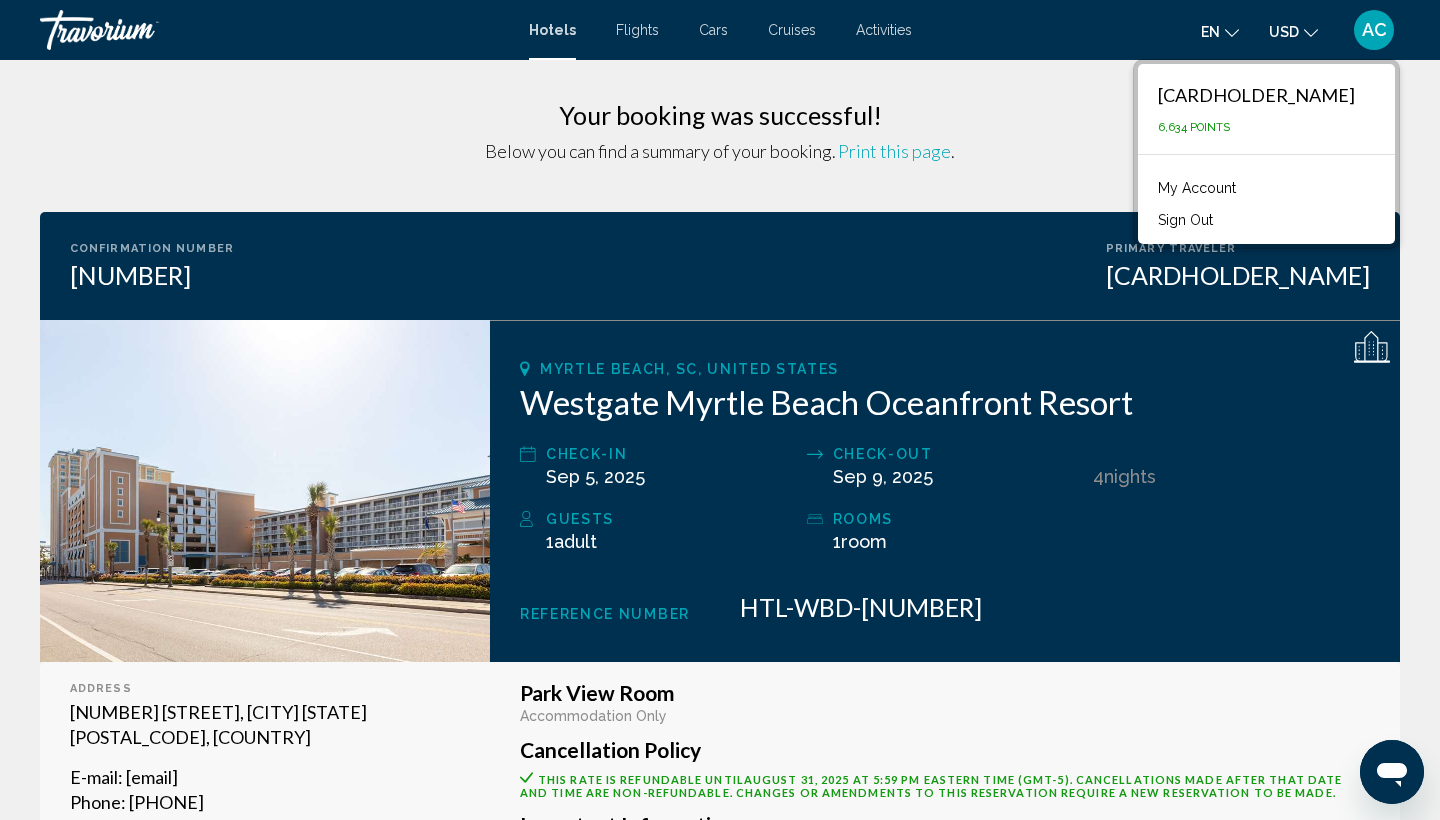 click on "My Account" at bounding box center [1197, 188] 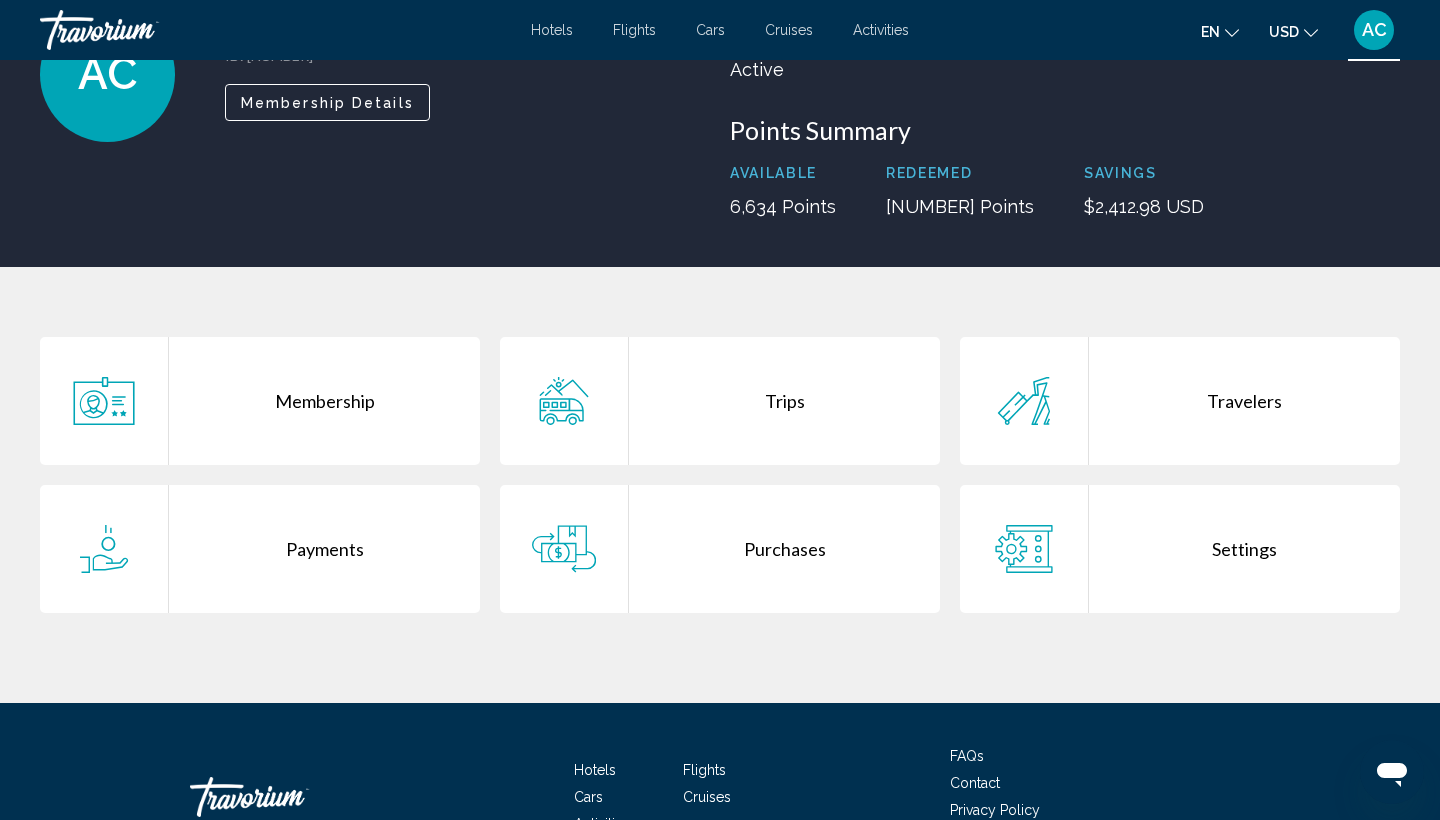 scroll, scrollTop: 188, scrollLeft: 0, axis: vertical 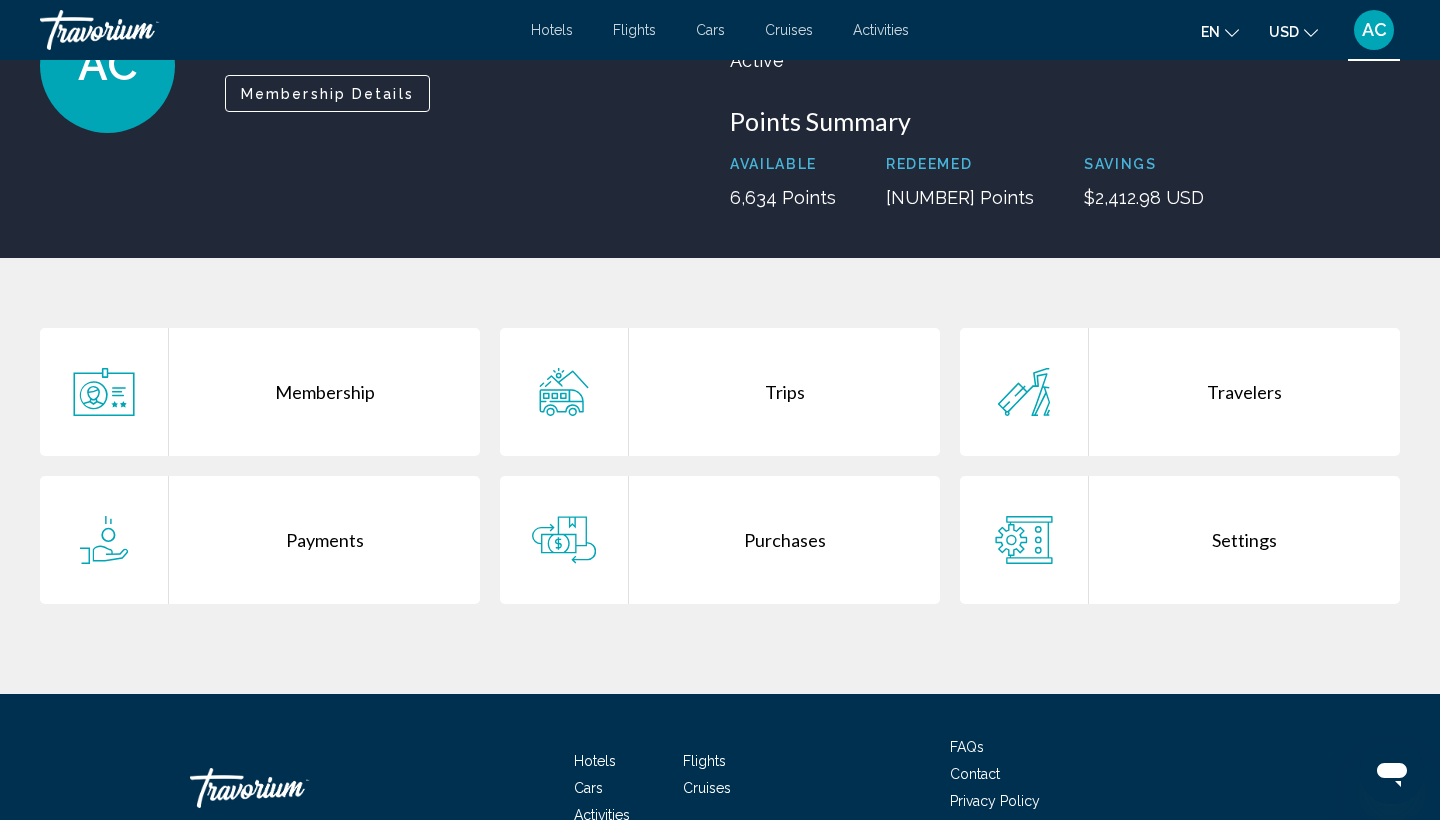 click on "Trips" at bounding box center (784, 392) 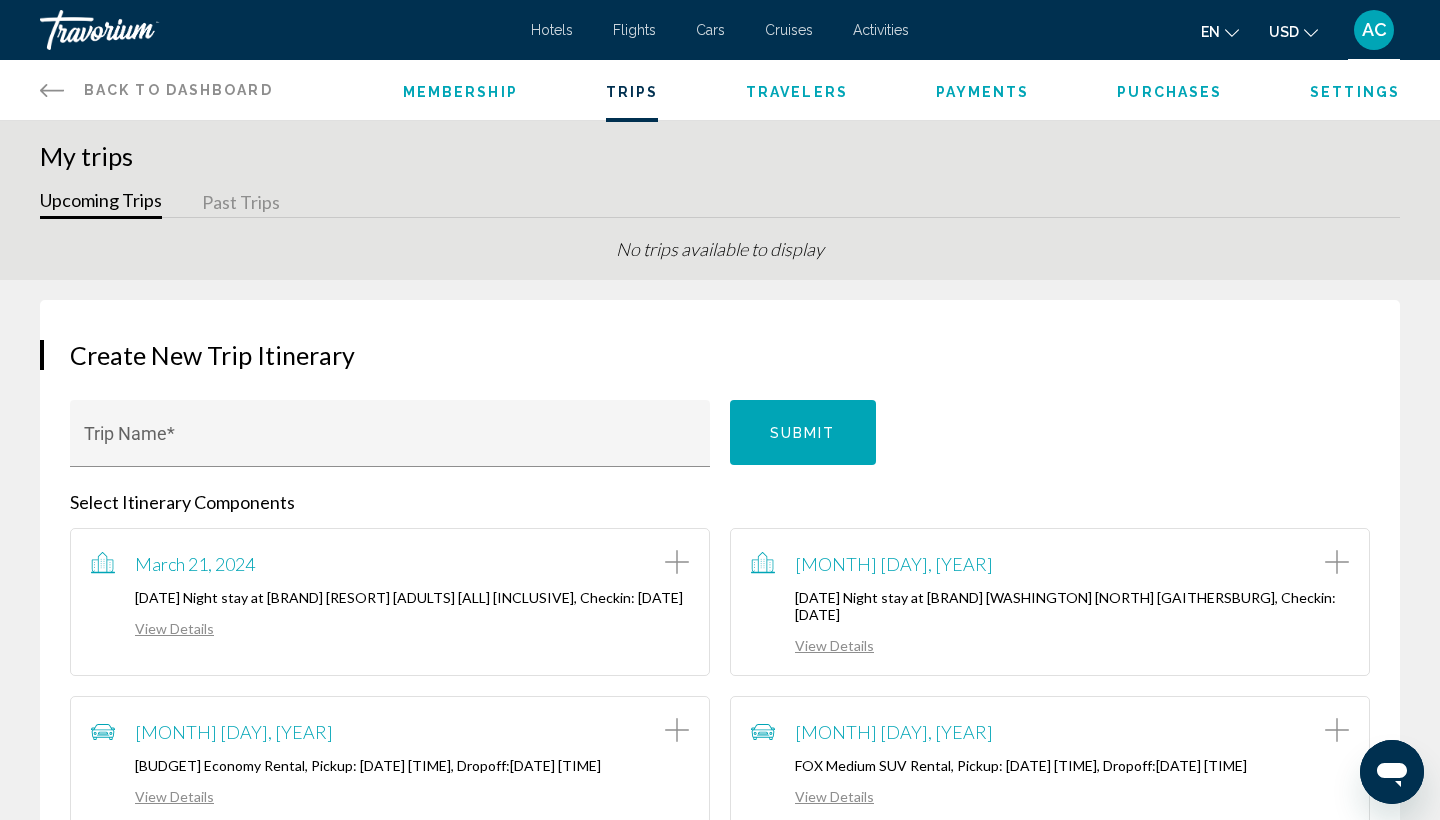 scroll, scrollTop: 0, scrollLeft: 0, axis: both 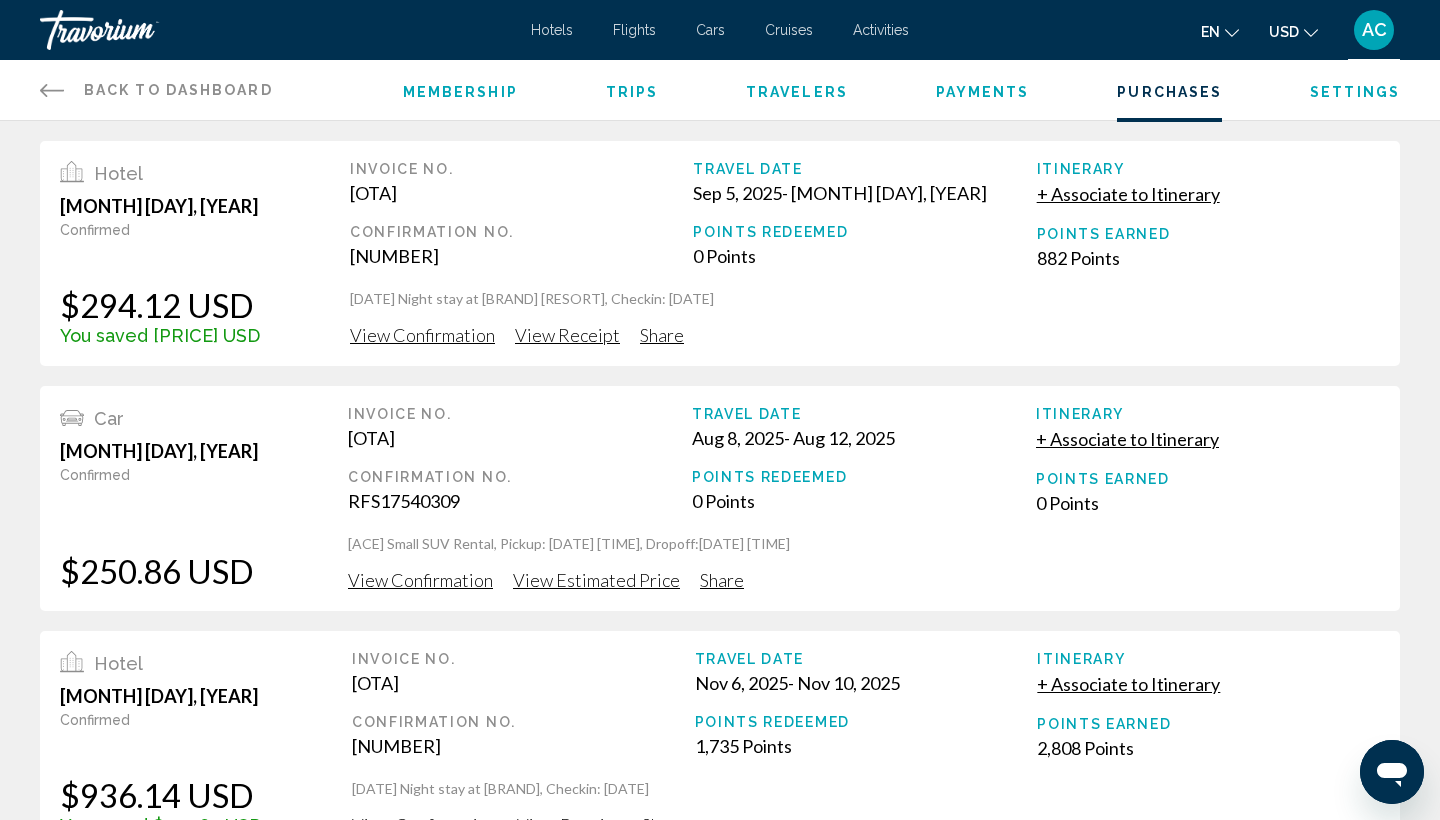 click on "AC" at bounding box center [1374, 30] 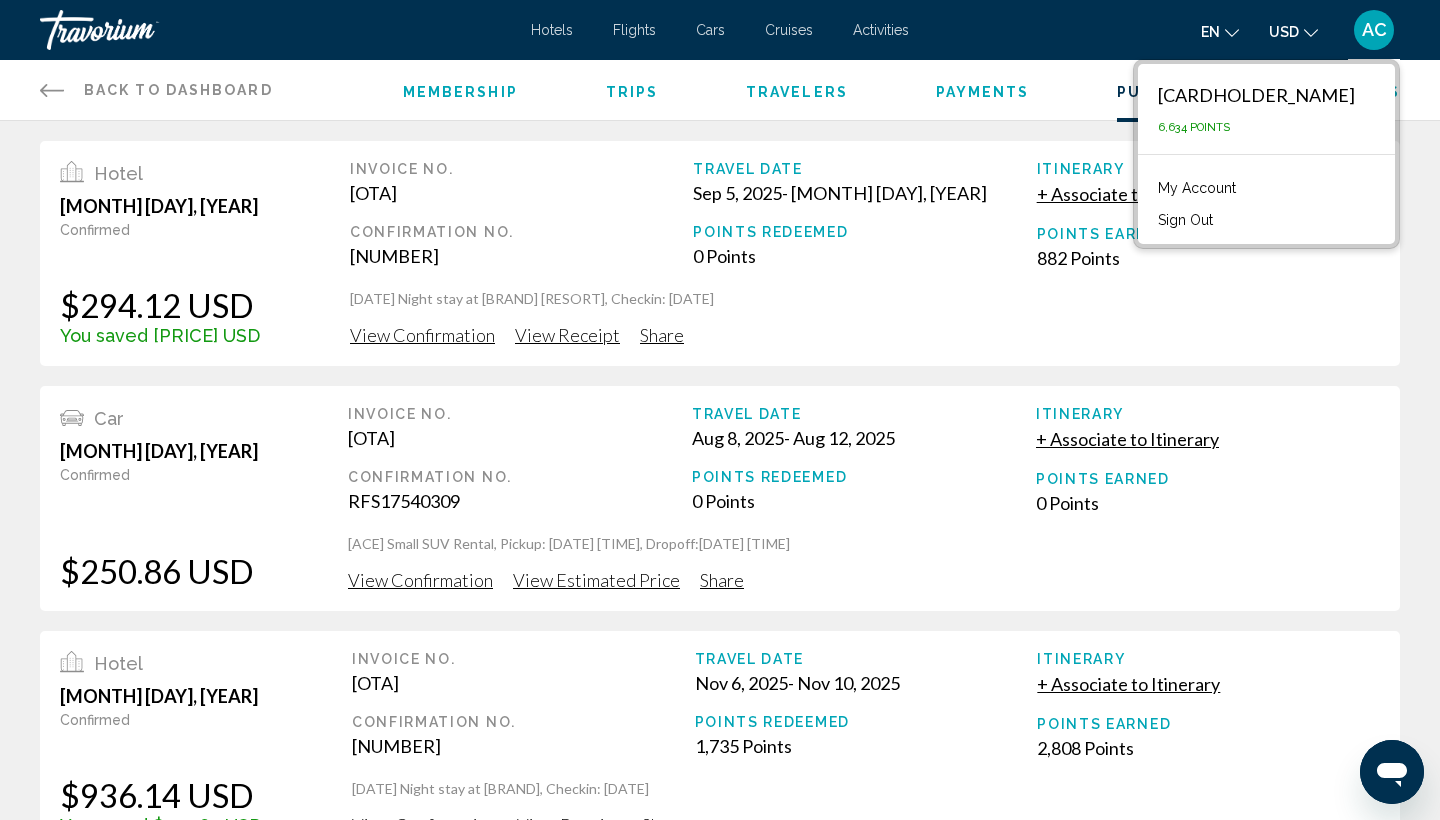 click on "Sign Out" at bounding box center (1185, 220) 